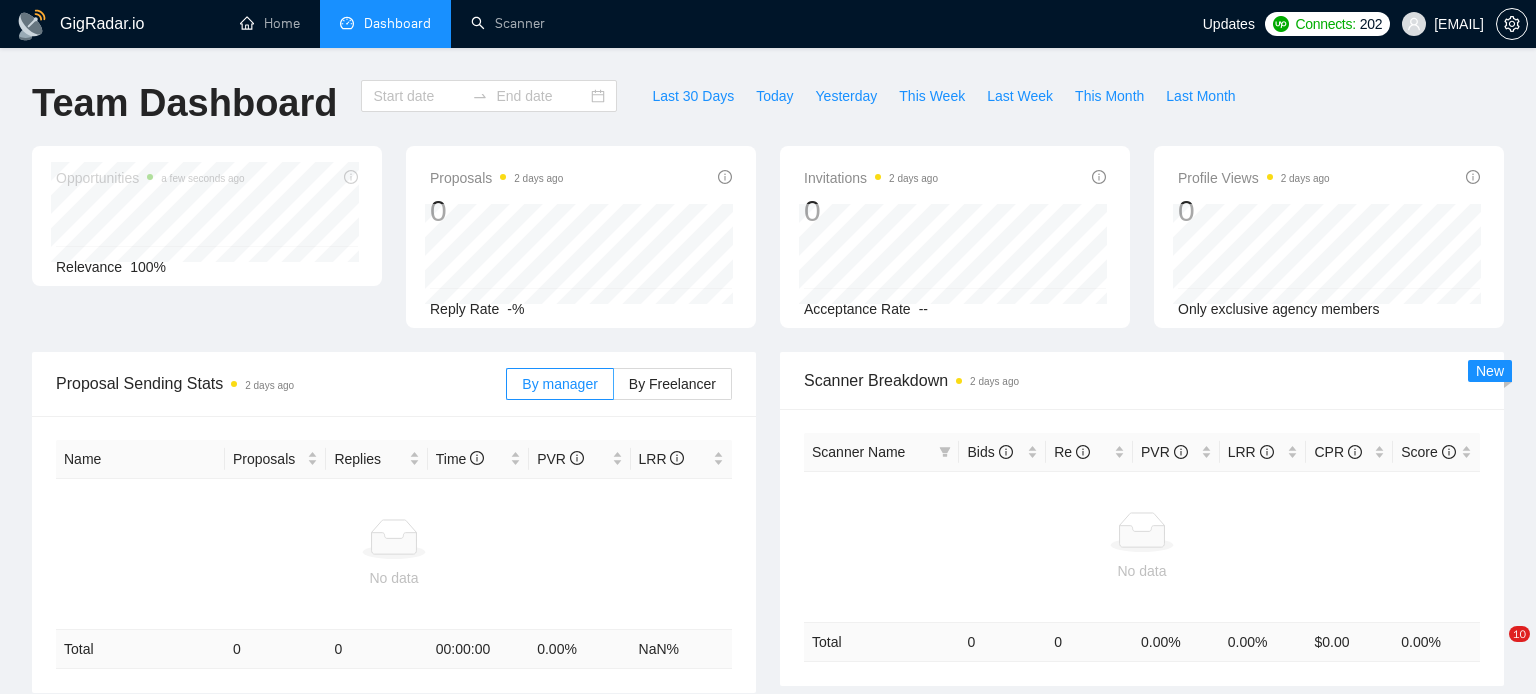 type on "2025-07-03" 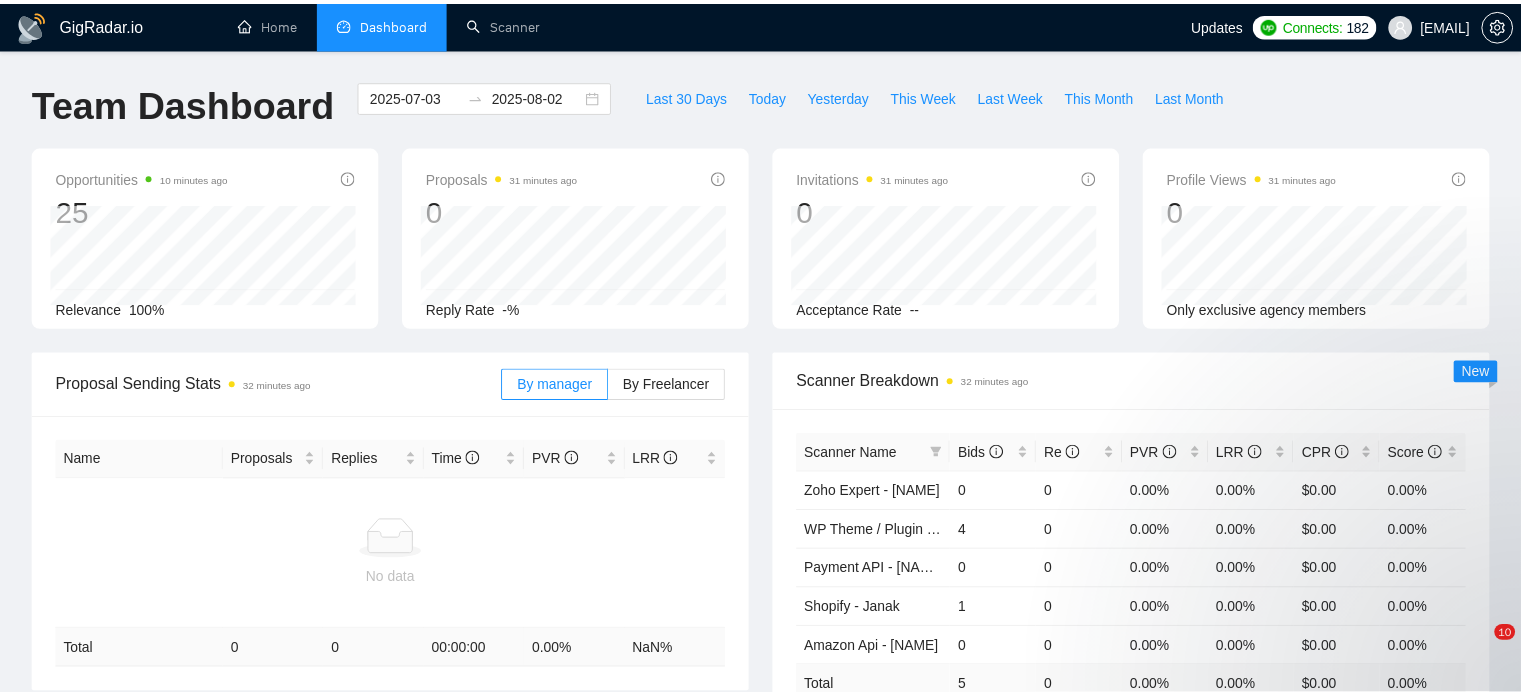 scroll, scrollTop: 0, scrollLeft: 0, axis: both 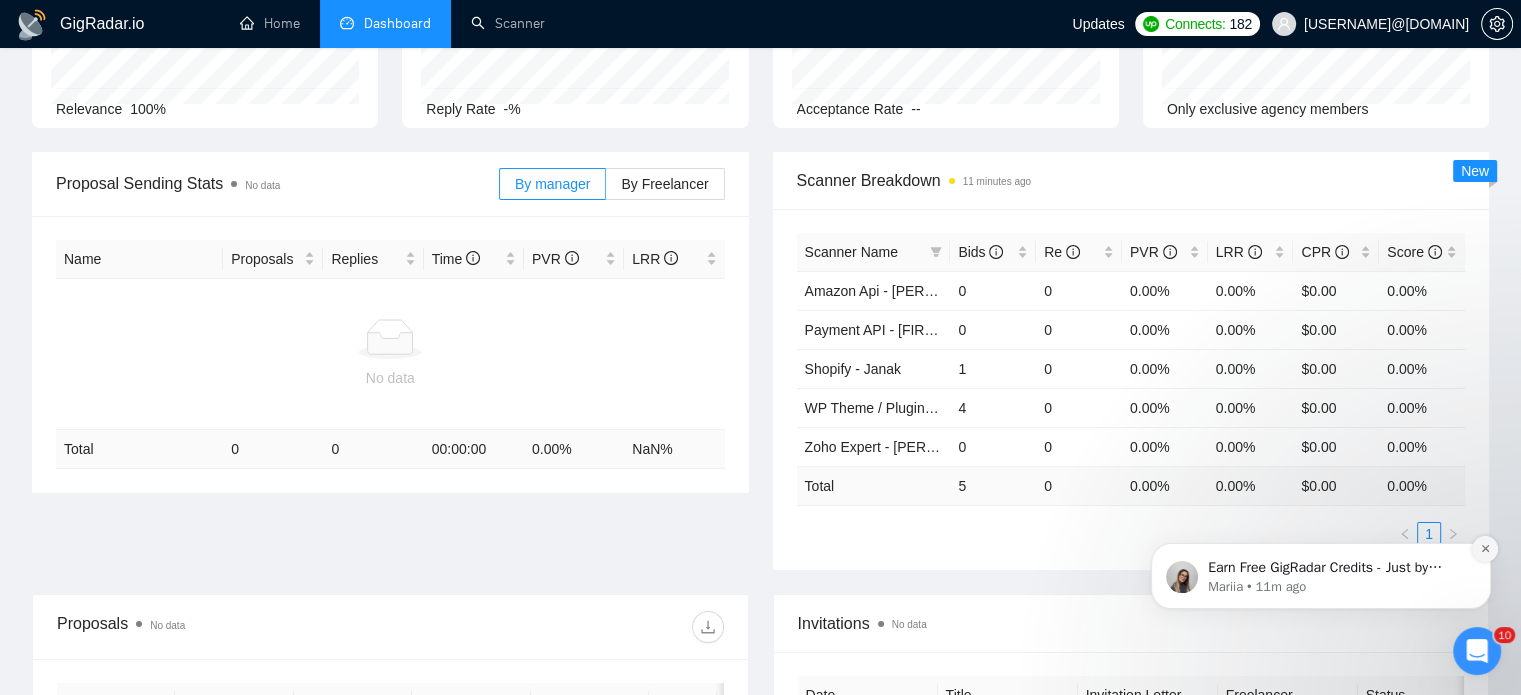 click at bounding box center (1485, 549) 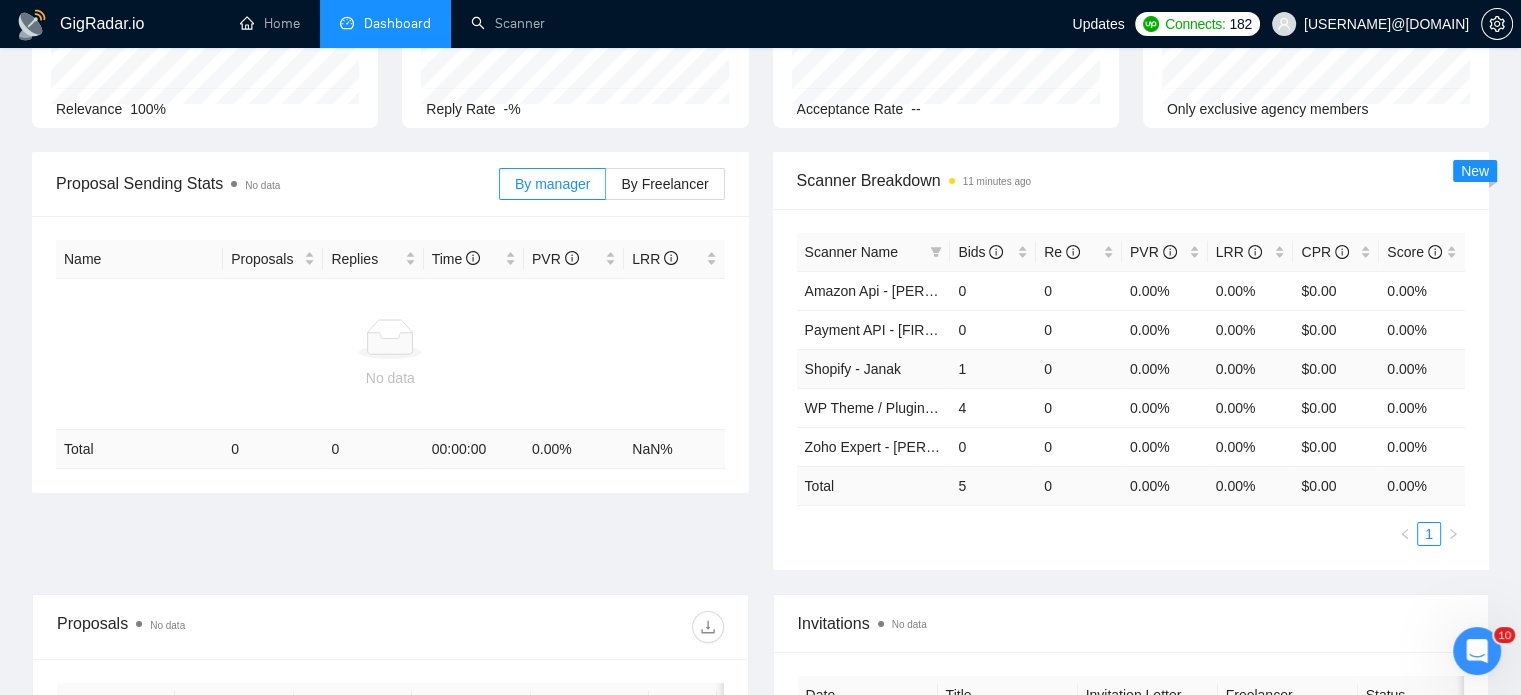 click on "Shopify - Janak" at bounding box center [853, 369] 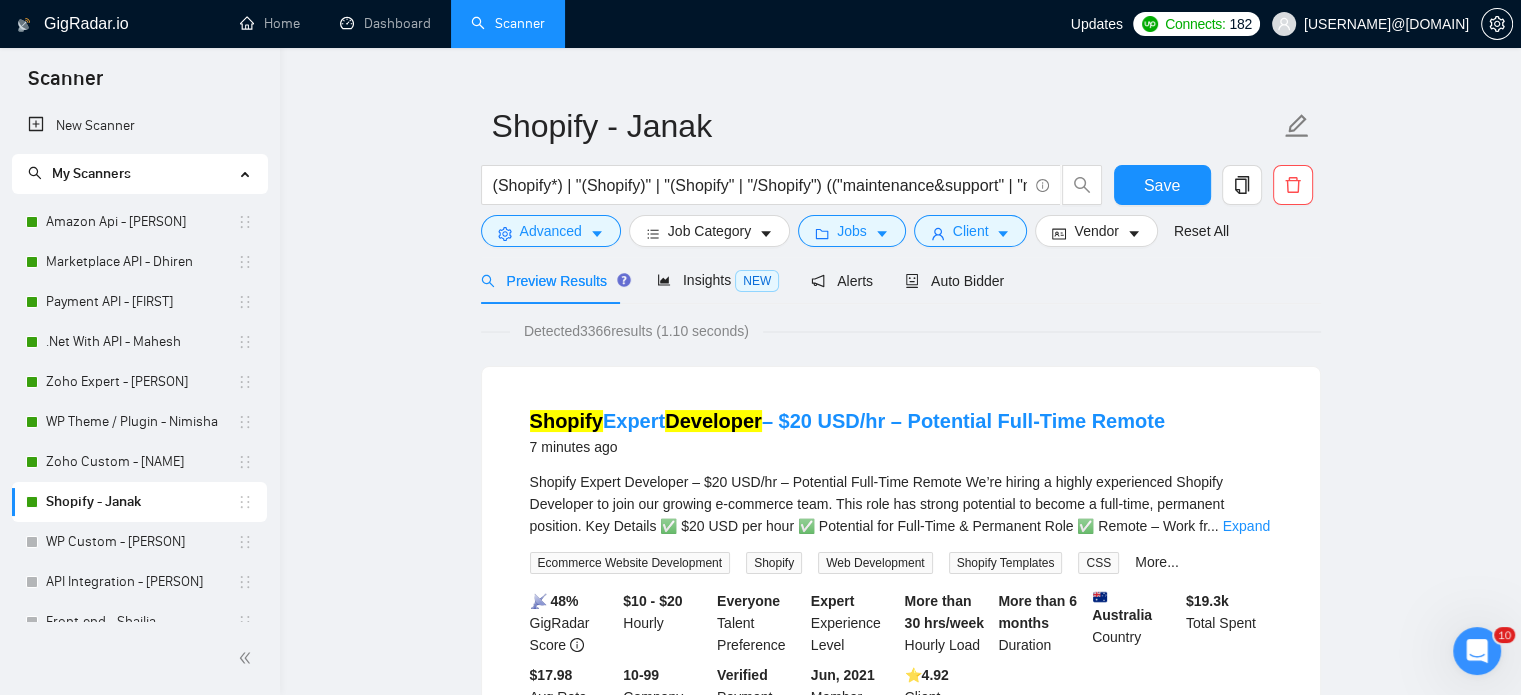 scroll, scrollTop: 100, scrollLeft: 0, axis: vertical 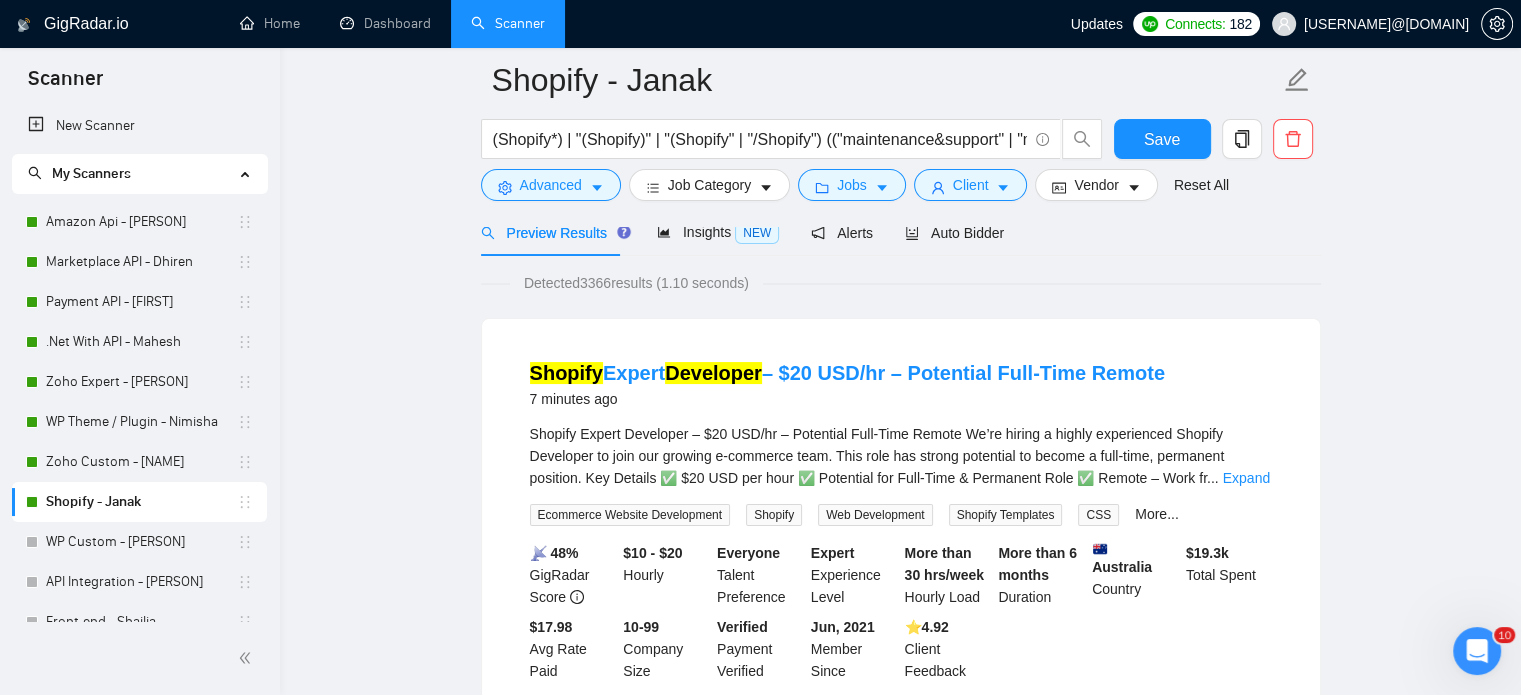 click on "Expand" at bounding box center [1246, 478] 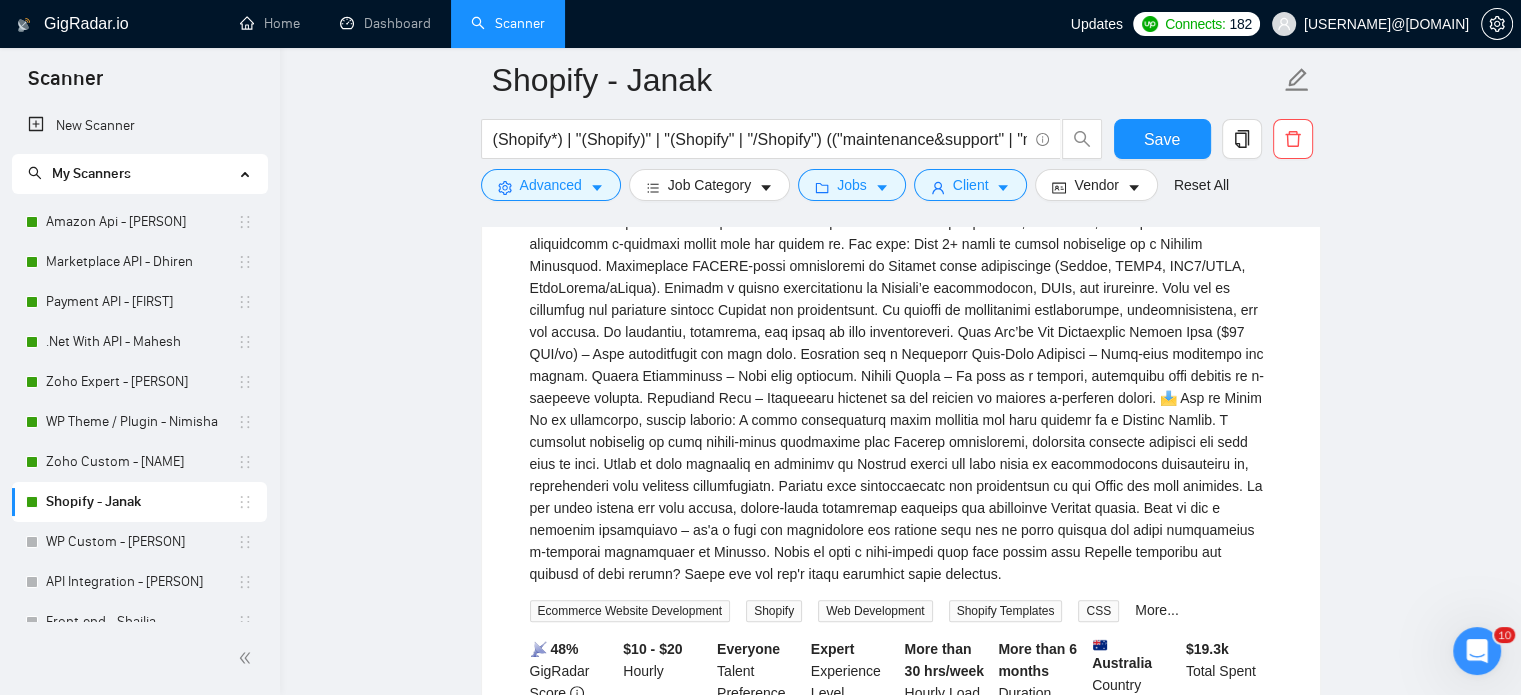 scroll, scrollTop: 0, scrollLeft: 0, axis: both 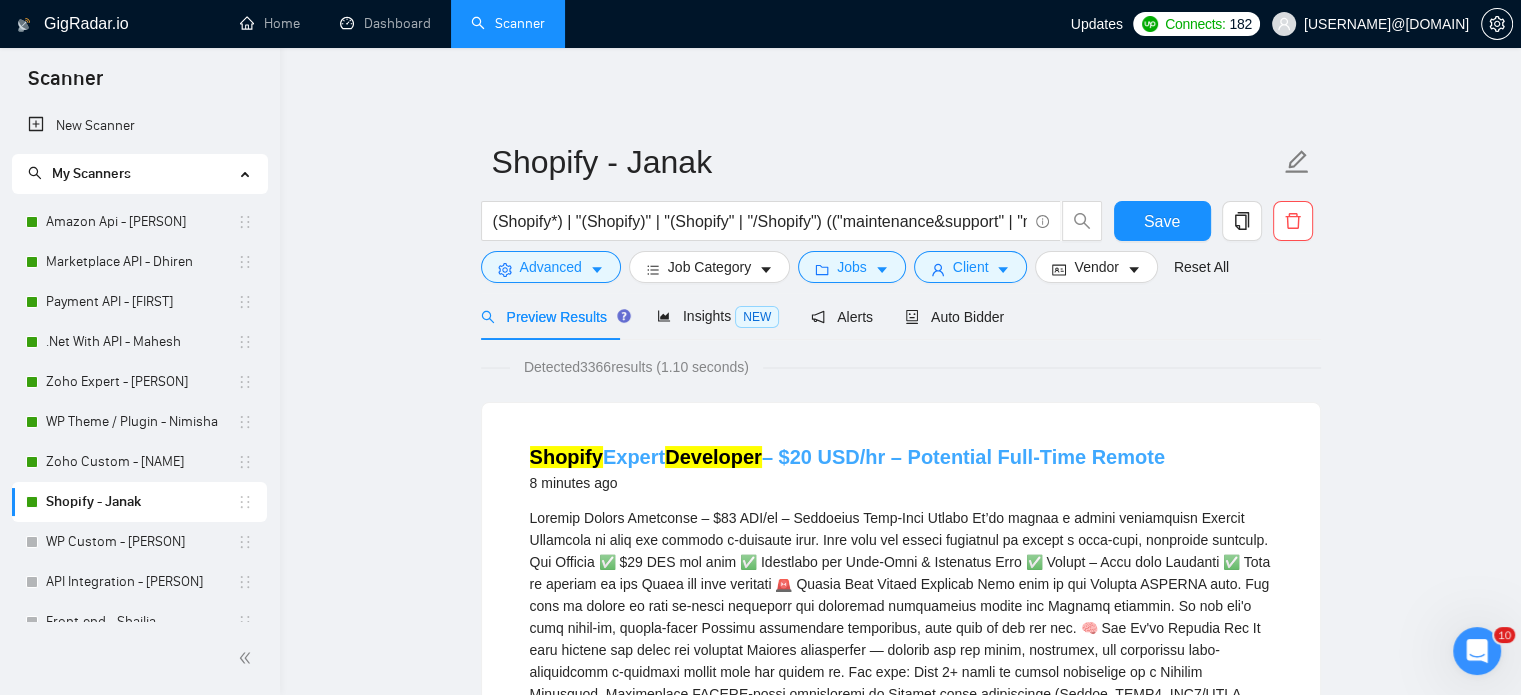 click on "Shopify Expert Developer – $20 USD/hr – Potential Full-Time Remote" at bounding box center (847, 457) 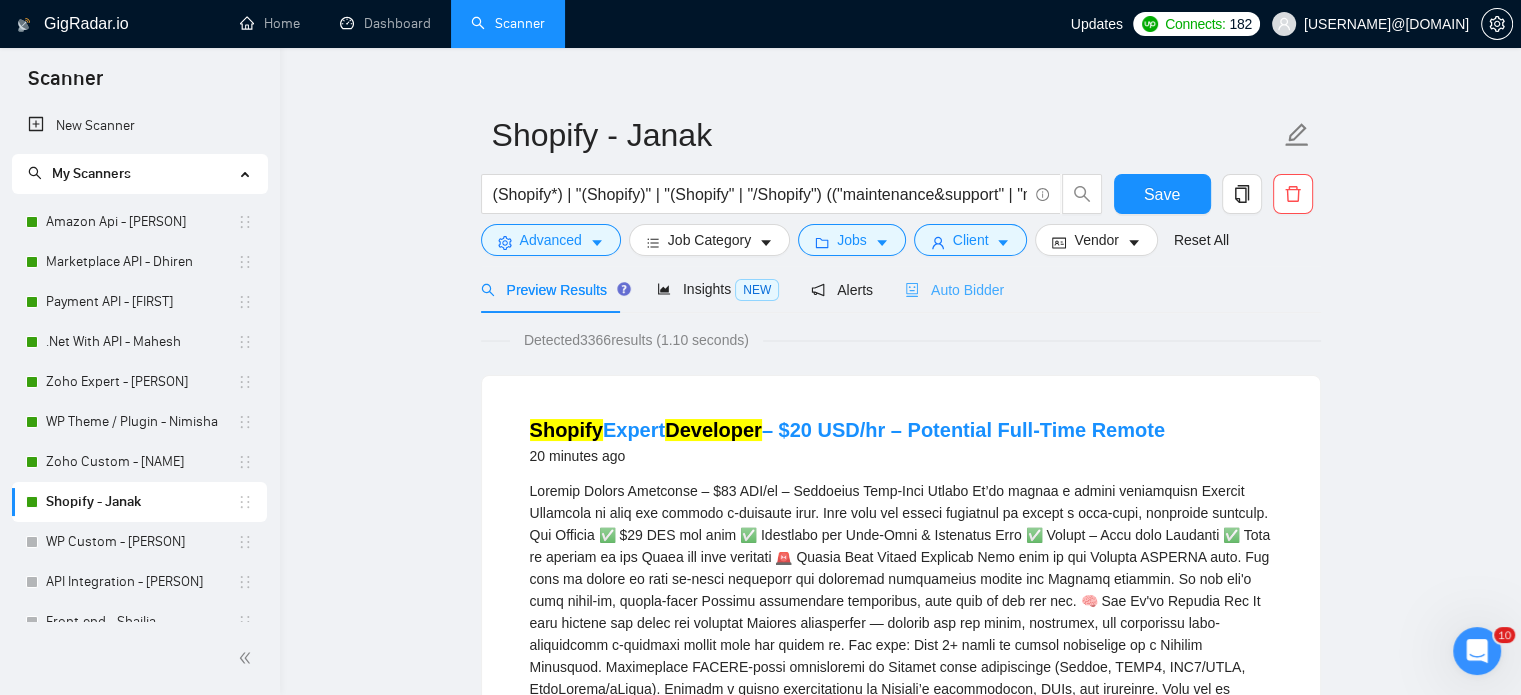 scroll, scrollTop: 0, scrollLeft: 0, axis: both 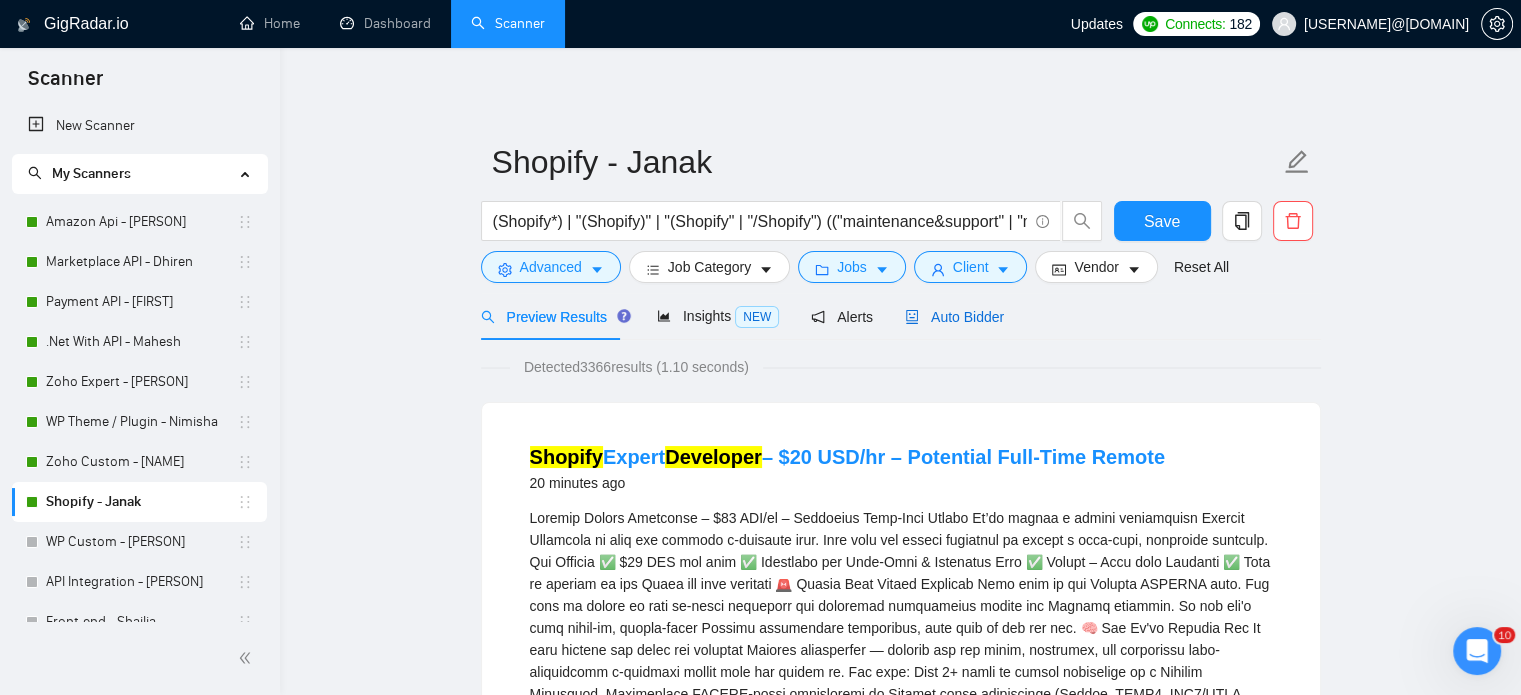 click on "Auto Bidder" at bounding box center [954, 317] 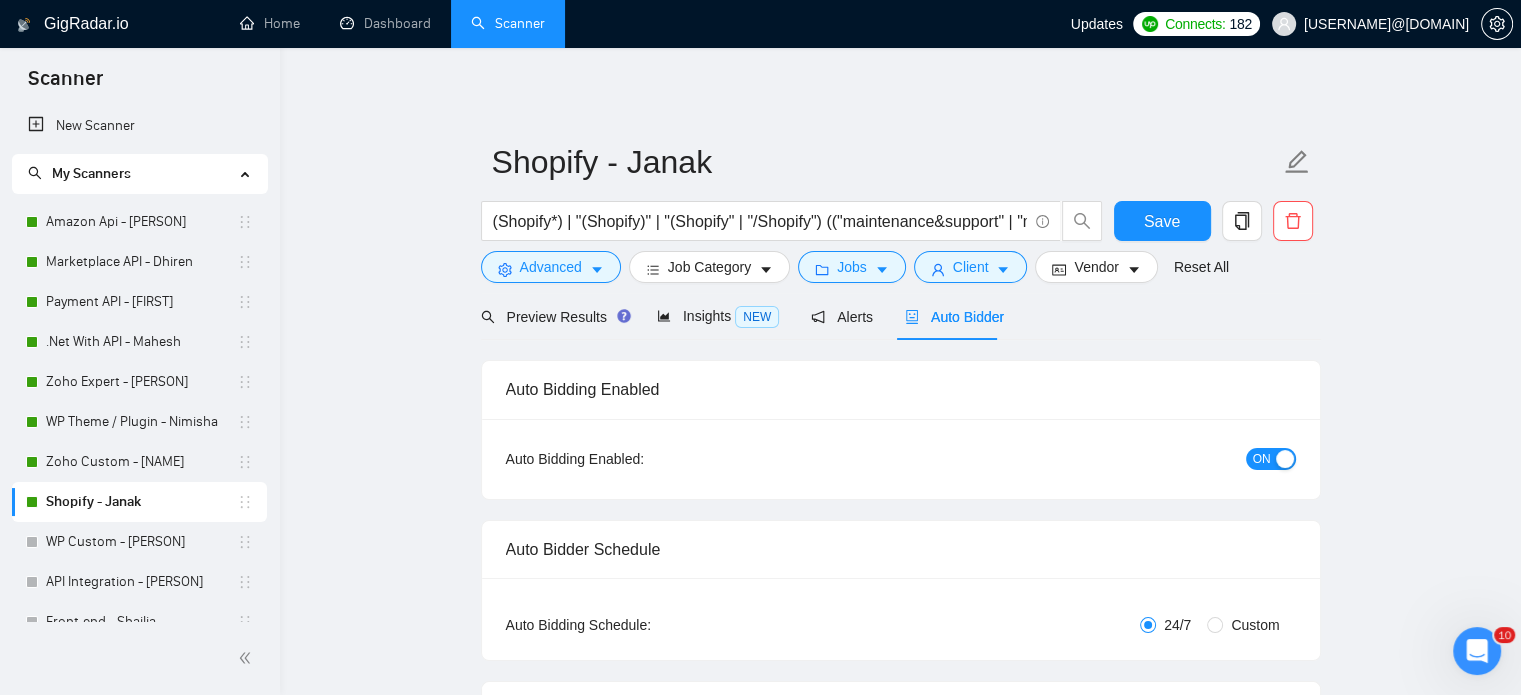 type 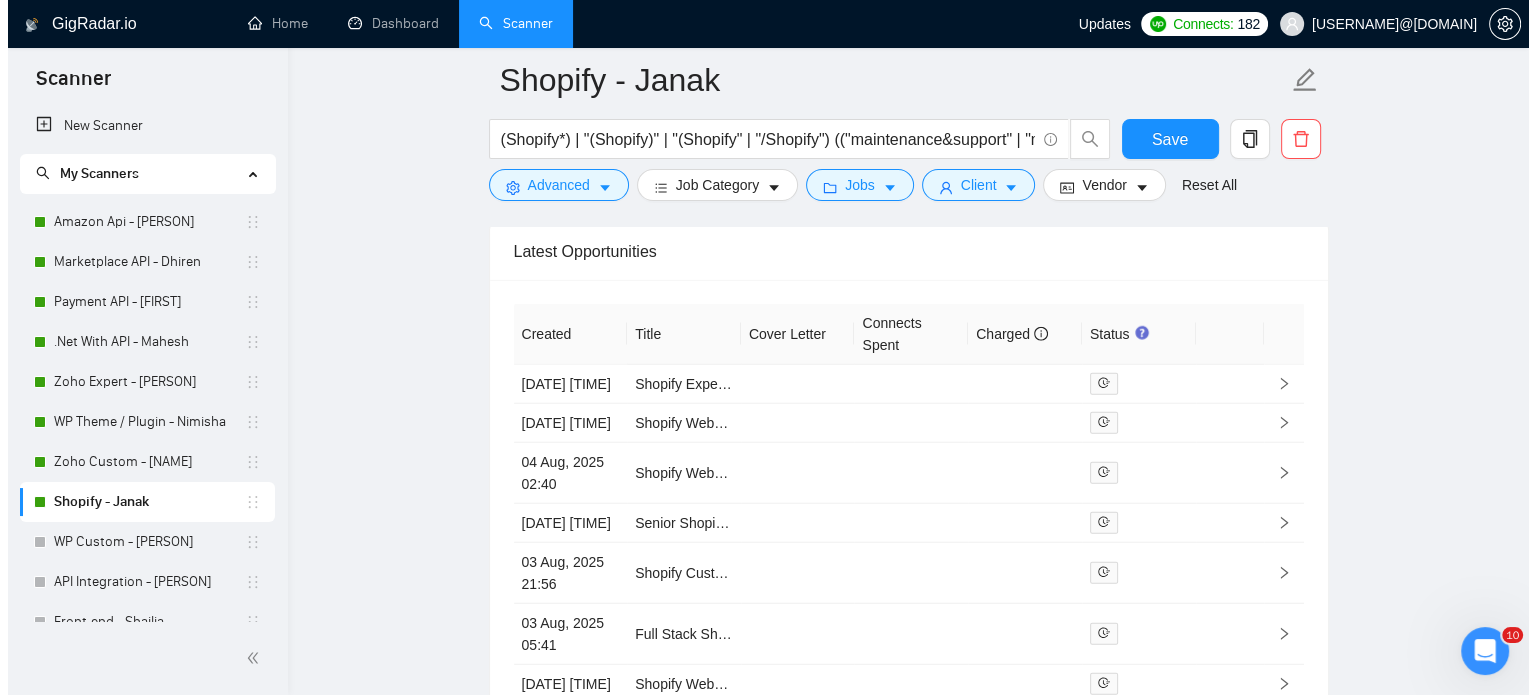 scroll, scrollTop: 5200, scrollLeft: 0, axis: vertical 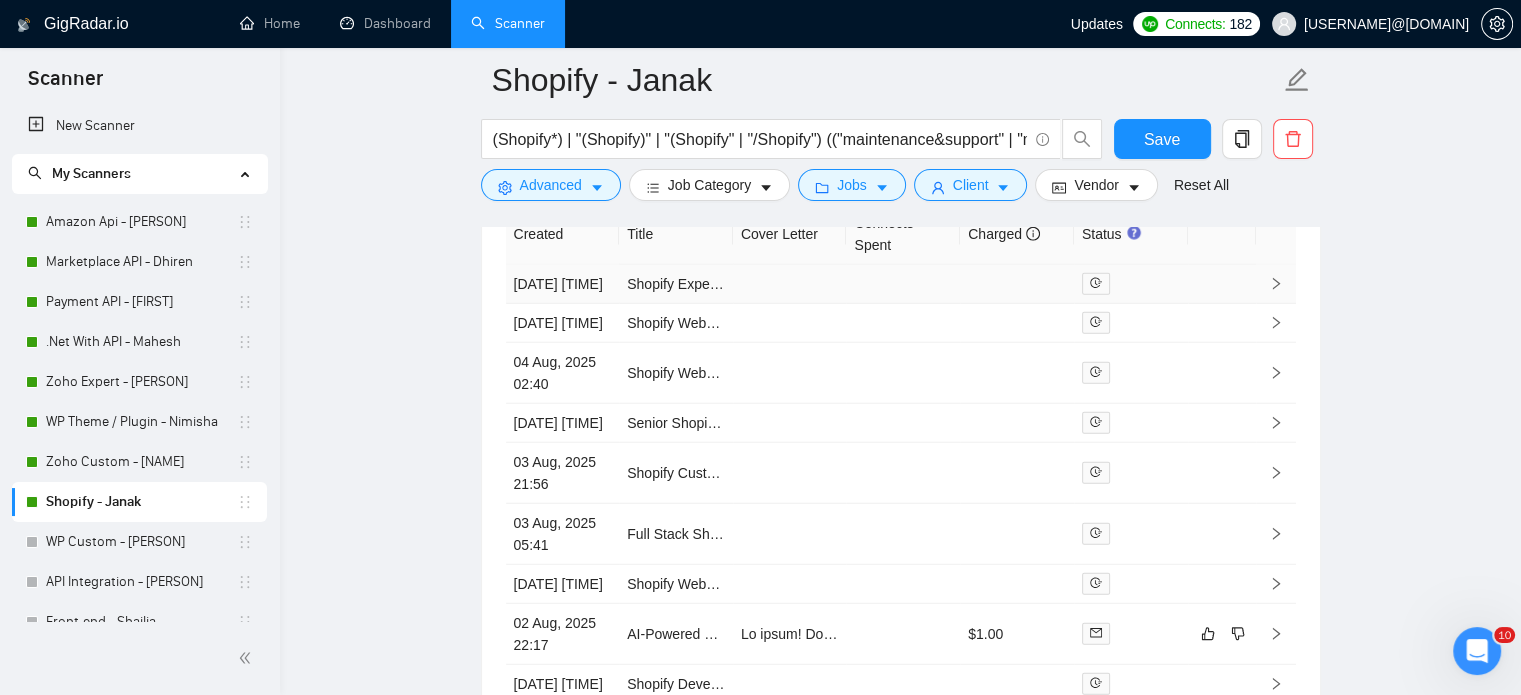 click at bounding box center (1276, 284) 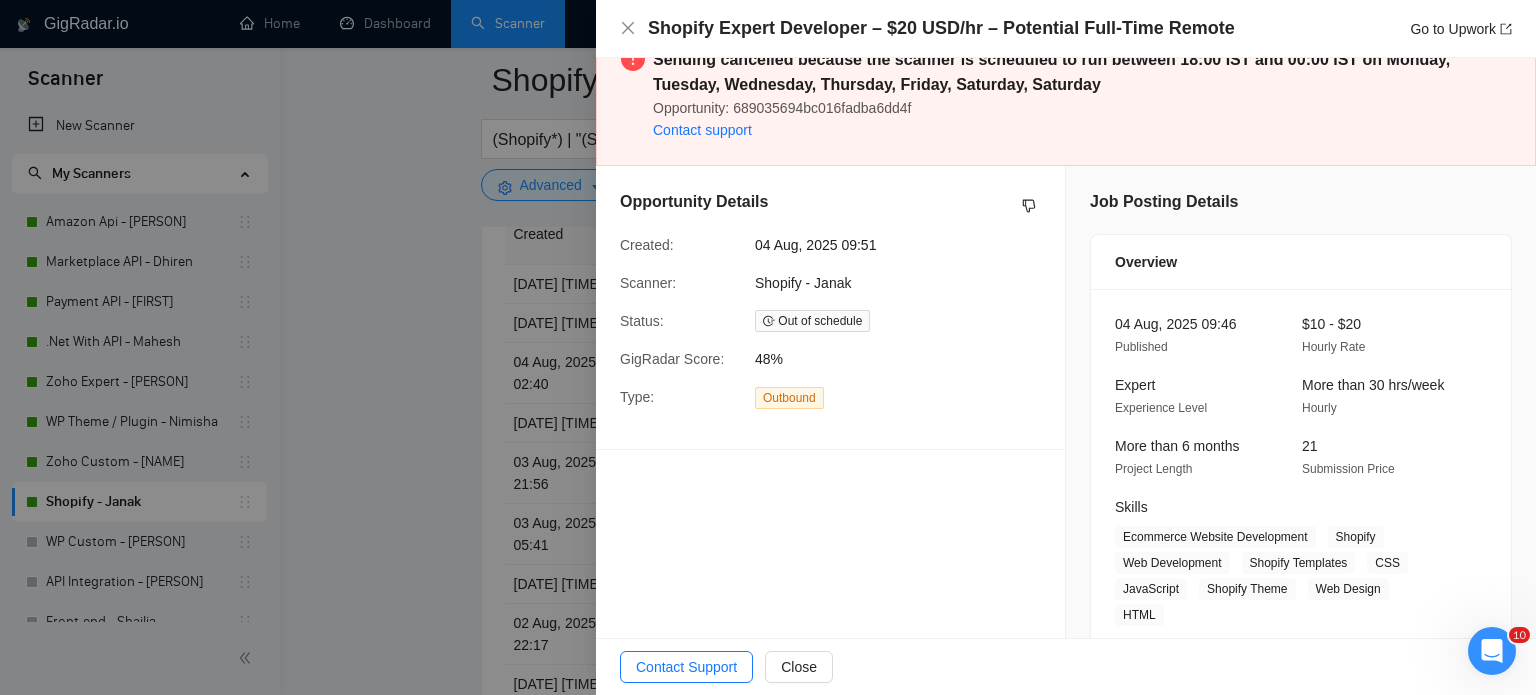 scroll, scrollTop: 0, scrollLeft: 0, axis: both 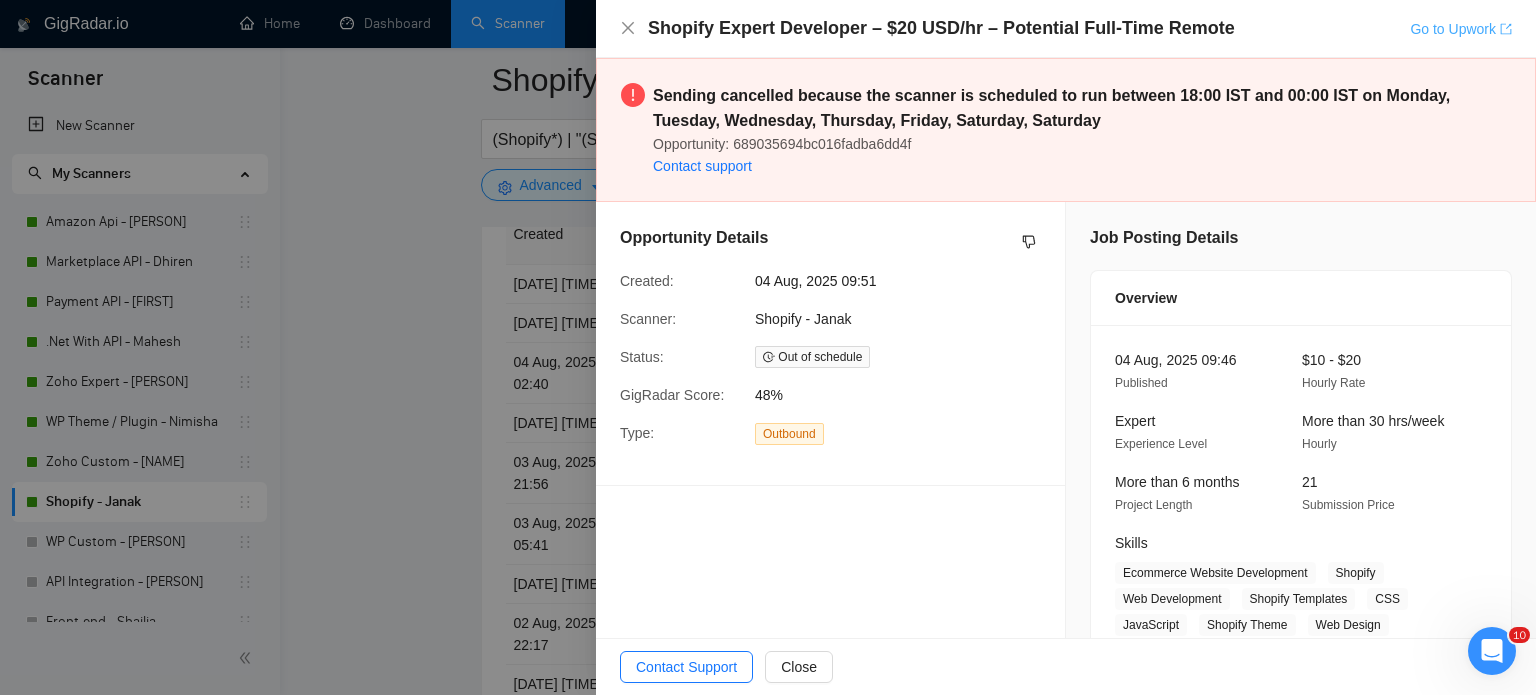 click on "Go to Upwork" at bounding box center [1461, 29] 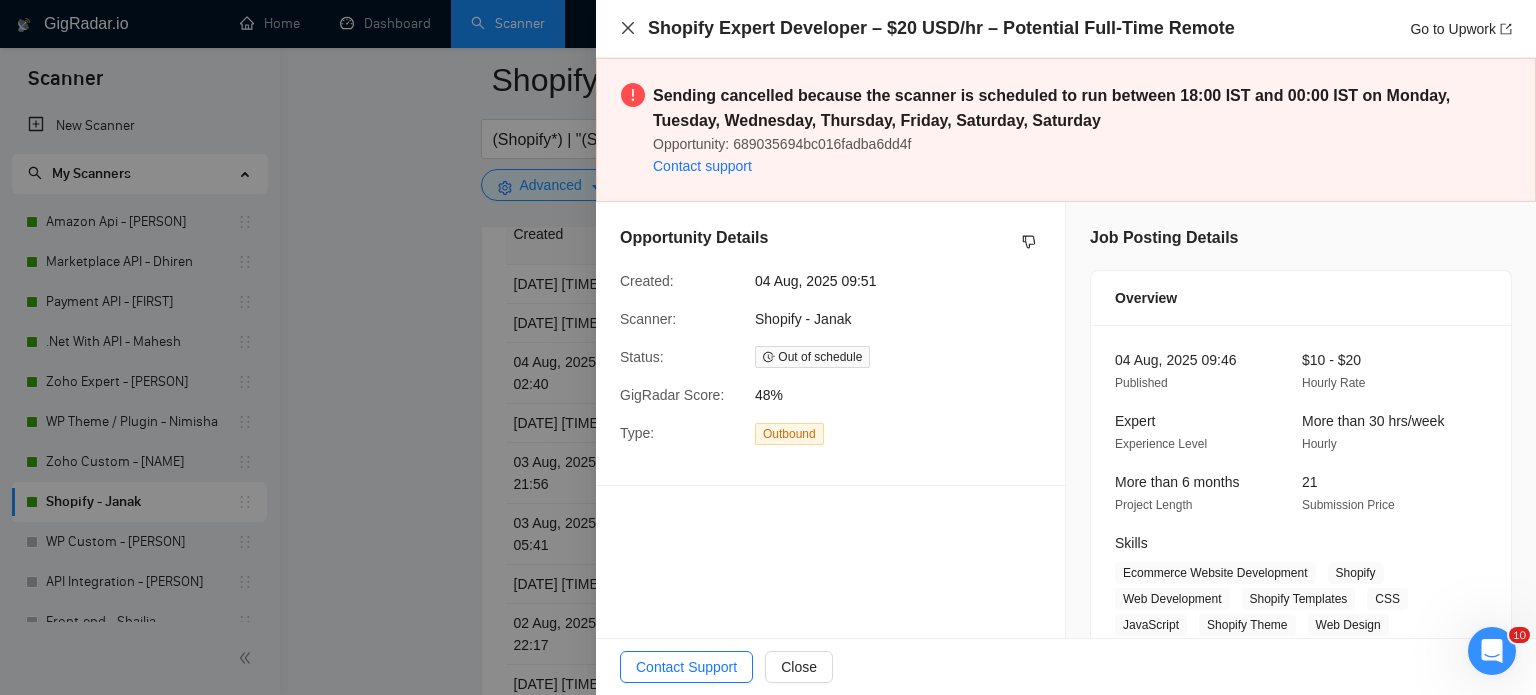click 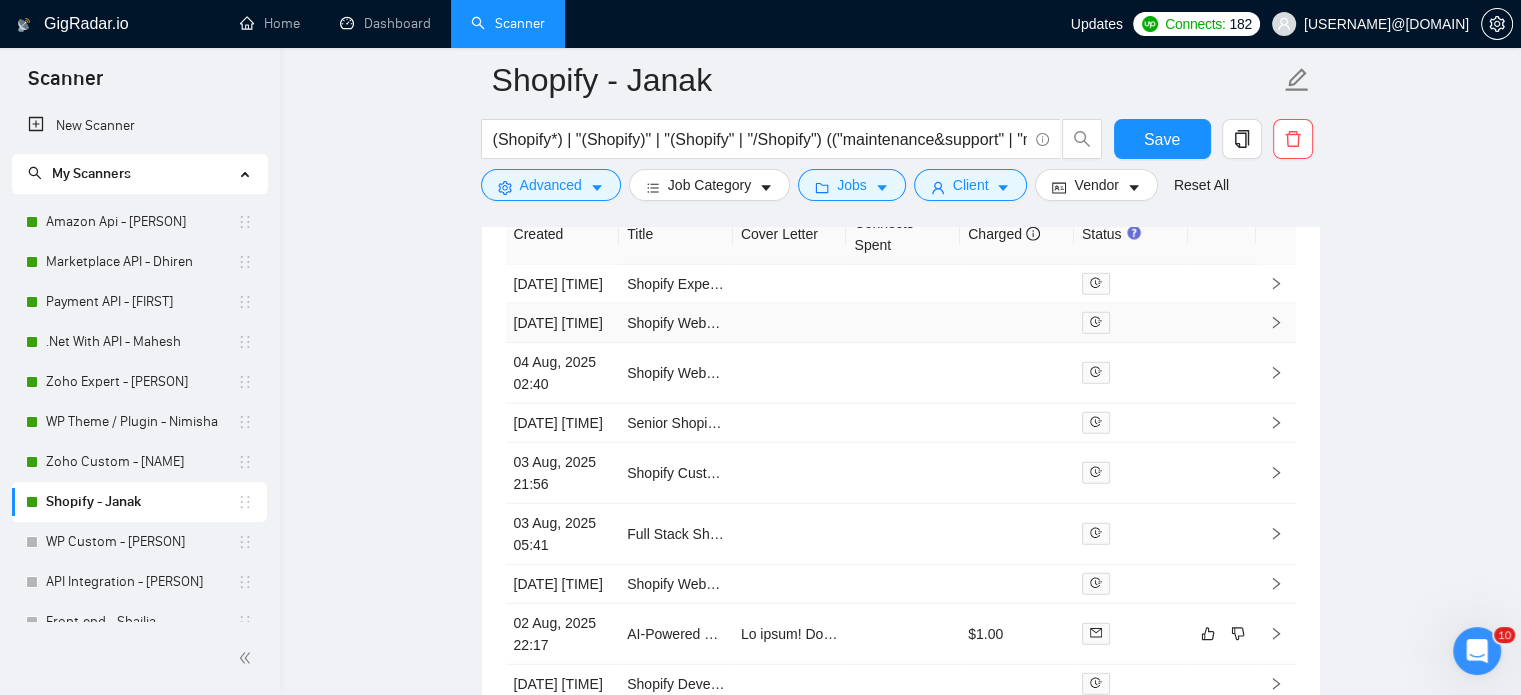 click 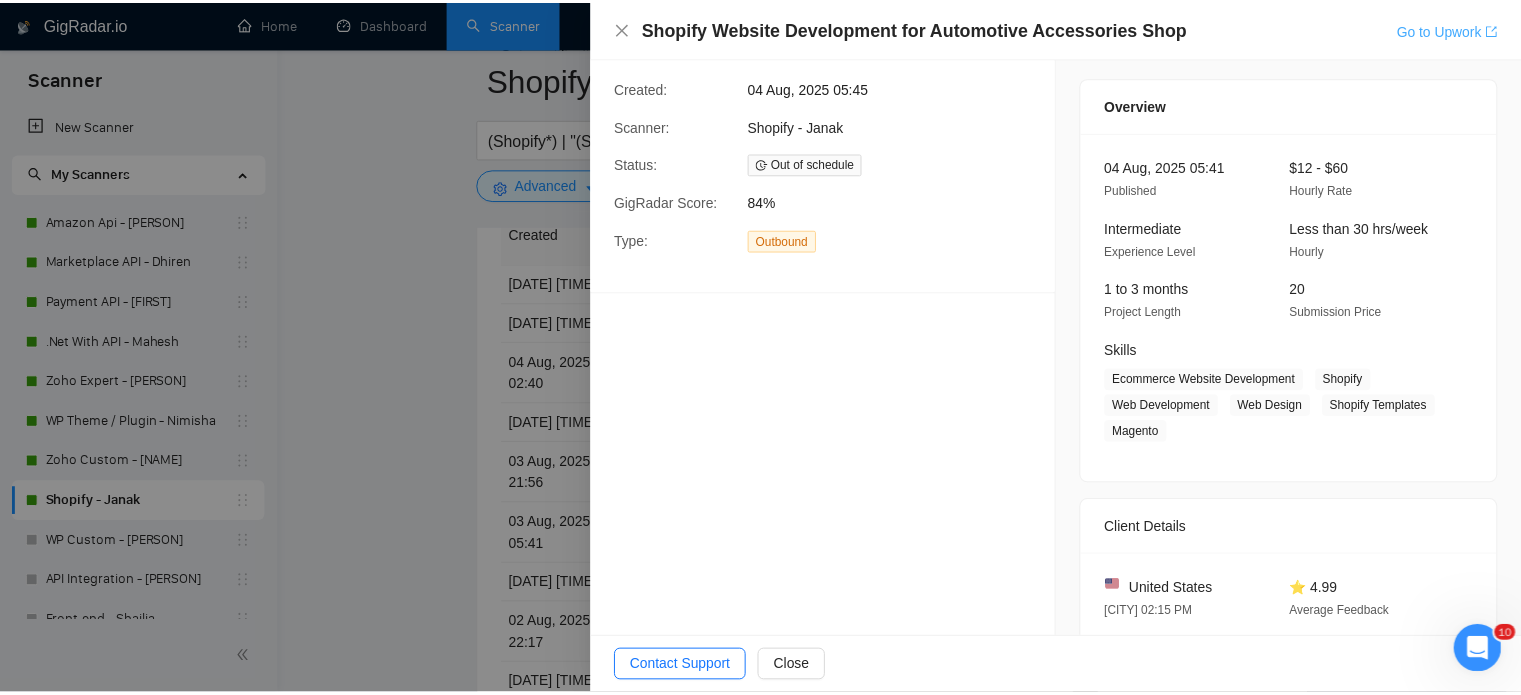 scroll, scrollTop: 0, scrollLeft: 0, axis: both 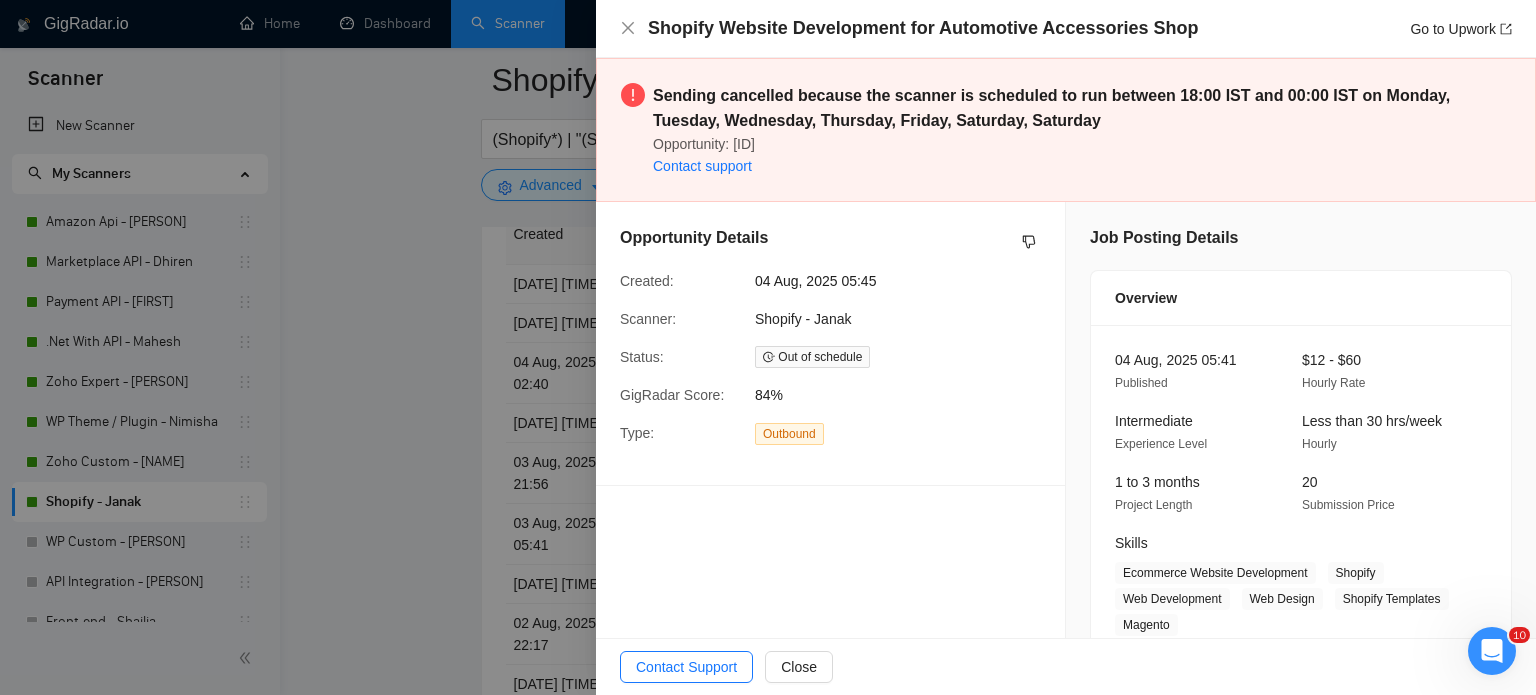 drag, startPoint x: 1450, startPoint y: 26, endPoint x: 1437, endPoint y: 6, distance: 23.853722 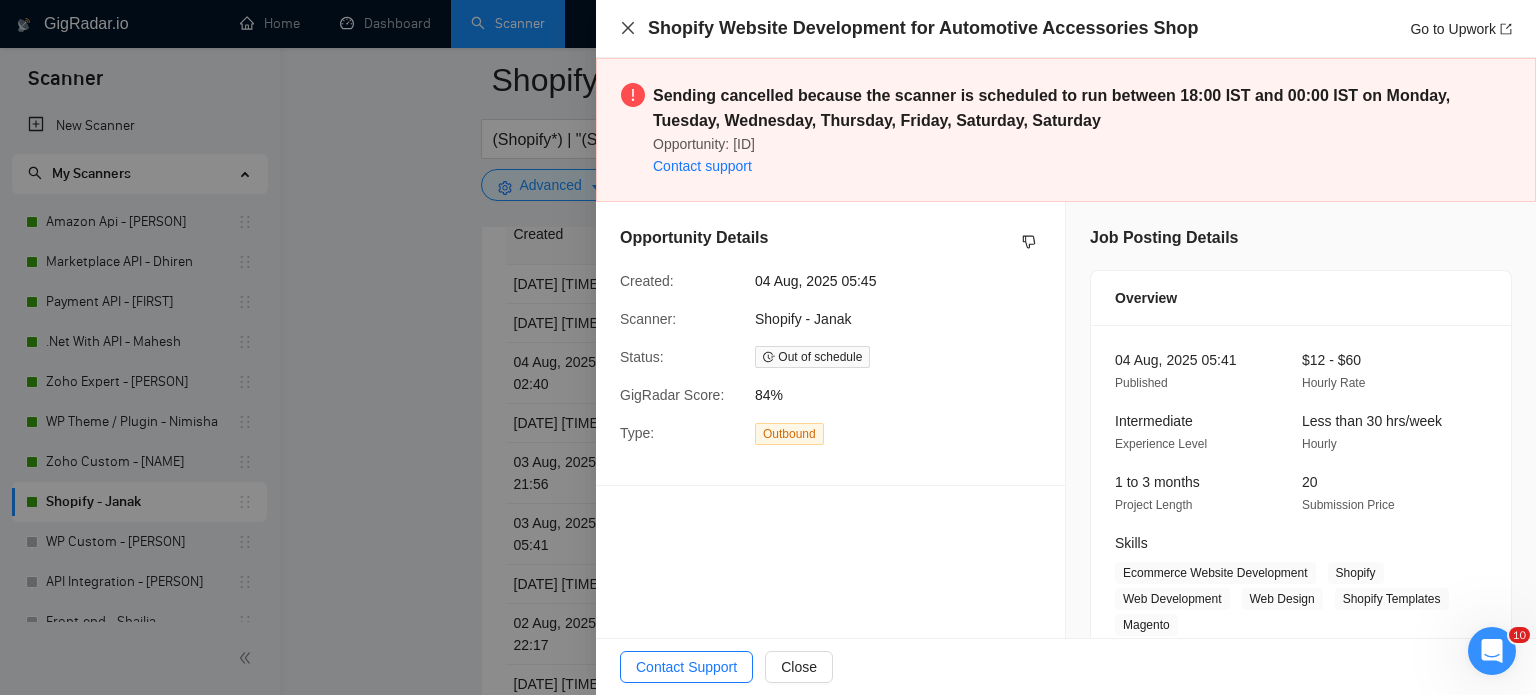 drag, startPoint x: 631, startPoint y: 32, endPoint x: 890, endPoint y: 78, distance: 263.05322 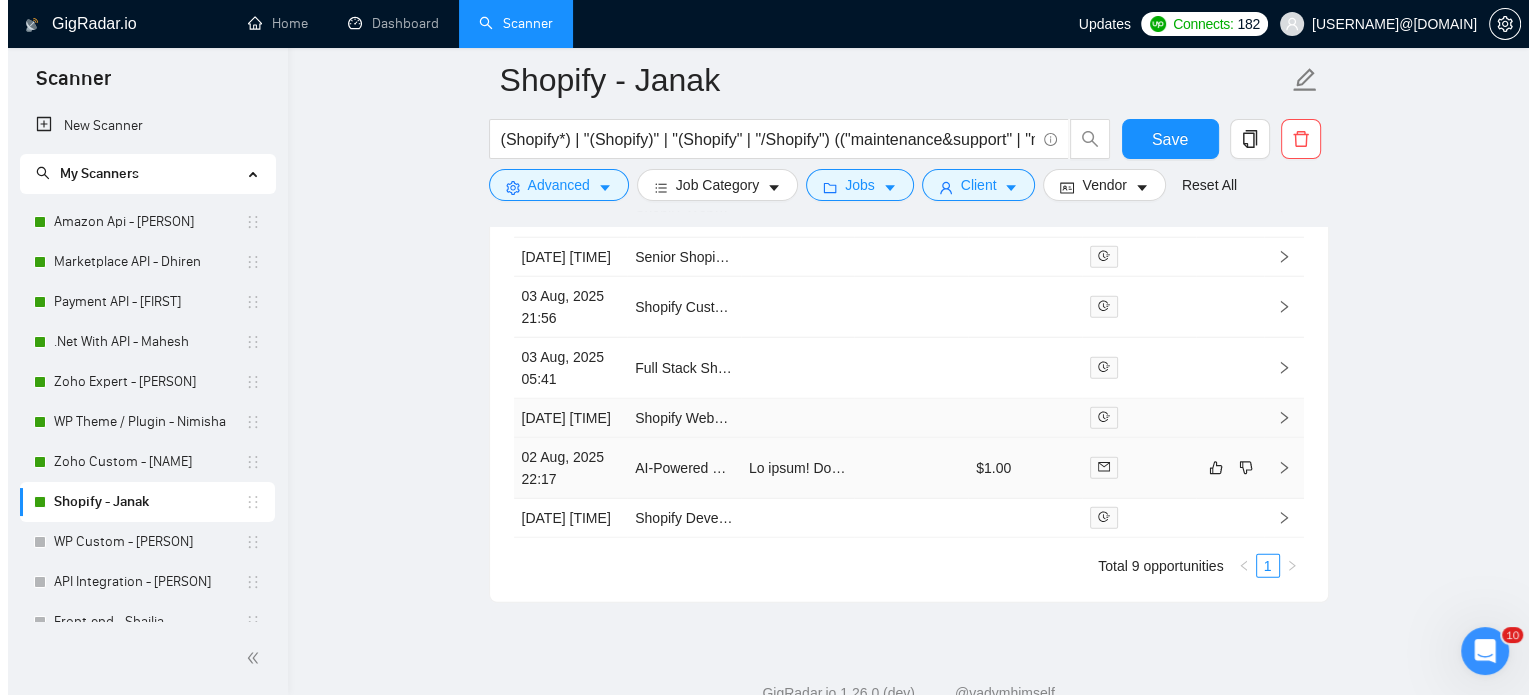 scroll, scrollTop: 5400, scrollLeft: 0, axis: vertical 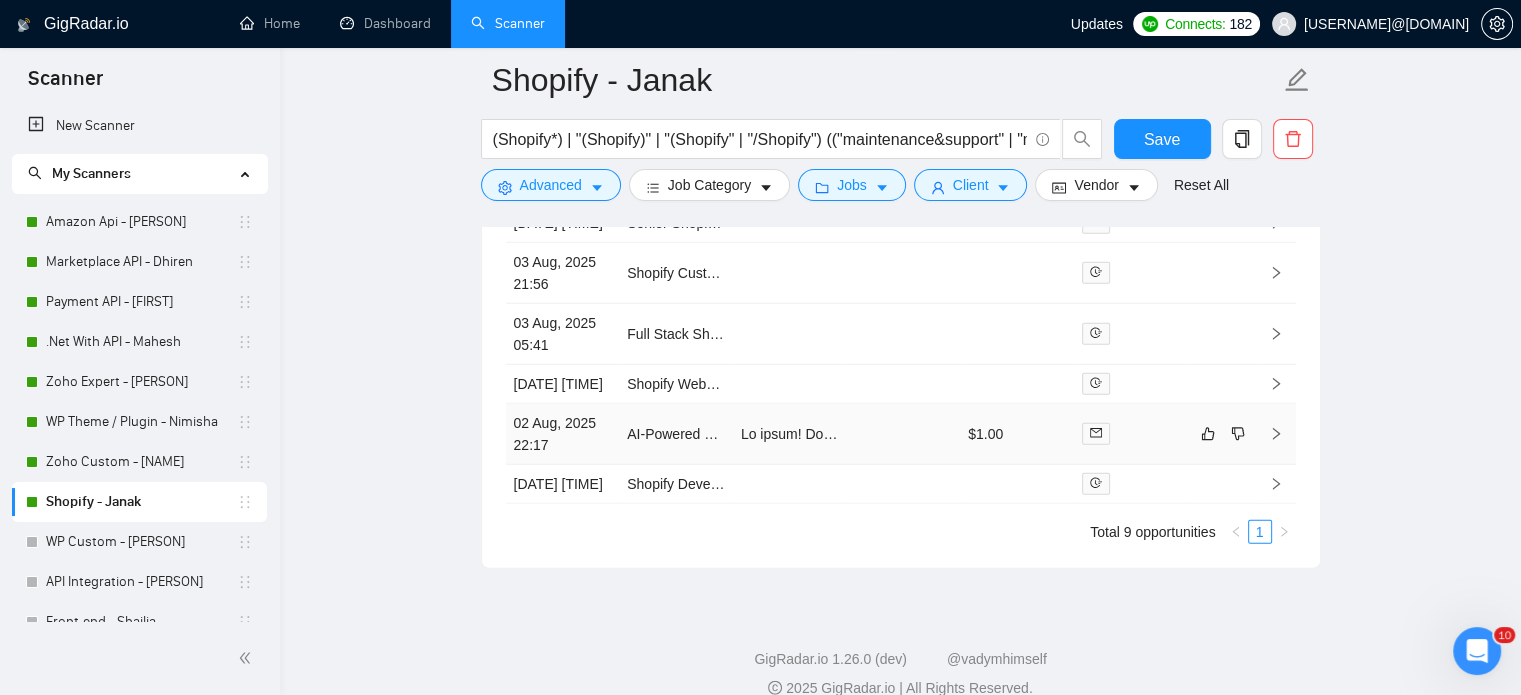 click 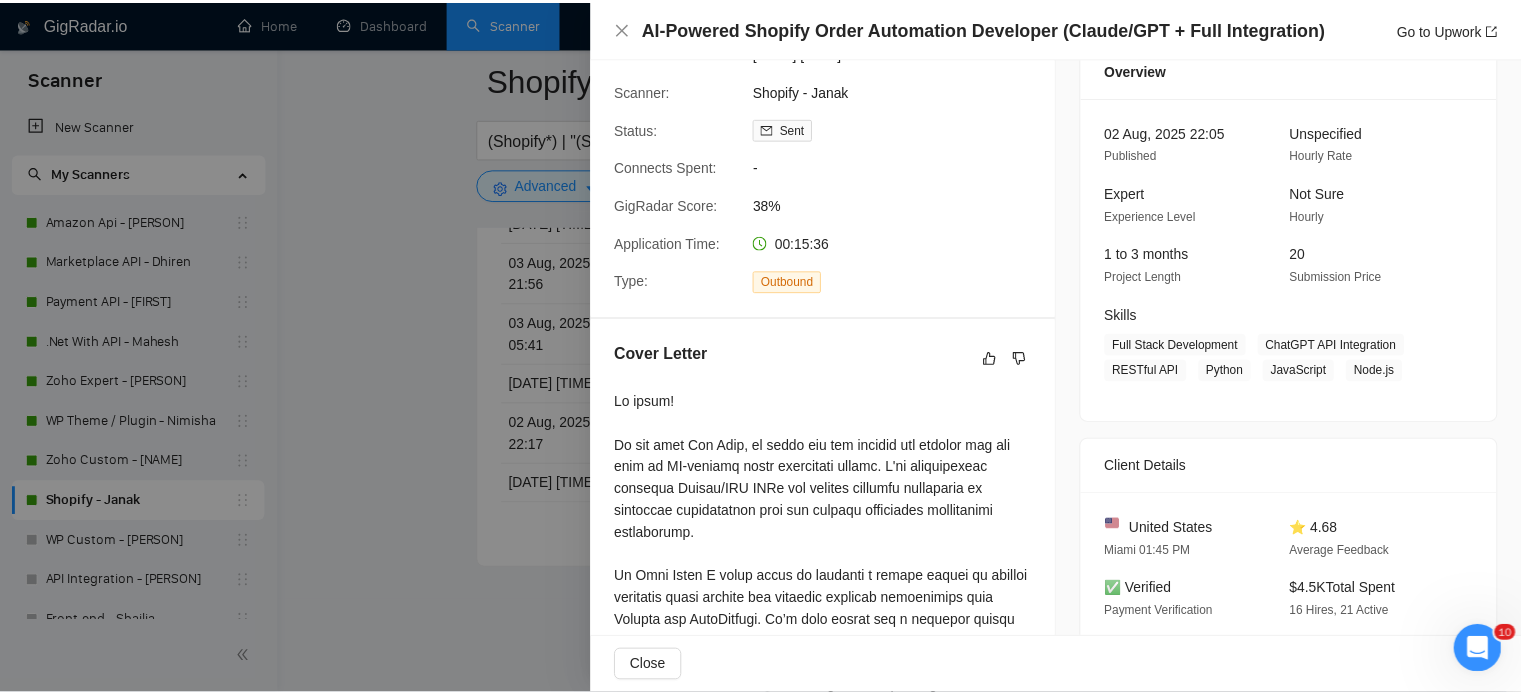 scroll, scrollTop: 0, scrollLeft: 0, axis: both 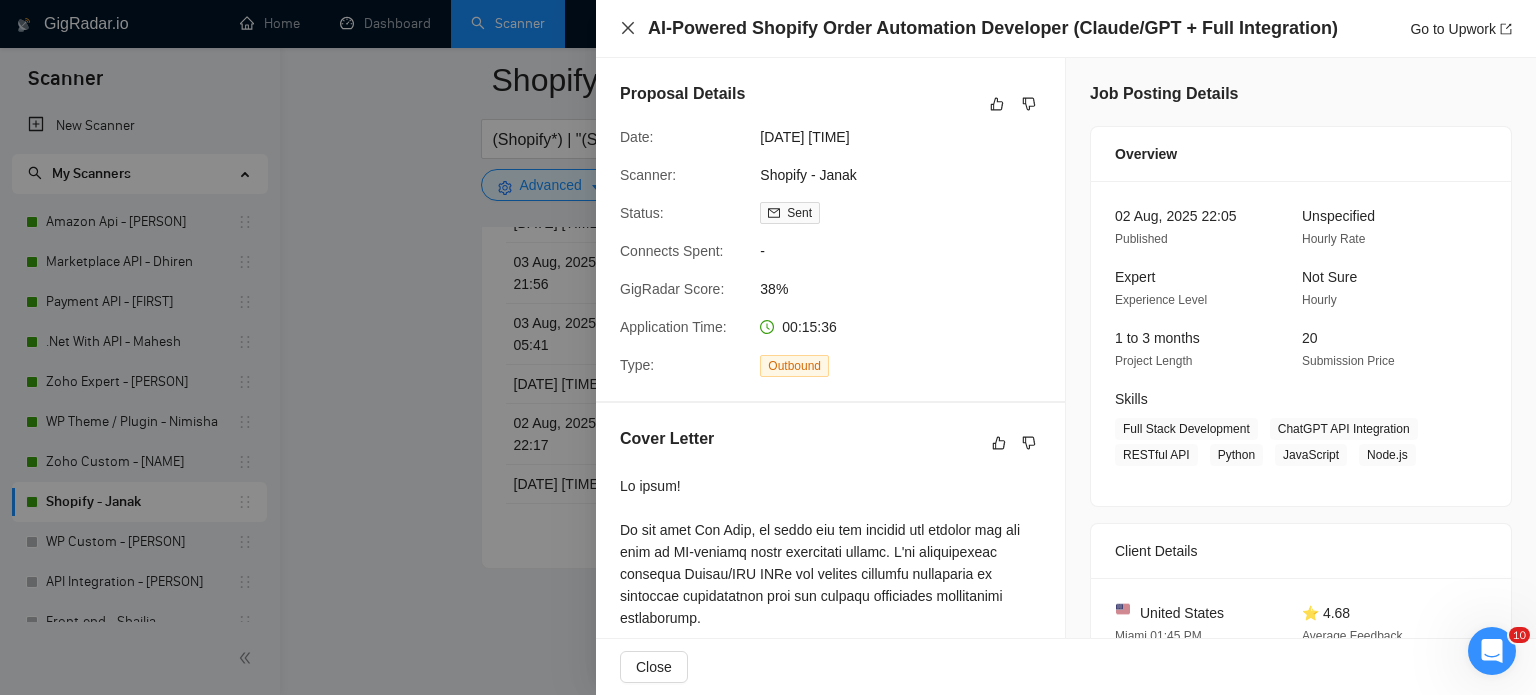 click 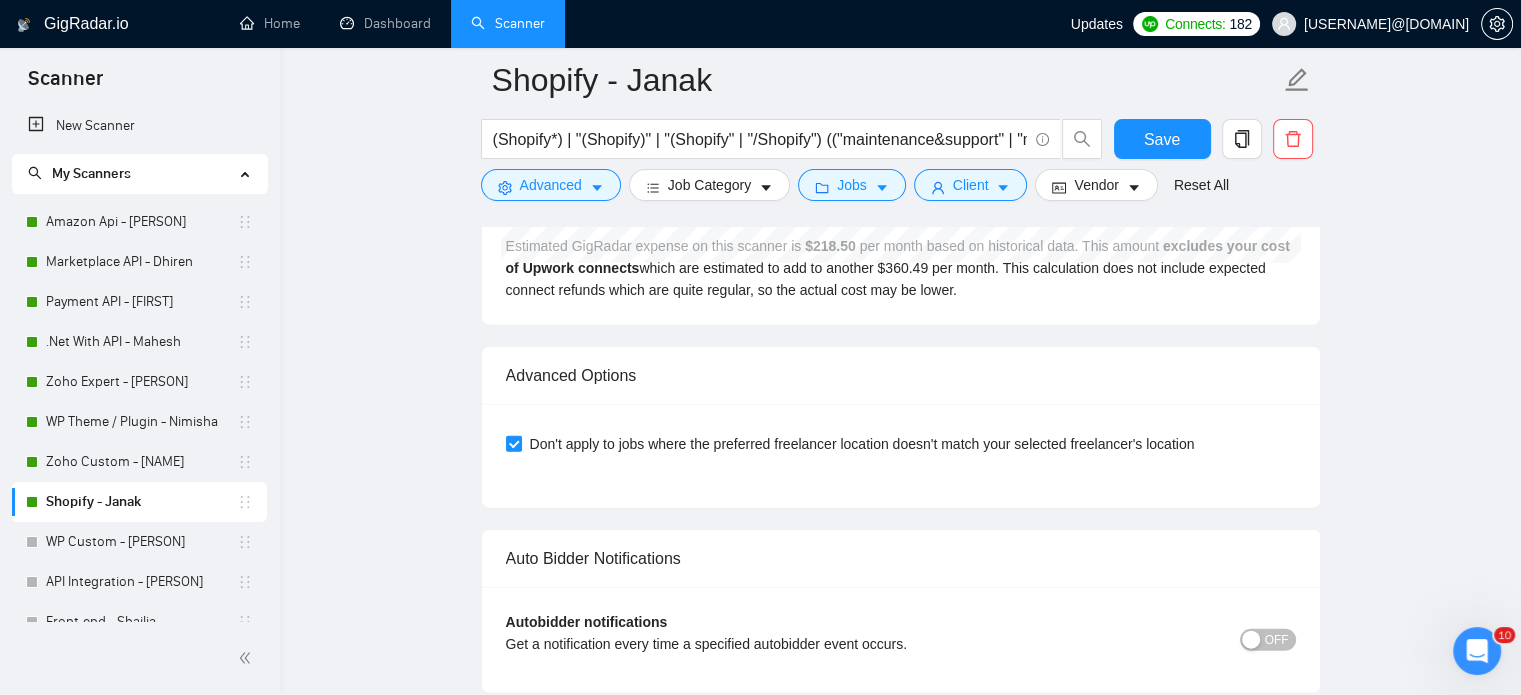 scroll, scrollTop: 4600, scrollLeft: 0, axis: vertical 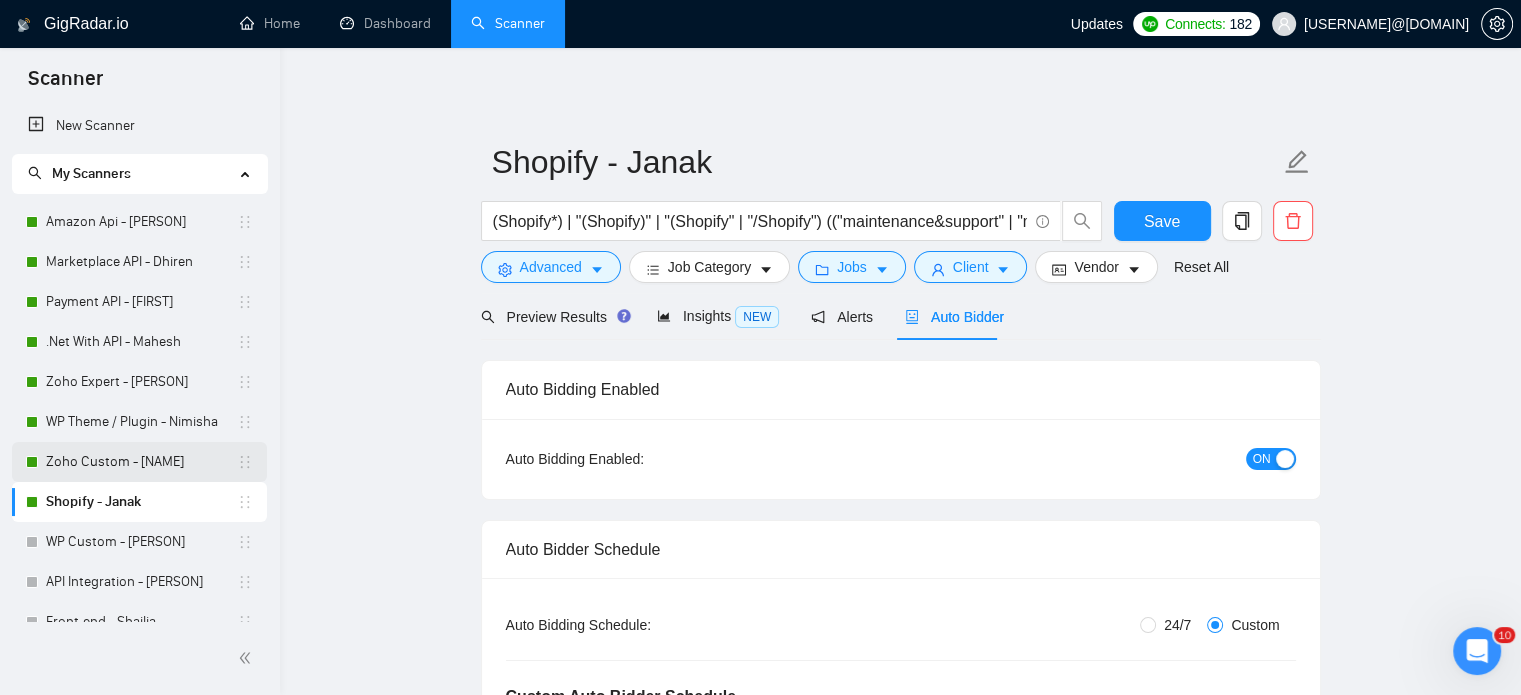 click on "Zoho Custom - [NAME]" at bounding box center (141, 462) 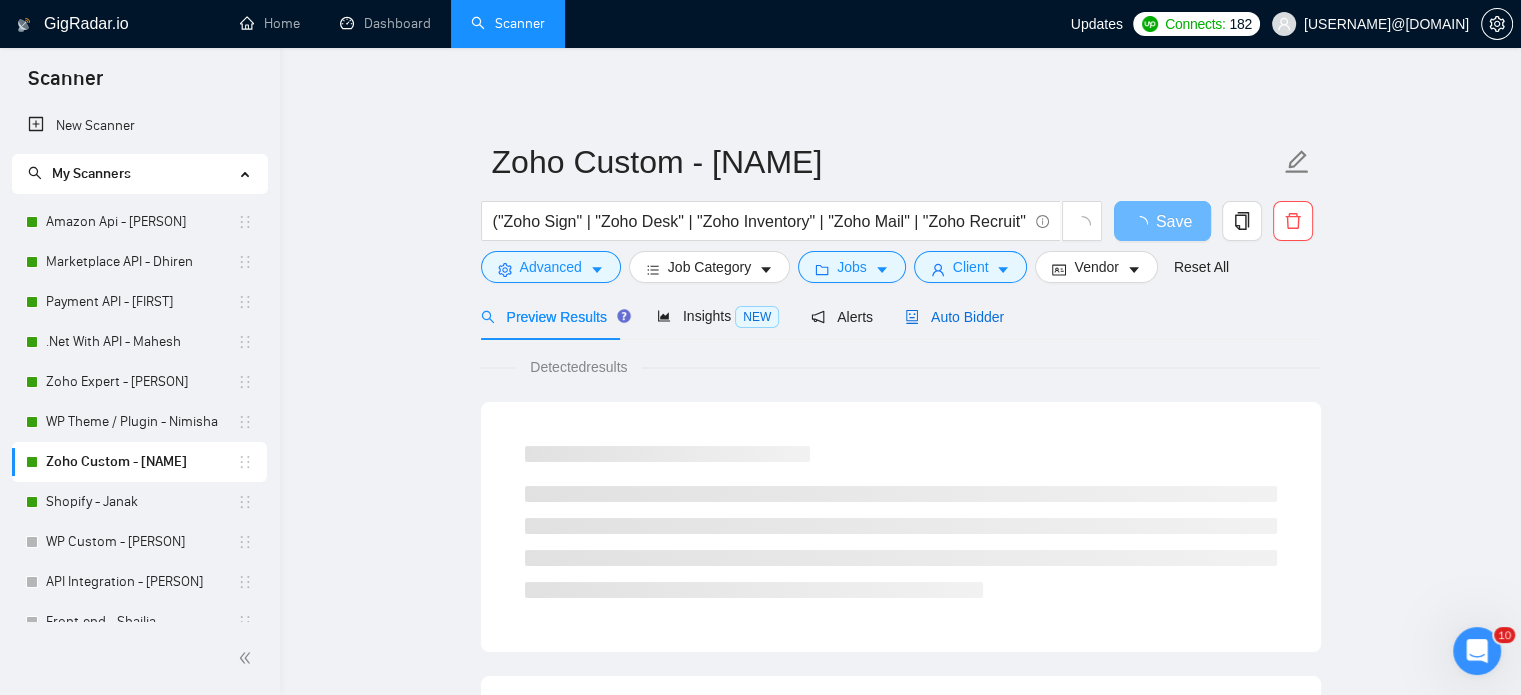 click on "Auto Bidder" at bounding box center [954, 317] 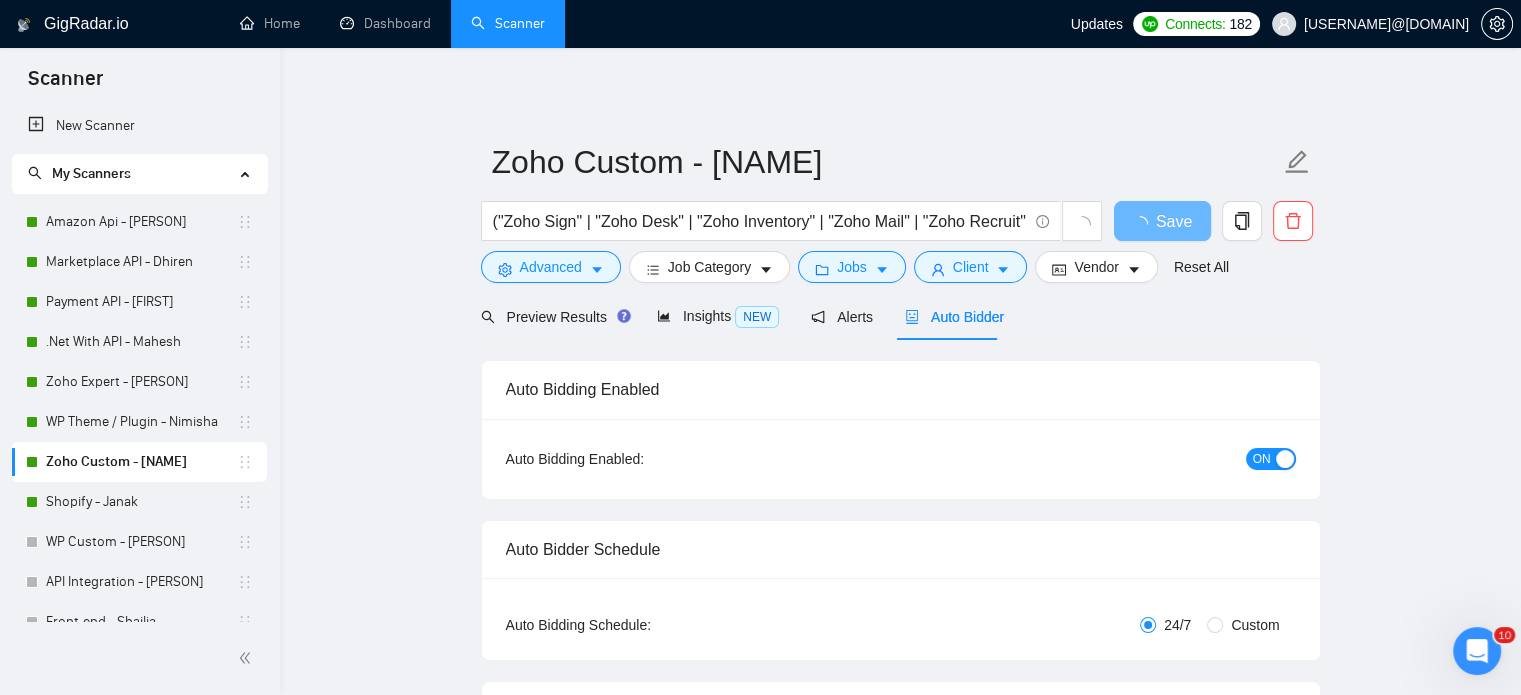 type 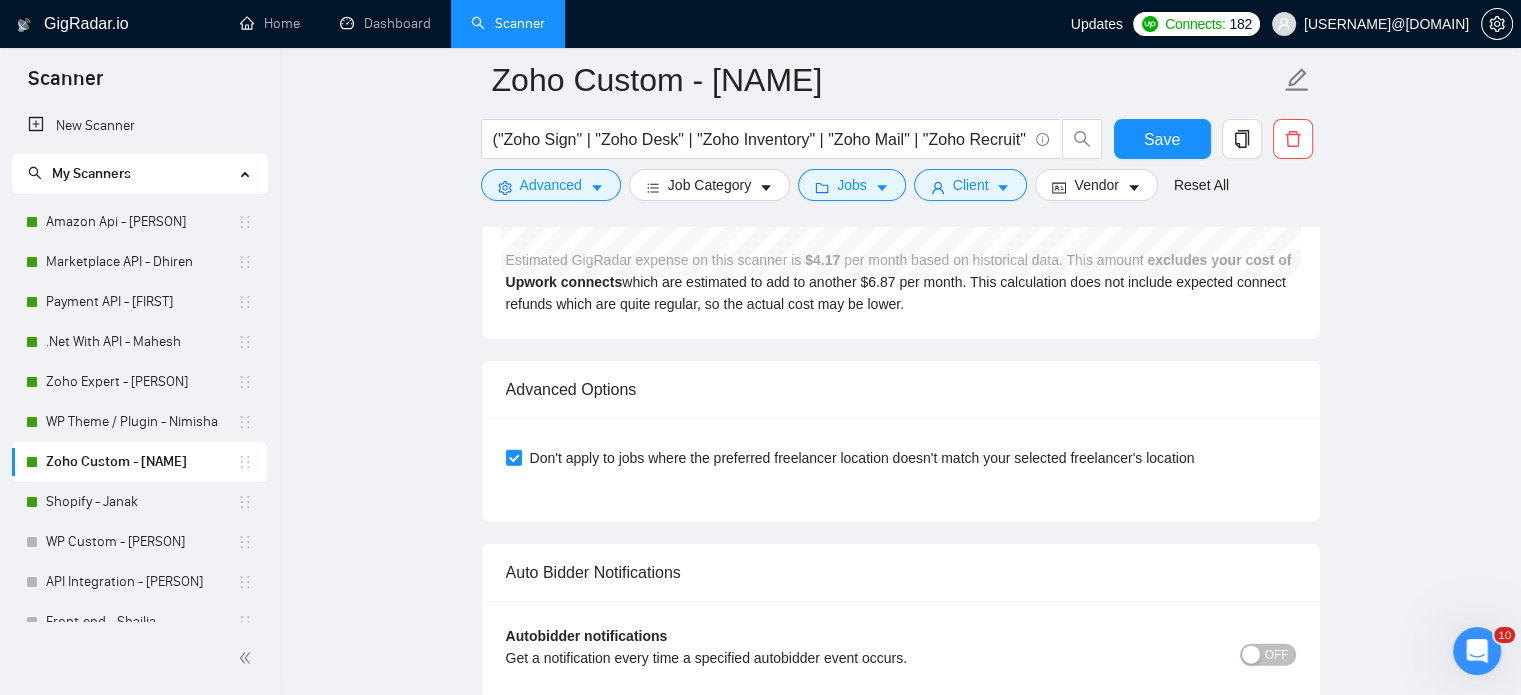 scroll, scrollTop: 4180, scrollLeft: 0, axis: vertical 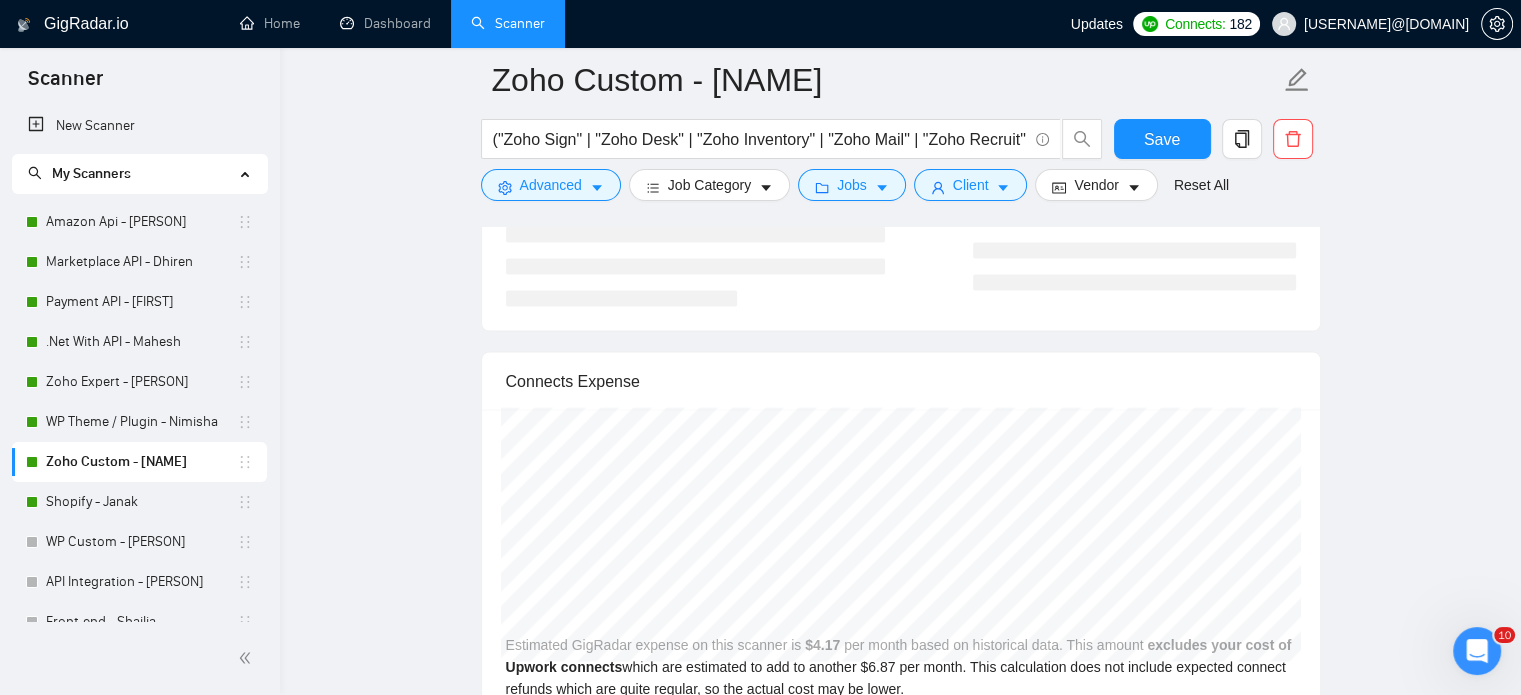 drag, startPoint x: 181, startPoint y: 421, endPoint x: 1242, endPoint y: 551, distance: 1068.9346 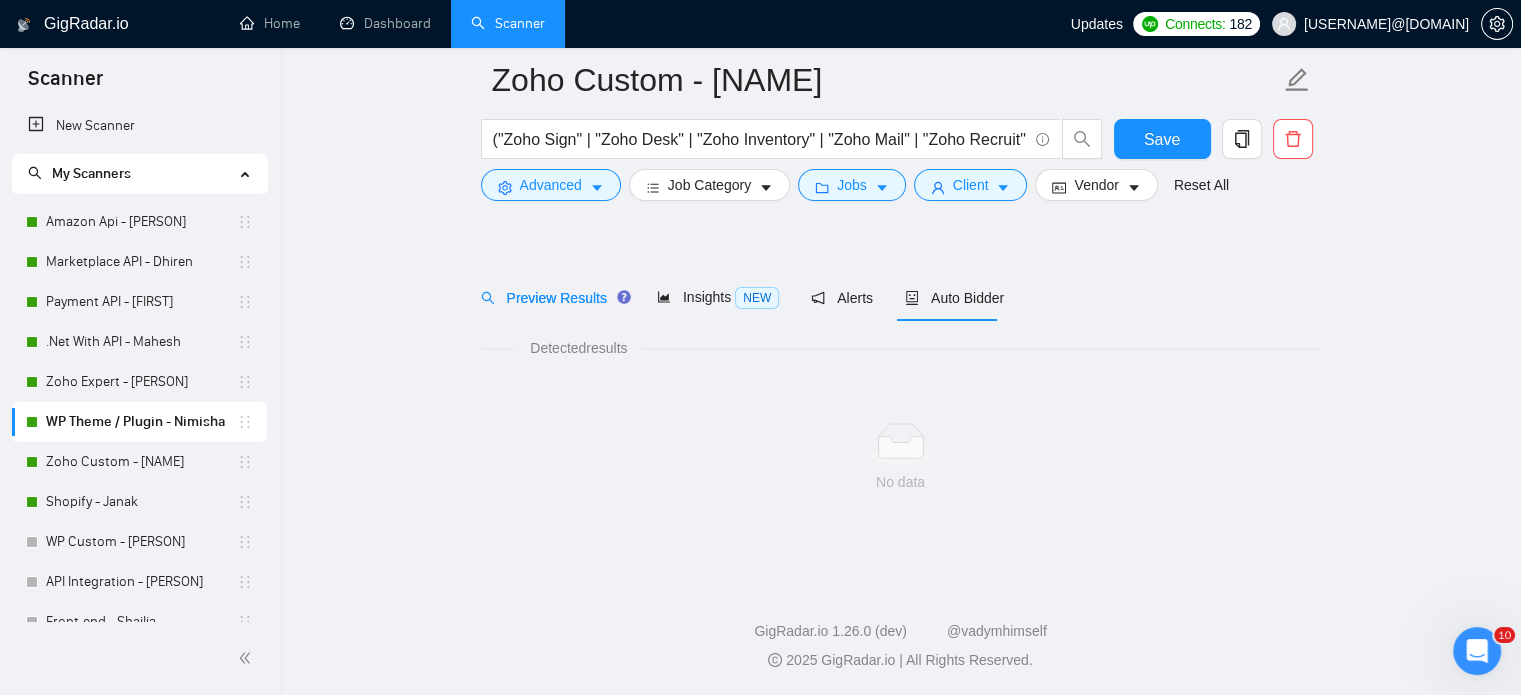 scroll, scrollTop: 35, scrollLeft: 0, axis: vertical 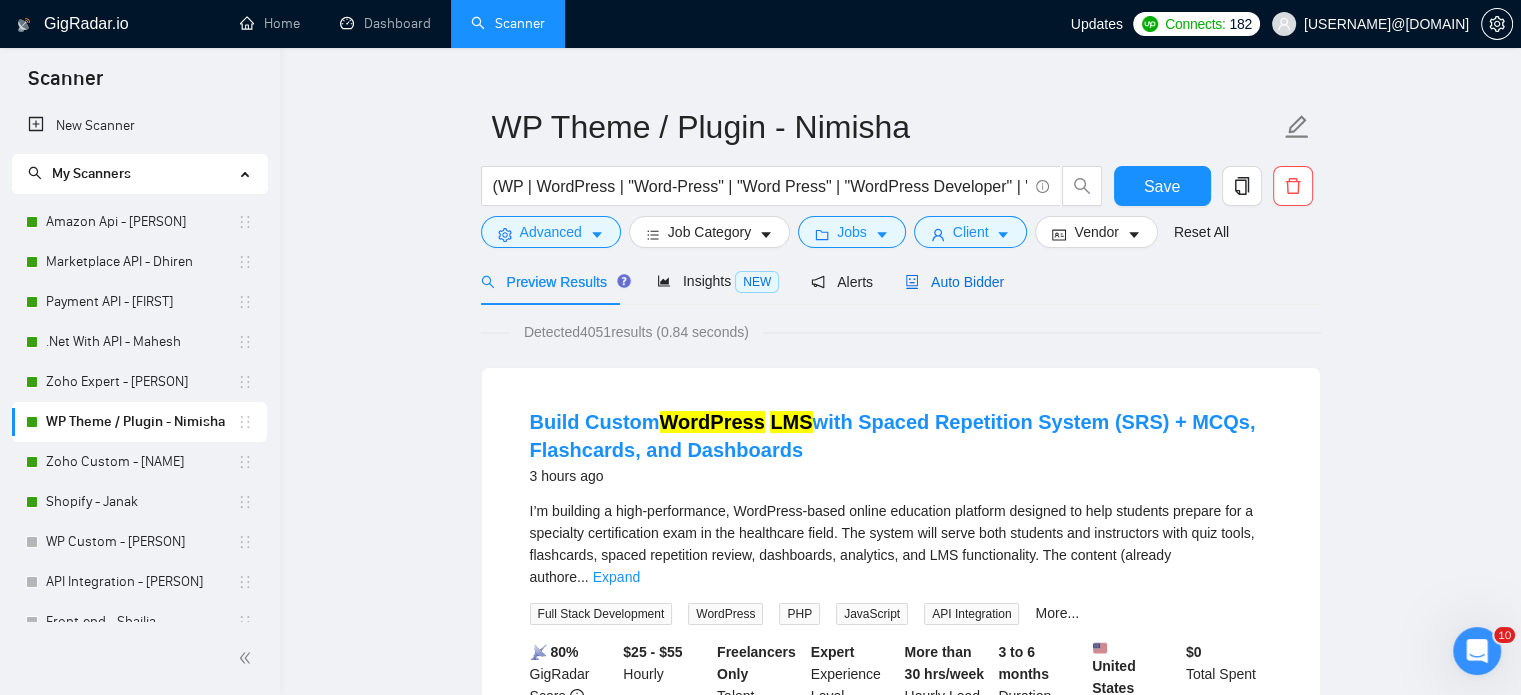 click on "Auto Bidder" at bounding box center [954, 282] 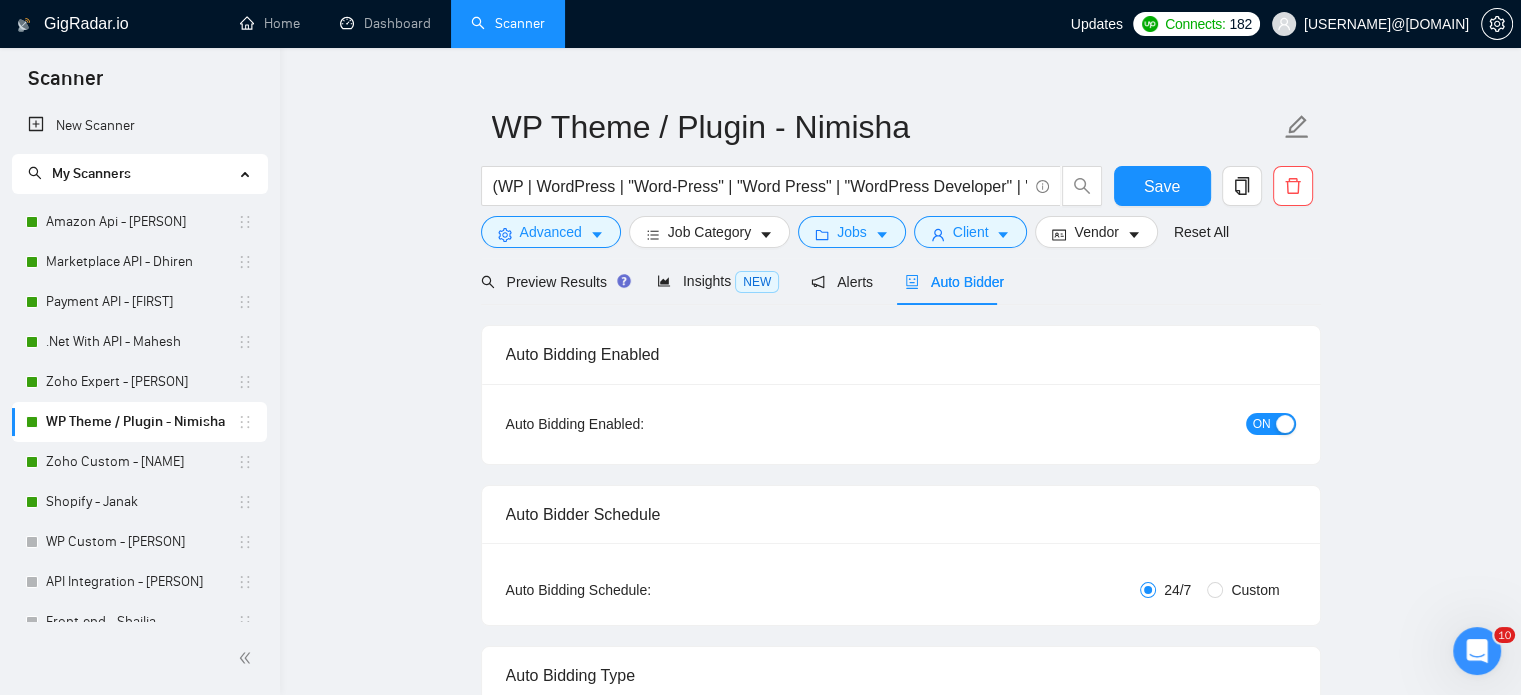 type 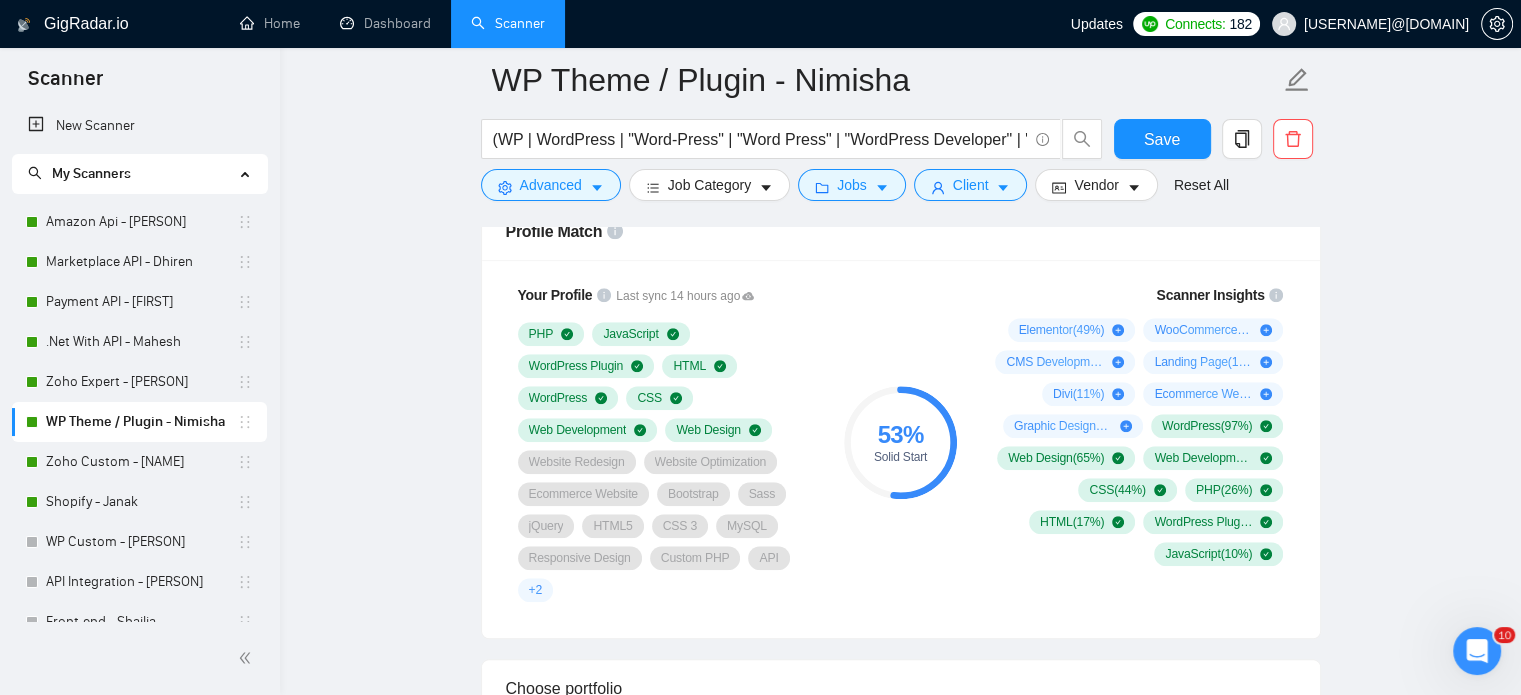 scroll, scrollTop: 1535, scrollLeft: 0, axis: vertical 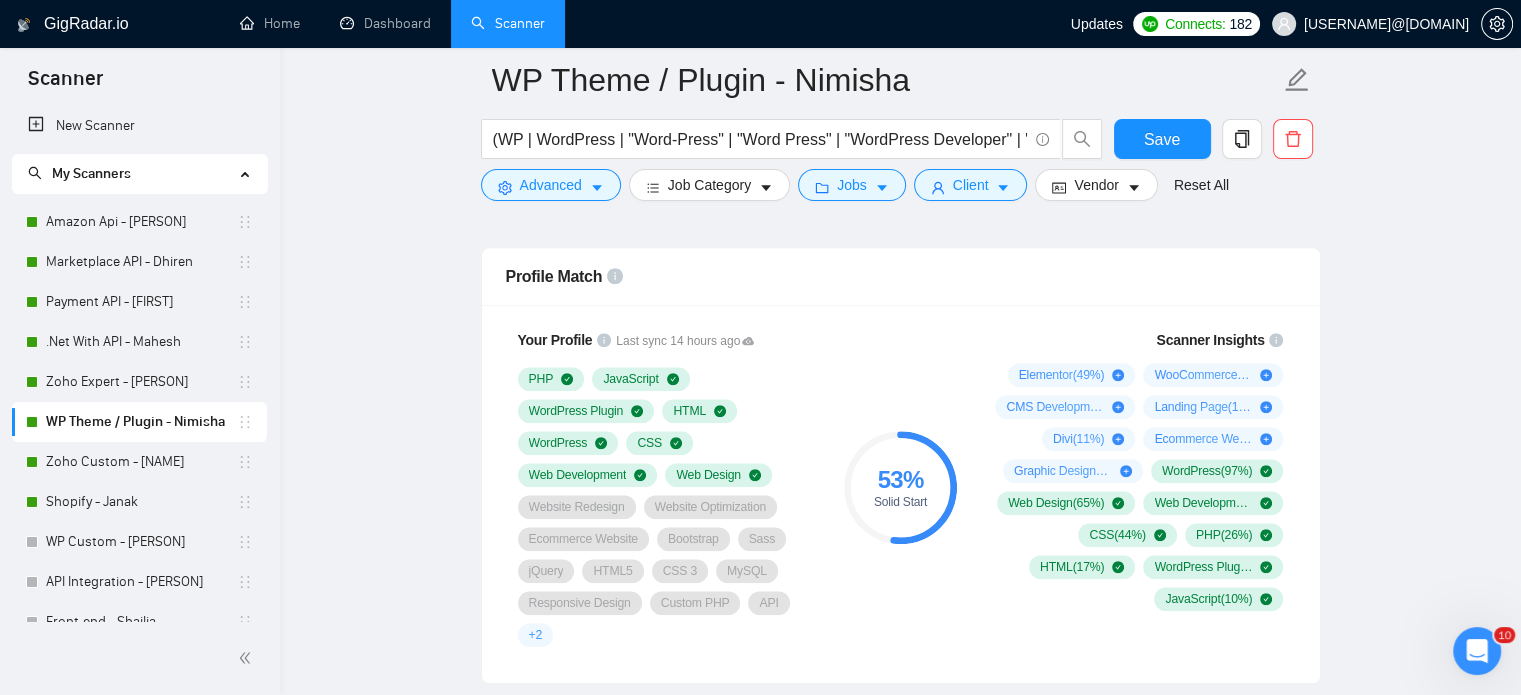 drag, startPoint x: 1018, startPoint y: 371, endPoint x: 1264, endPoint y: 395, distance: 247.16795 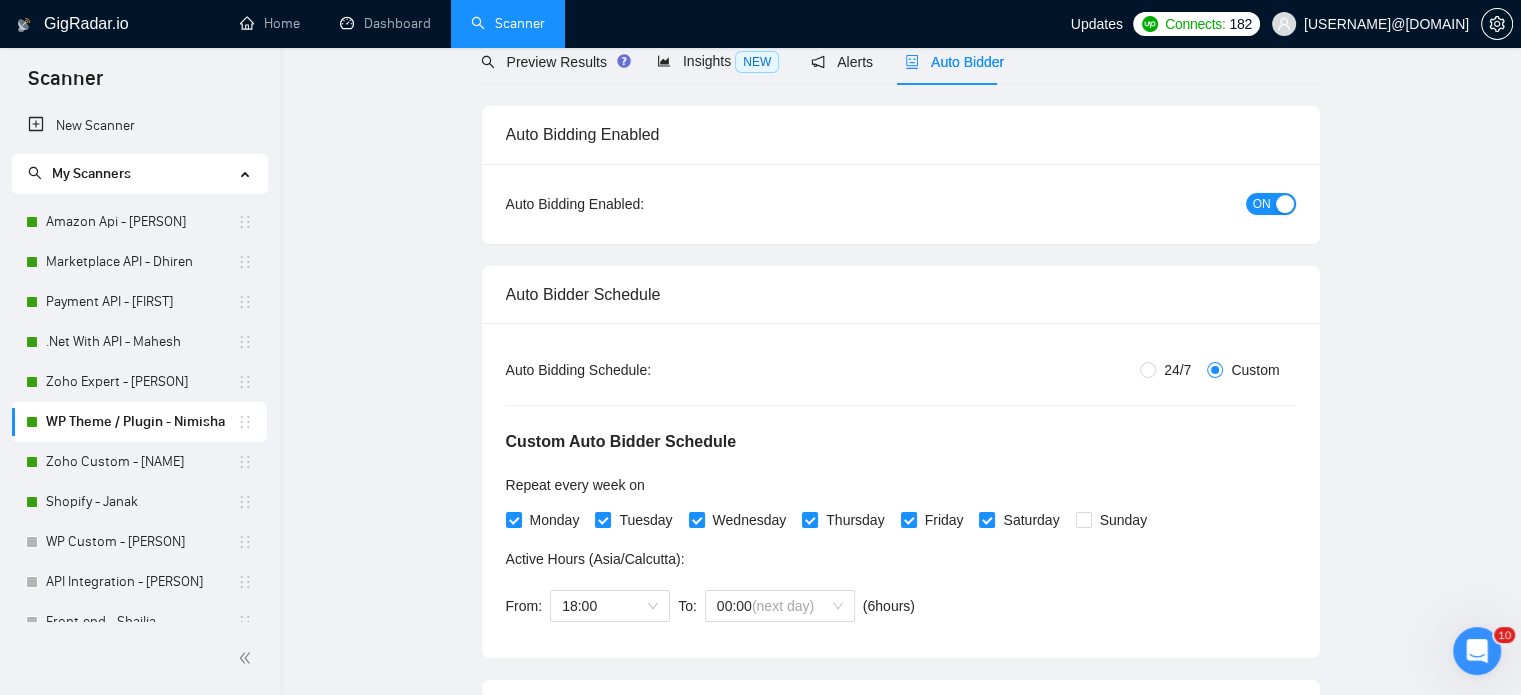 scroll, scrollTop: 0, scrollLeft: 0, axis: both 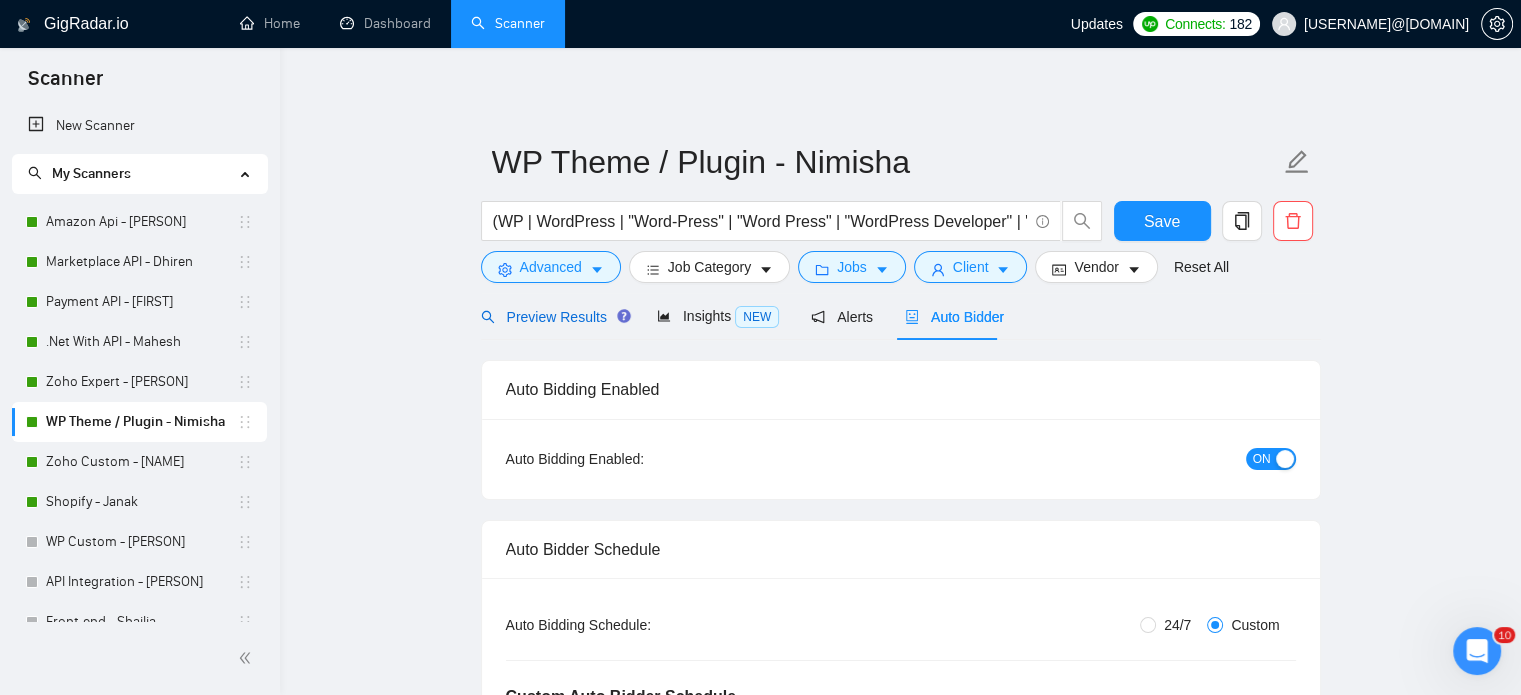 click on "Preview Results" at bounding box center [553, 317] 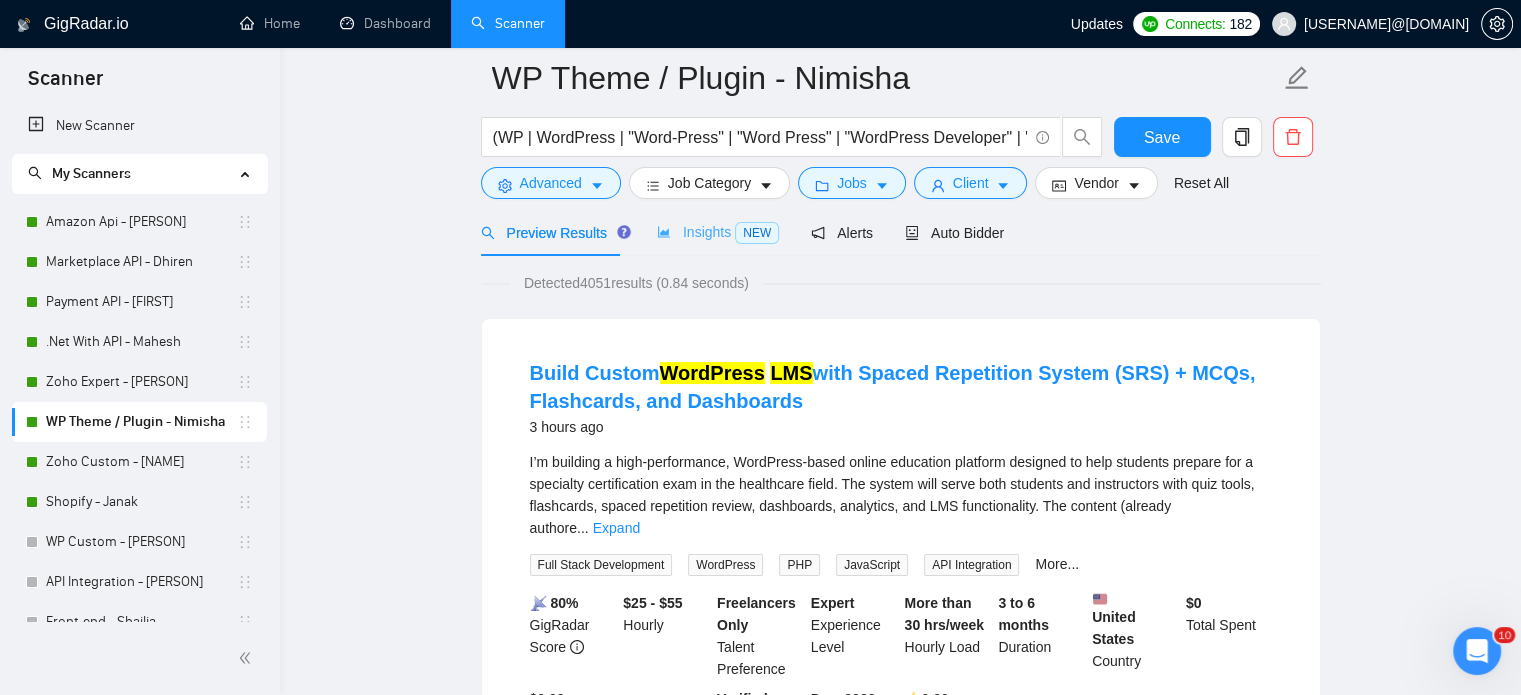 scroll, scrollTop: 0, scrollLeft: 0, axis: both 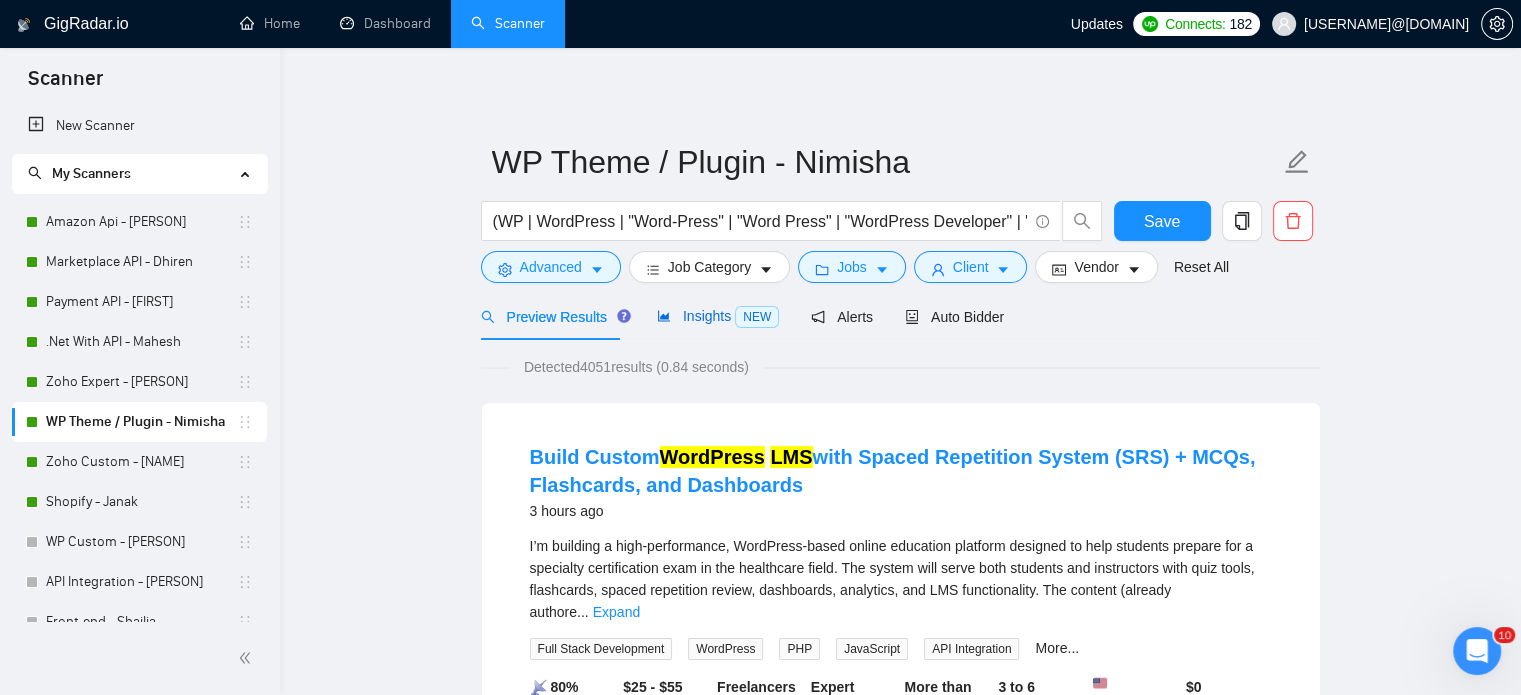 click on "Insights NEW" at bounding box center (718, 316) 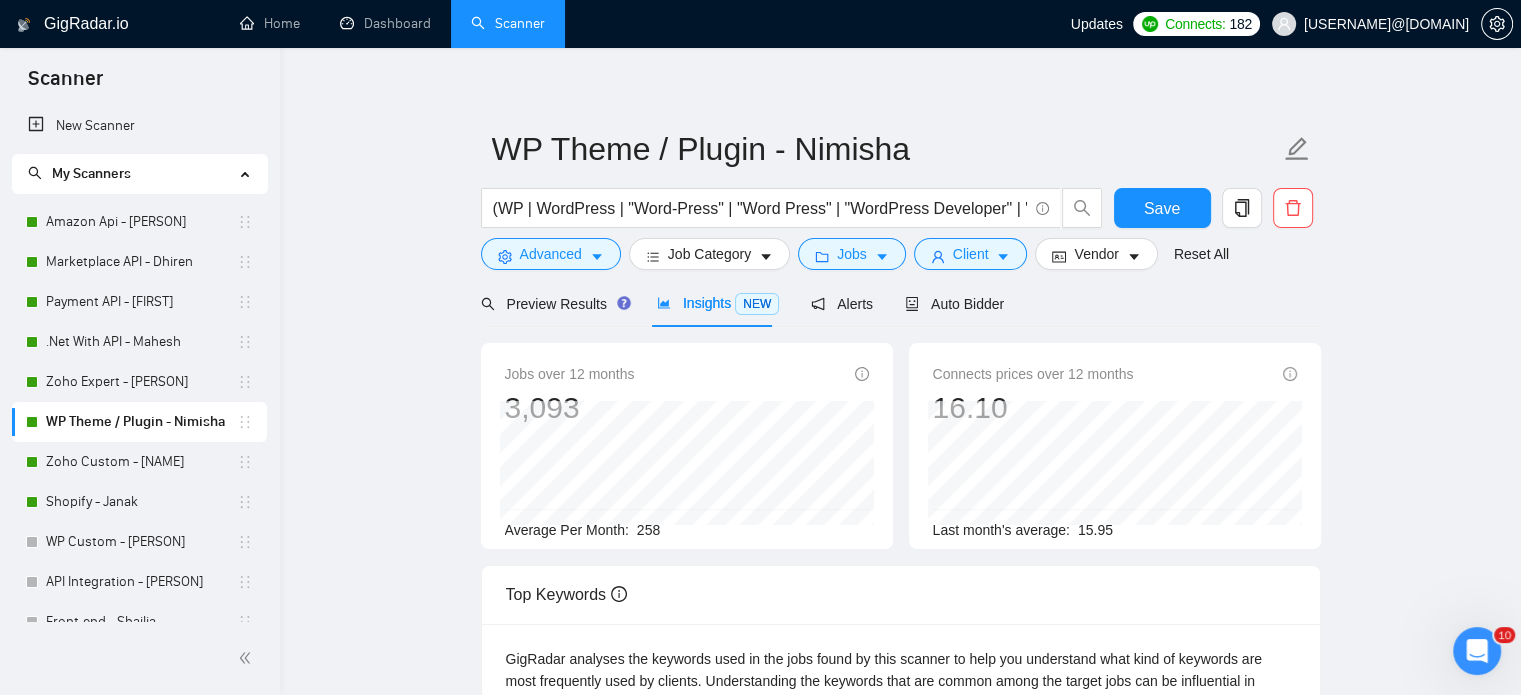 scroll, scrollTop: 0, scrollLeft: 0, axis: both 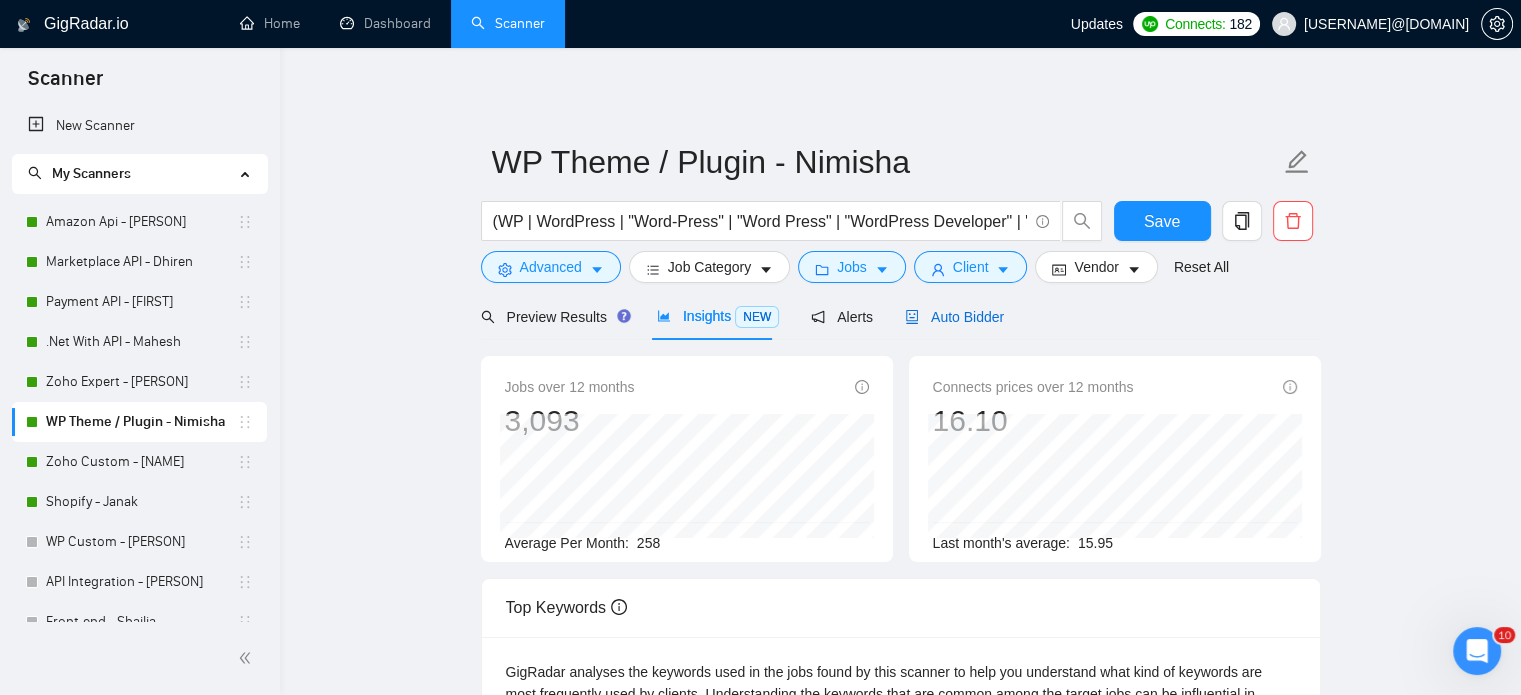 click on "Auto Bidder" at bounding box center (954, 317) 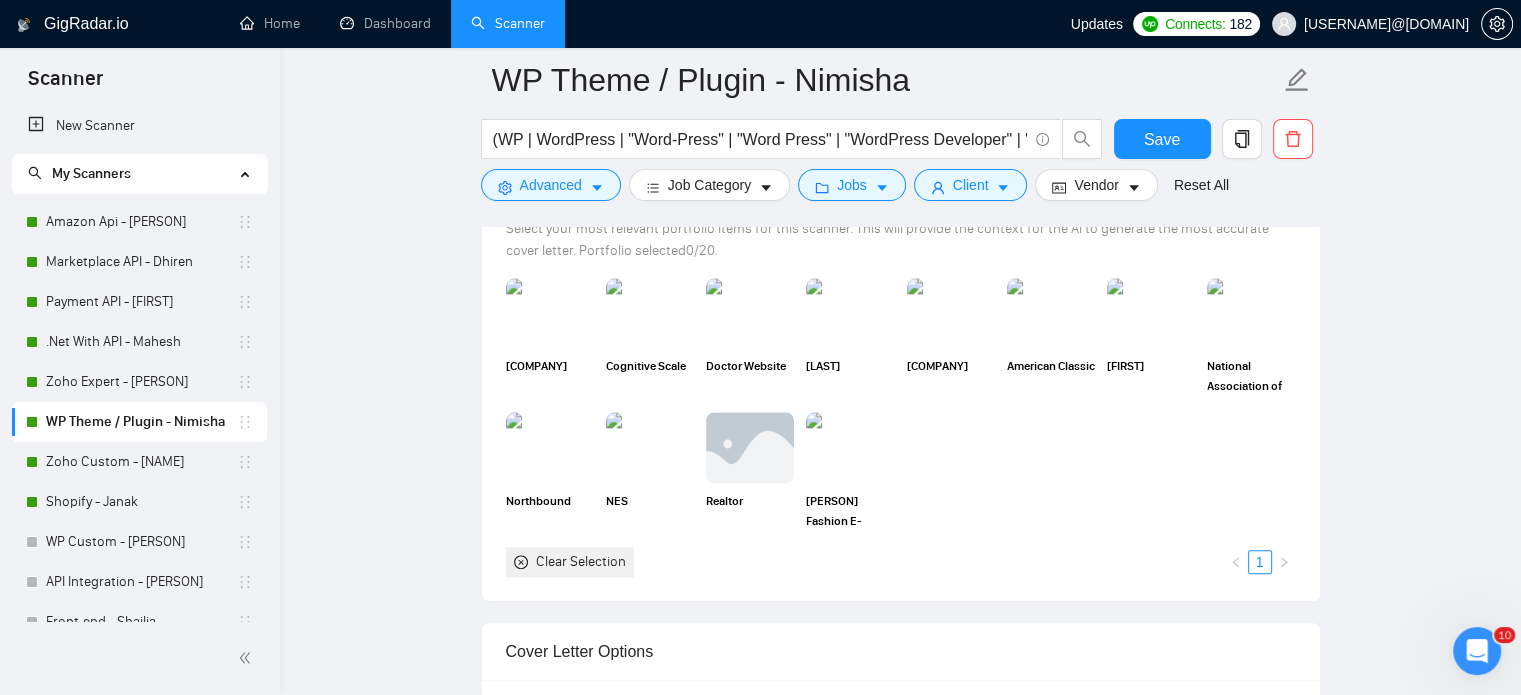 scroll, scrollTop: 2000, scrollLeft: 0, axis: vertical 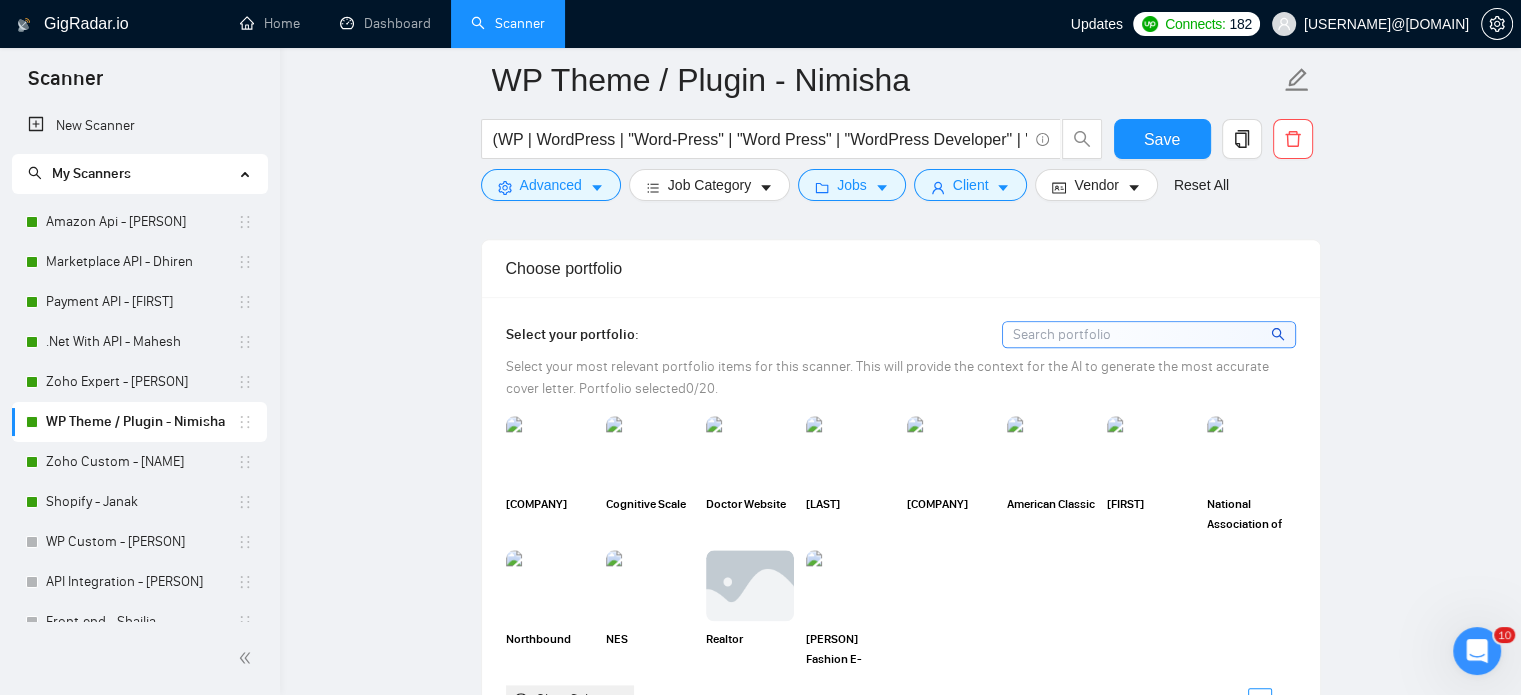 click at bounding box center (1149, 334) 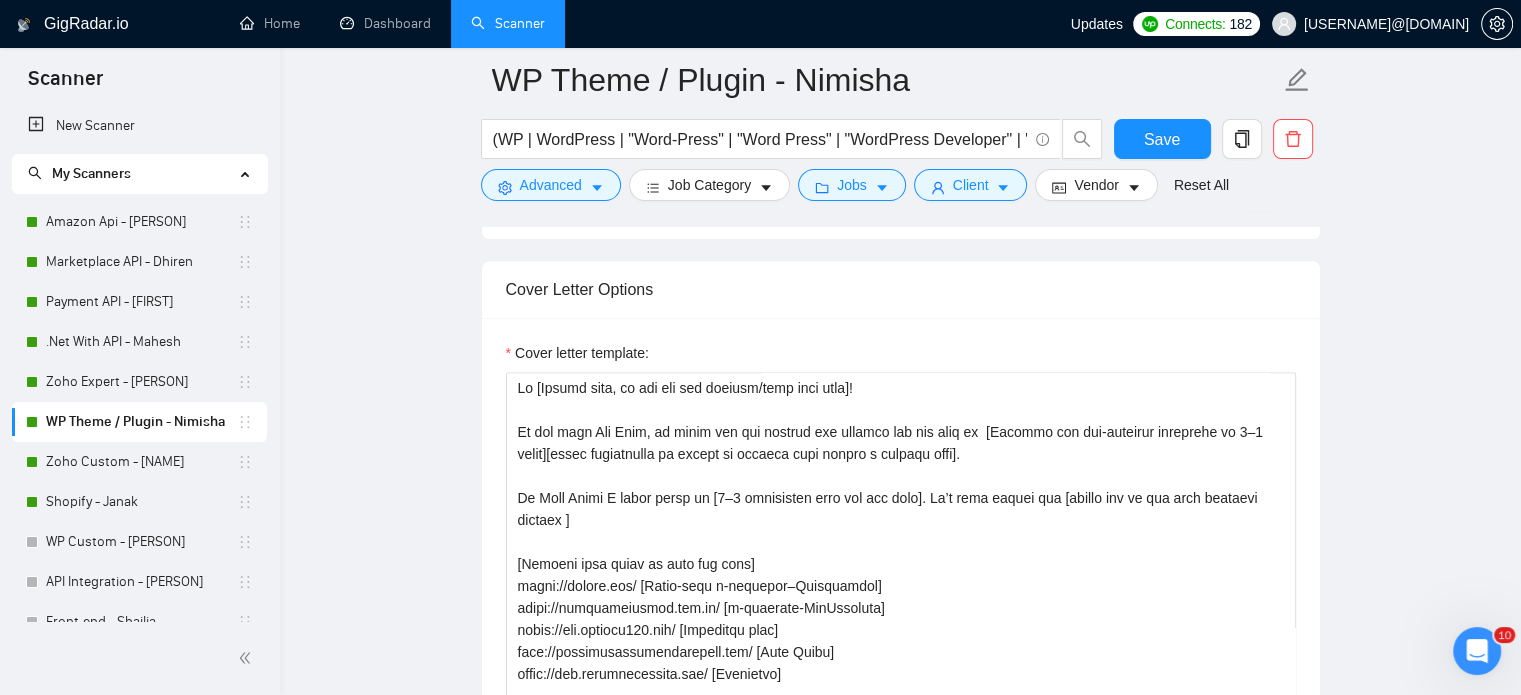 scroll, scrollTop: 2600, scrollLeft: 0, axis: vertical 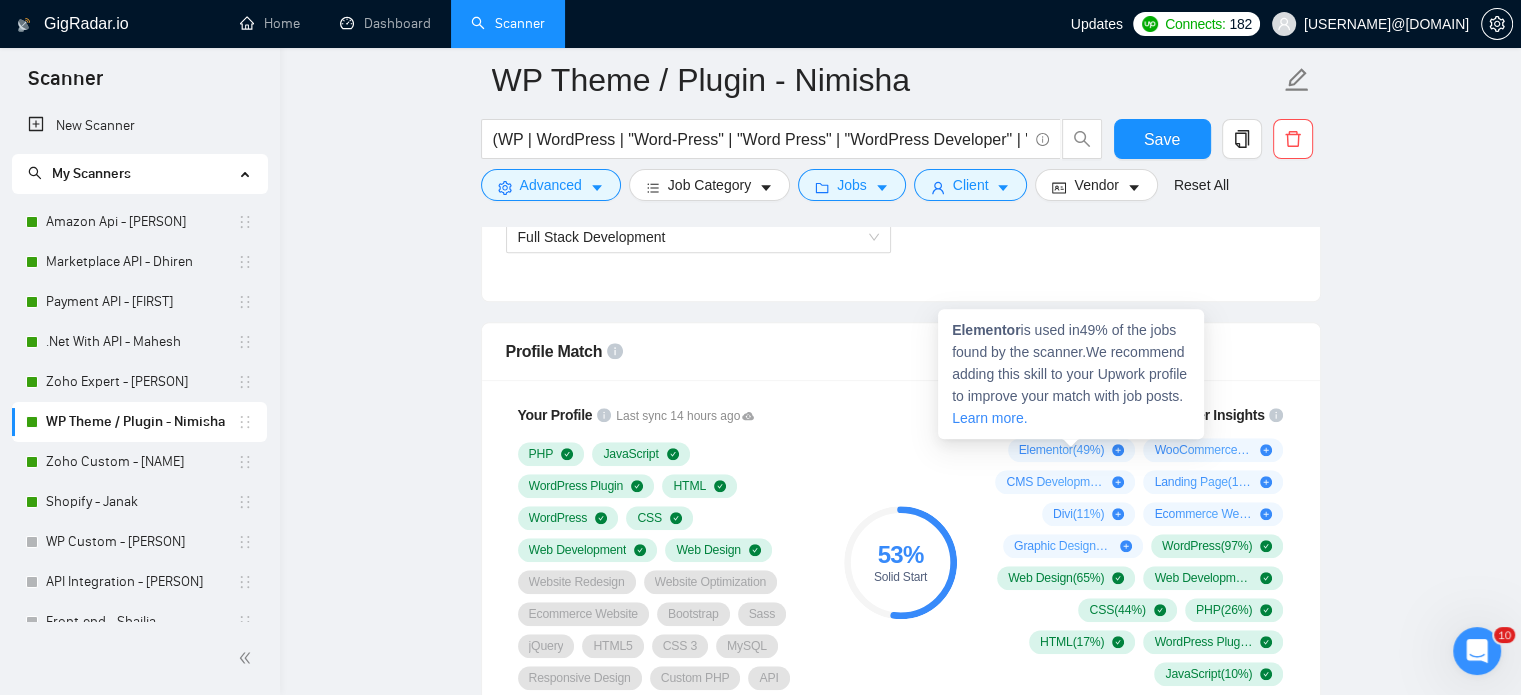 drag, startPoint x: 1019, startPoint y: 446, endPoint x: 1126, endPoint y: 456, distance: 107.46627 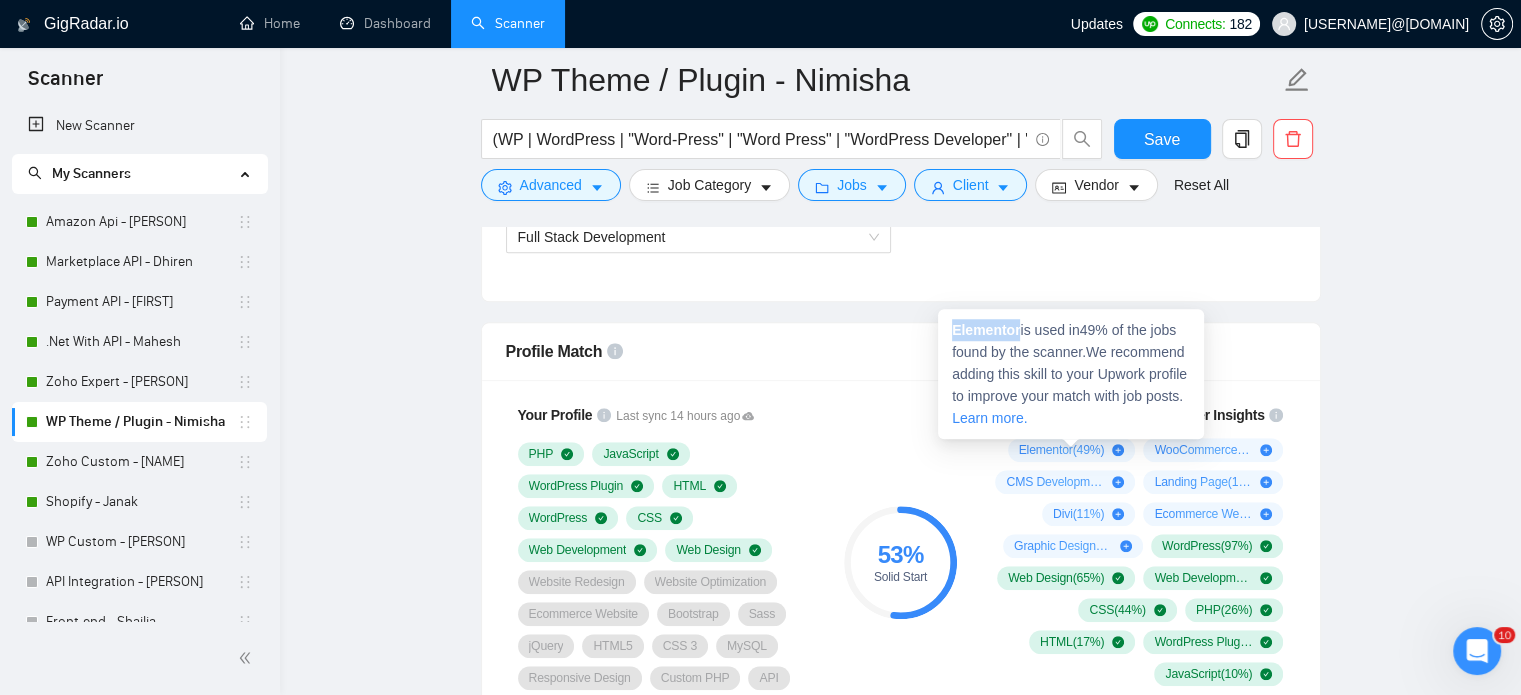 drag, startPoint x: 1020, startPoint y: 331, endPoint x: 950, endPoint y: 327, distance: 70.11419 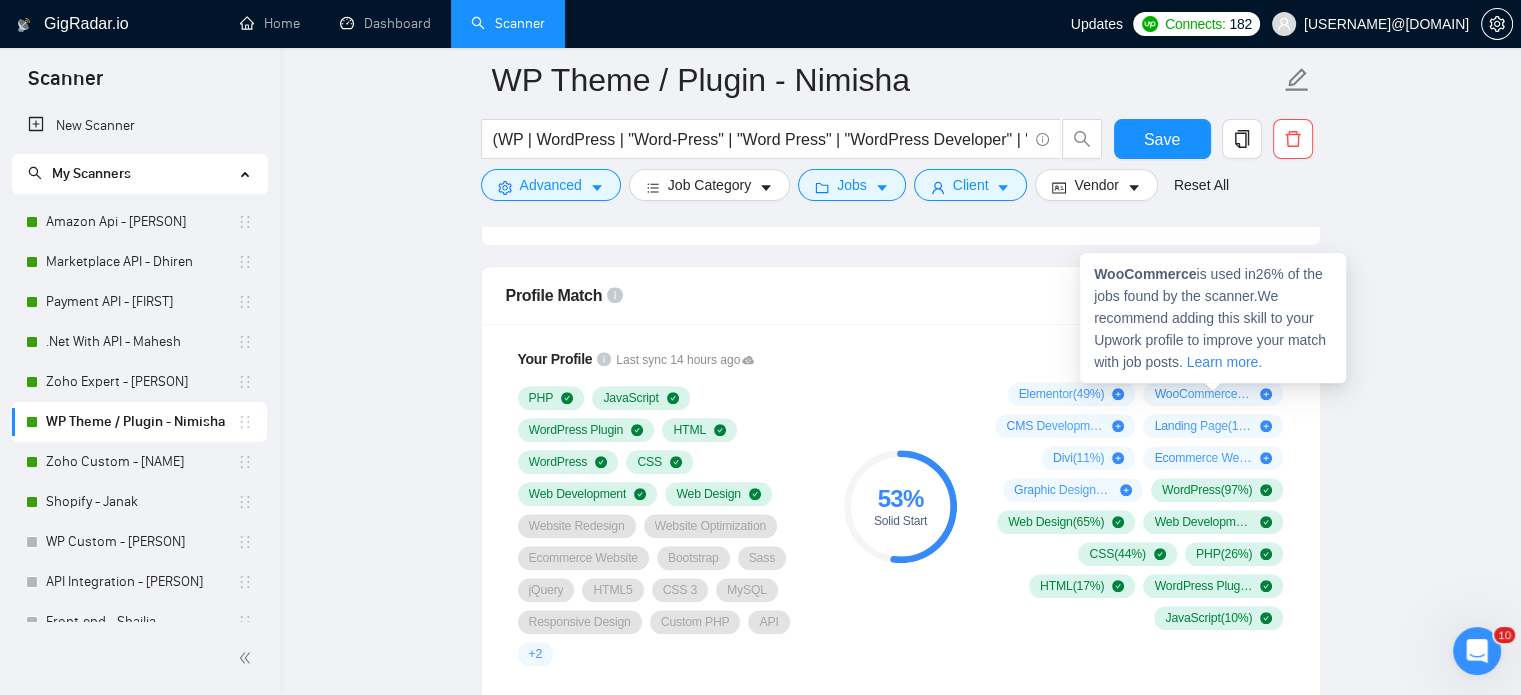 scroll, scrollTop: 1560, scrollLeft: 0, axis: vertical 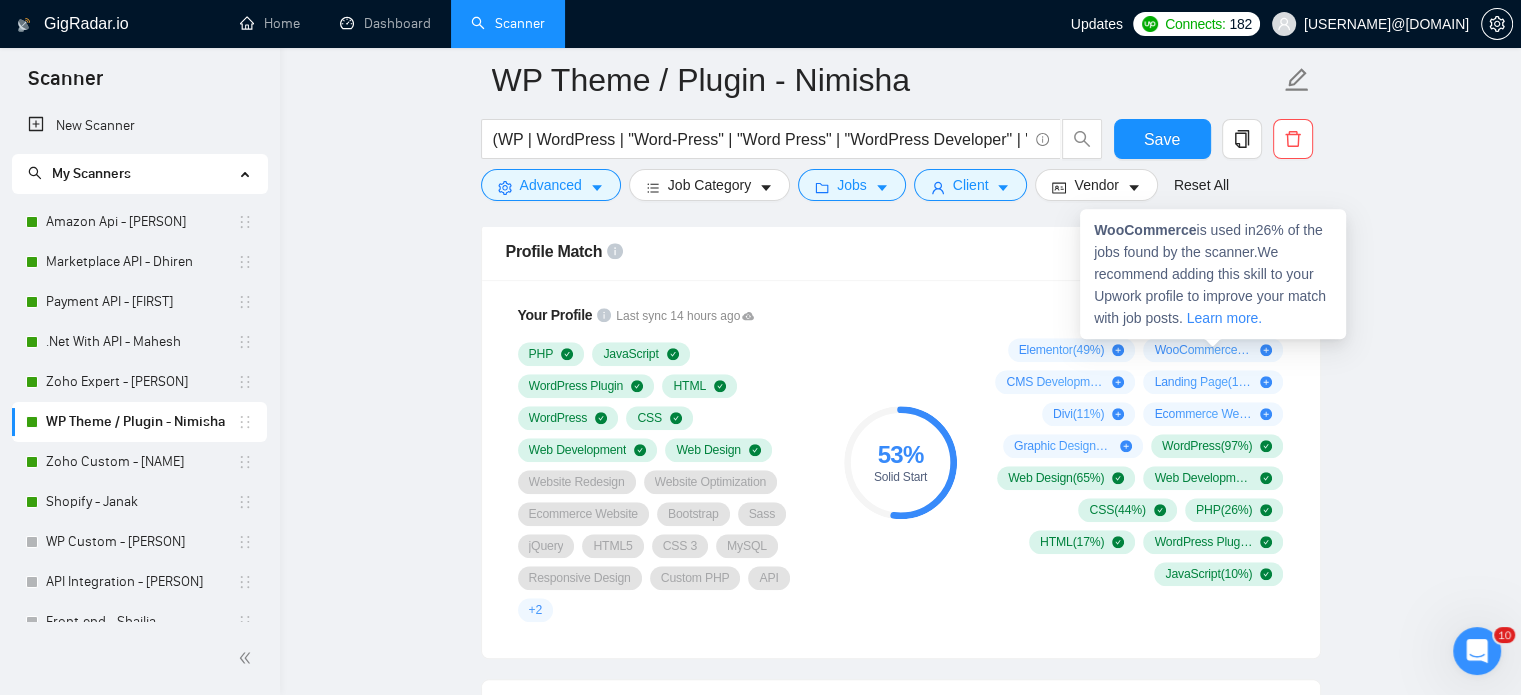 drag, startPoint x: 1152, startPoint y: 348, endPoint x: 1220, endPoint y: 346, distance: 68.0294 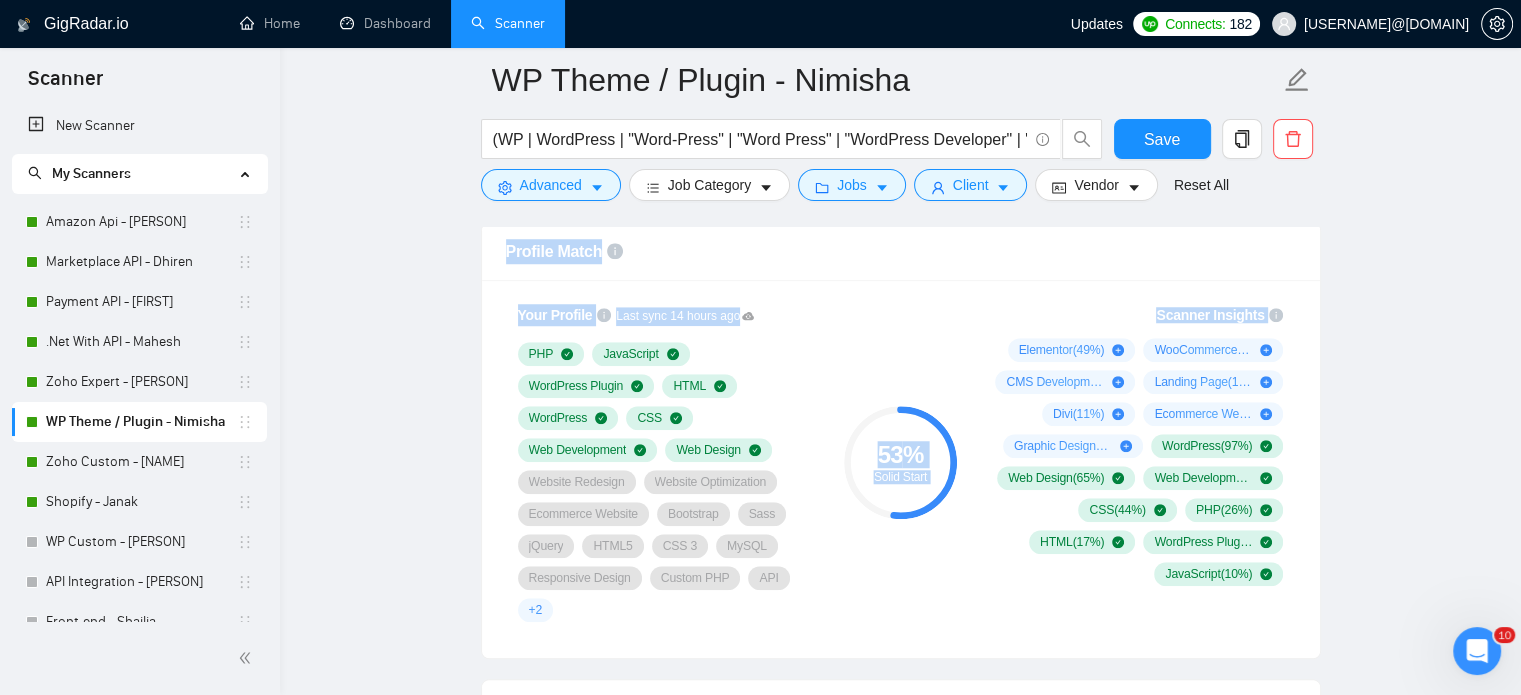 drag, startPoint x: 1192, startPoint y: 231, endPoint x: 1064, endPoint y: 225, distance: 128.14055 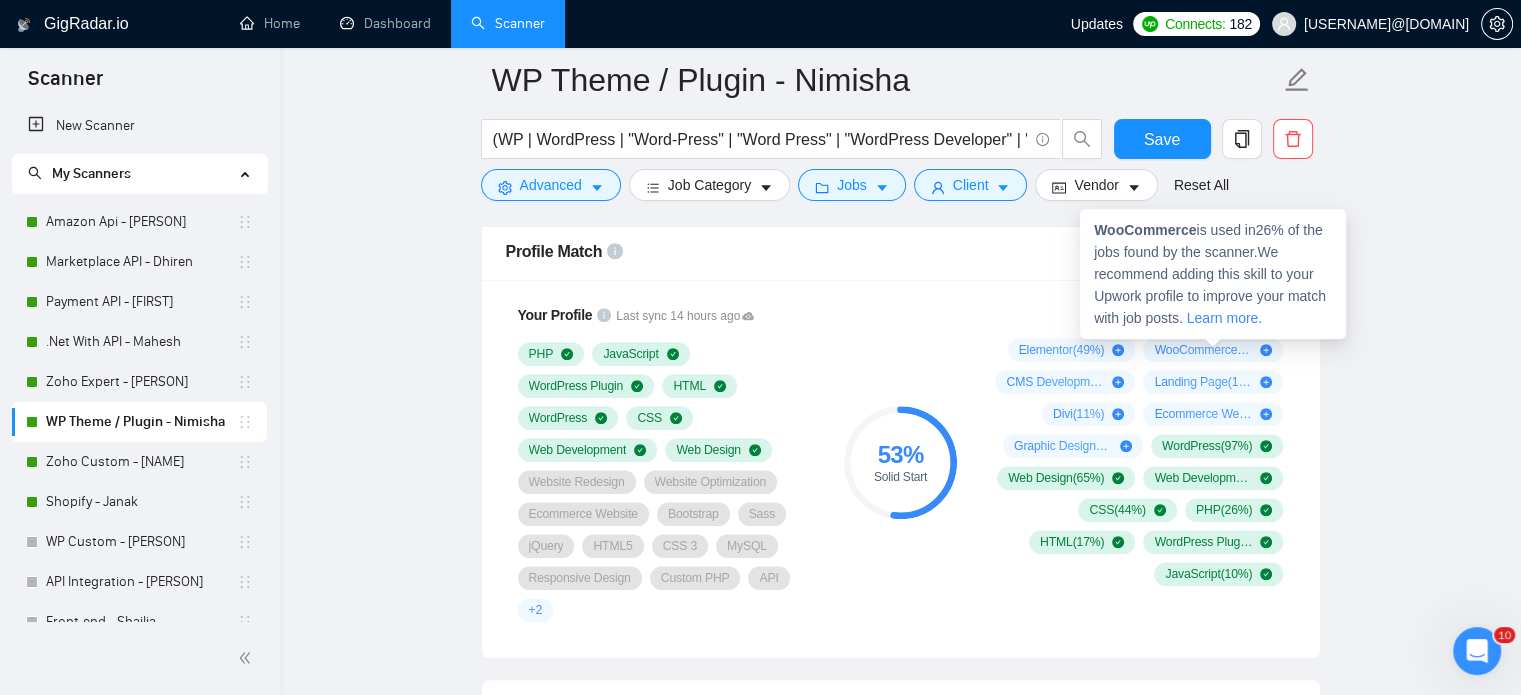 click on "WooCommerce  is used in  26 % of the jobs found by the scanner.  We recommend adding this skill to your Upwork profile to improve your match with job posts.   Learn more." at bounding box center [1213, 274] 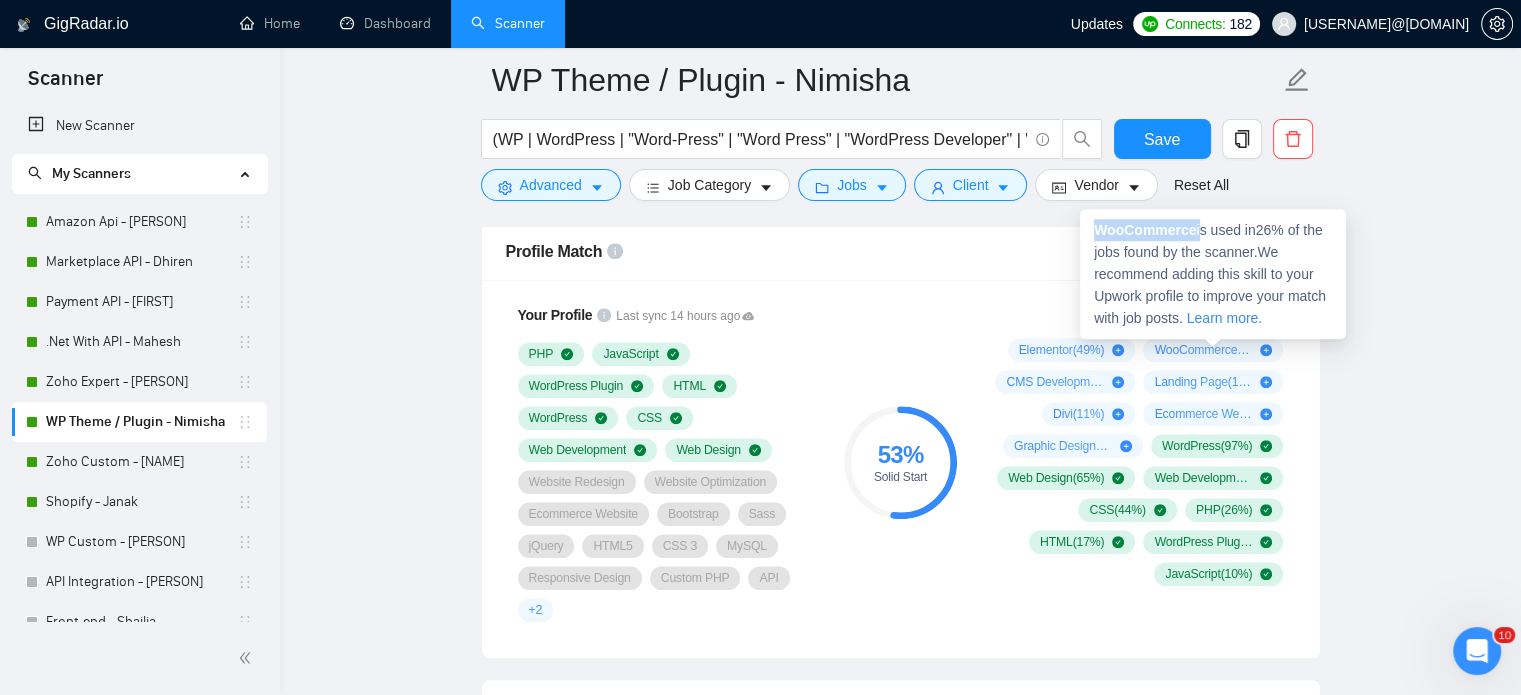click on "WooCommerce  is used in  26 % of the jobs found by the scanner.  We recommend adding this skill to your Upwork profile to improve your match with job posts.   Learn more." at bounding box center (1213, 274) 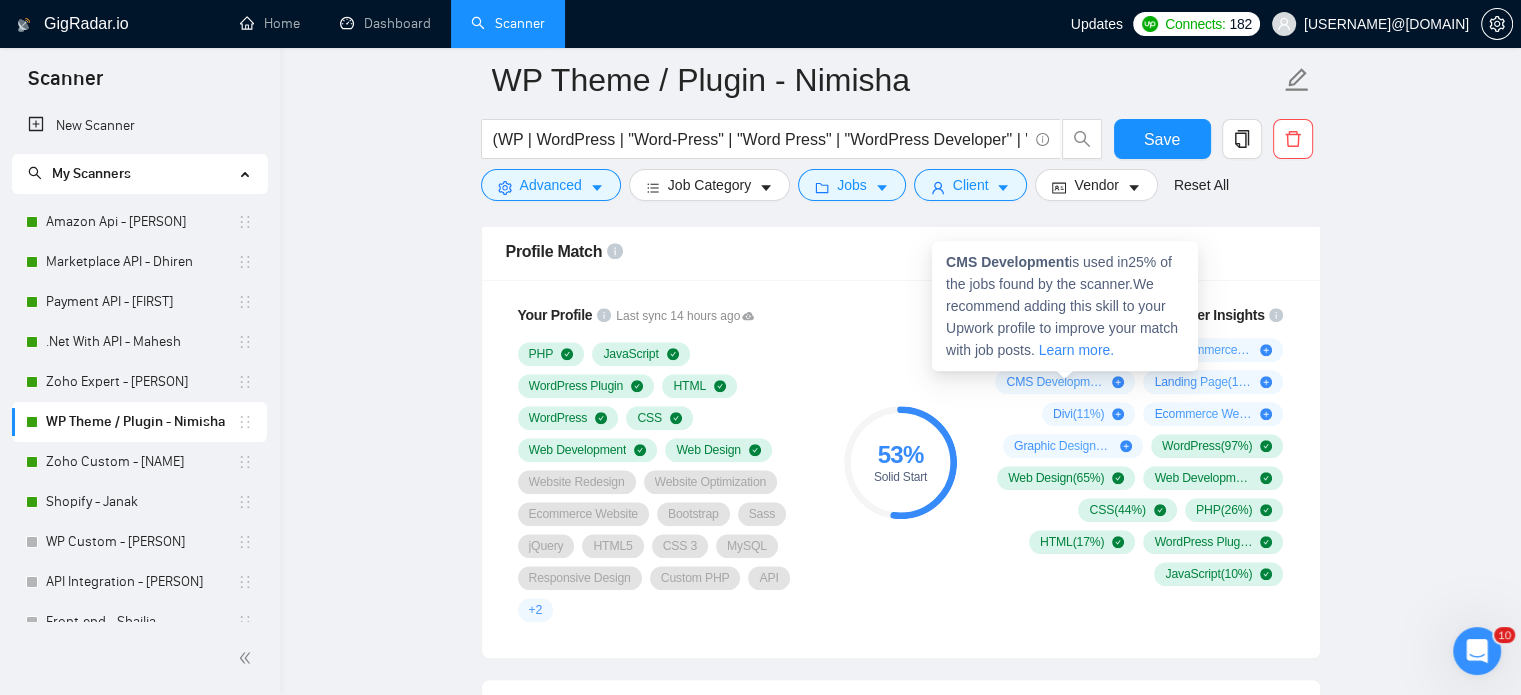 click on "CMS Development" at bounding box center (1007, 262) 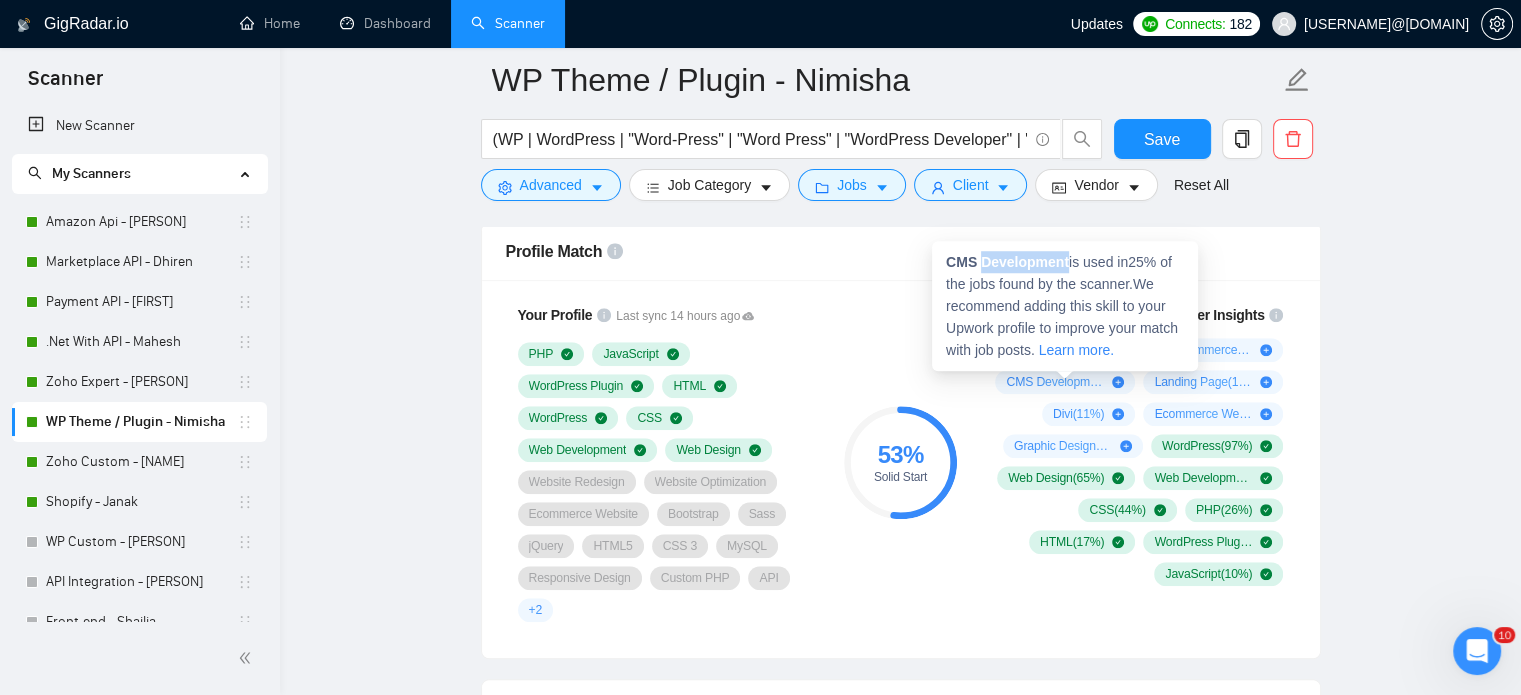 click on "CMS Development" at bounding box center [1007, 262] 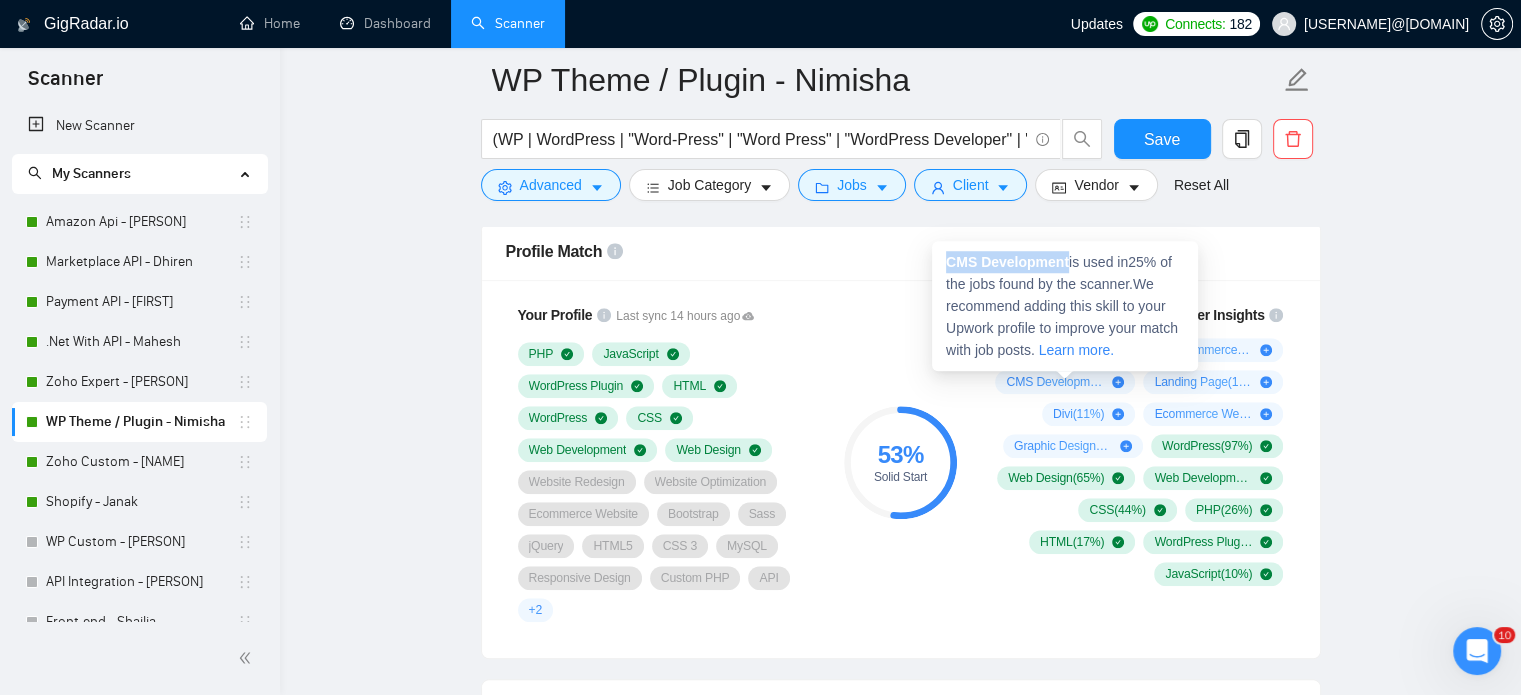 drag, startPoint x: 948, startPoint y: 259, endPoint x: 1068, endPoint y: 262, distance: 120.03749 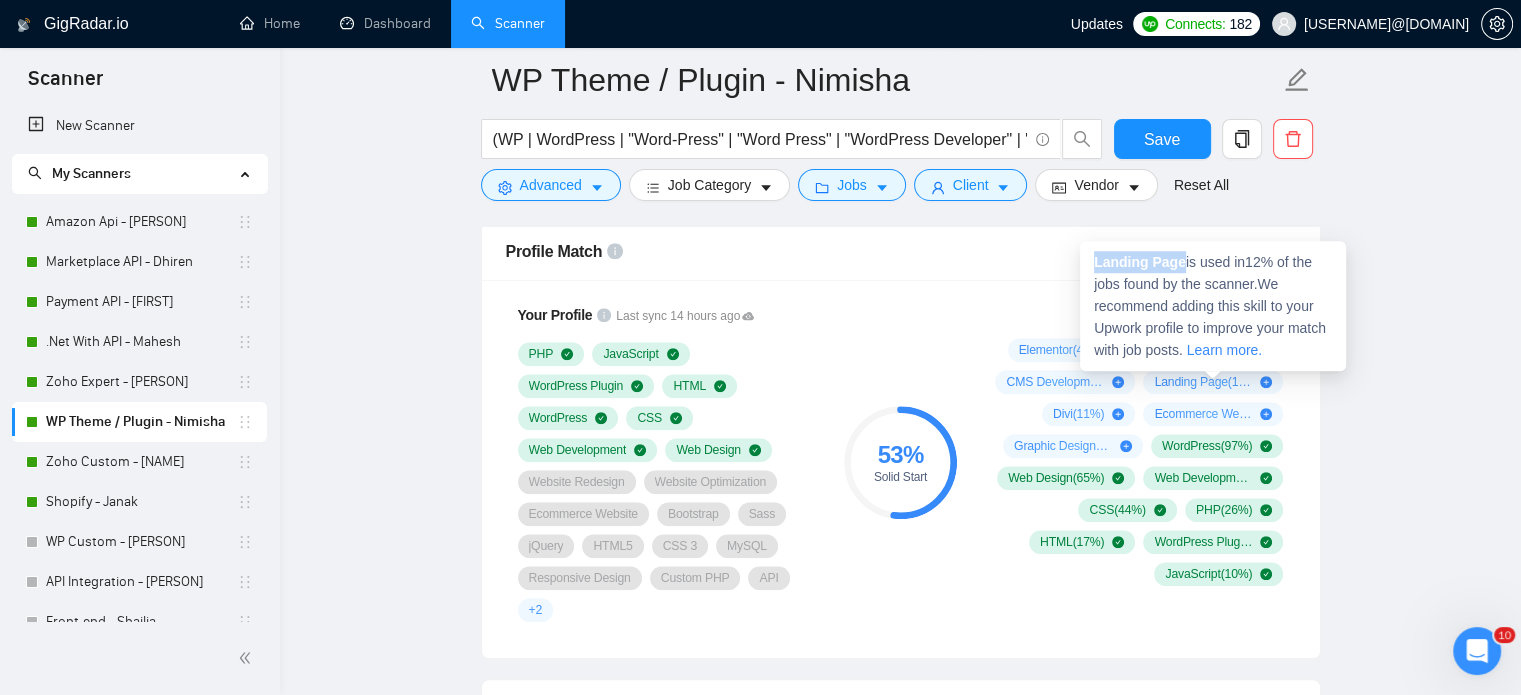 drag, startPoint x: 1092, startPoint y: 262, endPoint x: 1181, endPoint y: 263, distance: 89.005615 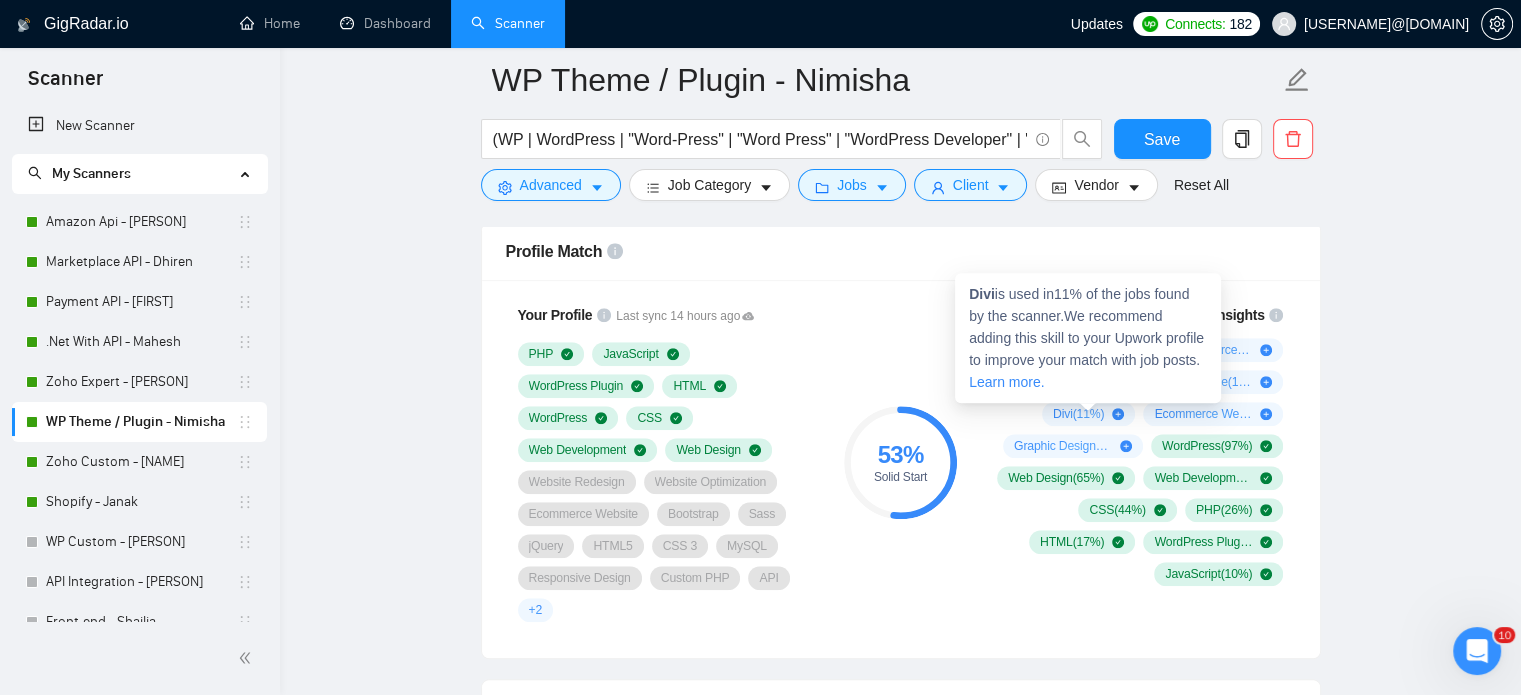 click on "Divi ( 11 %)" at bounding box center (1089, 414) 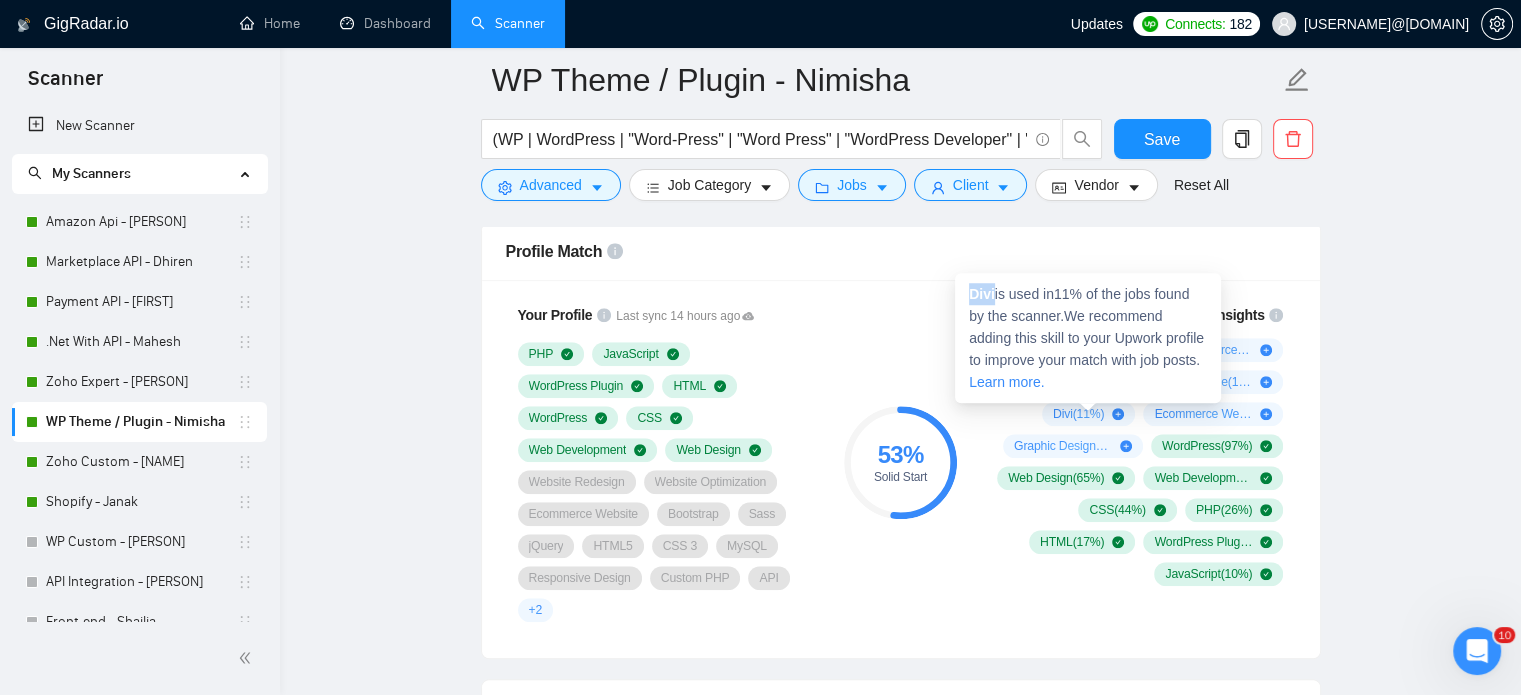click on "Divi" at bounding box center [982, 294] 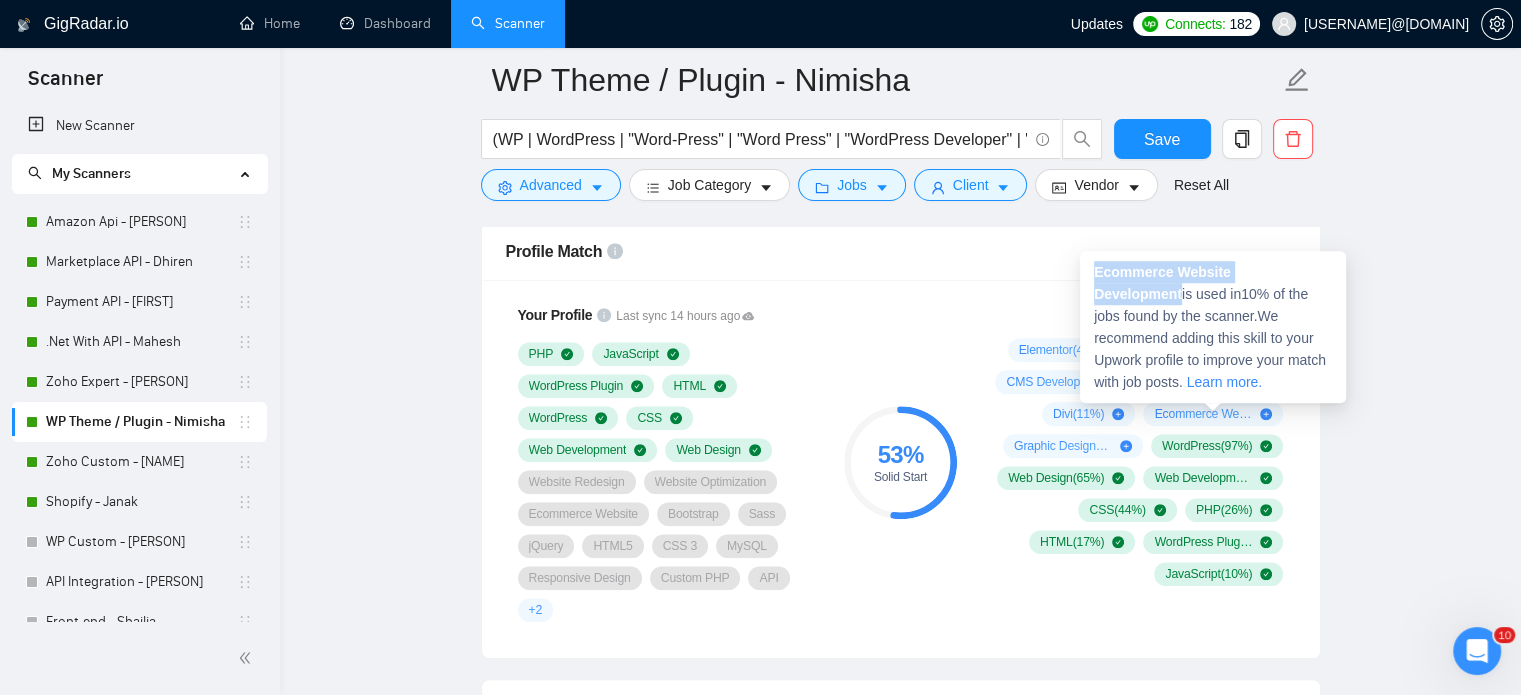 drag, startPoint x: 1096, startPoint y: 269, endPoint x: 1322, endPoint y: 276, distance: 226.10838 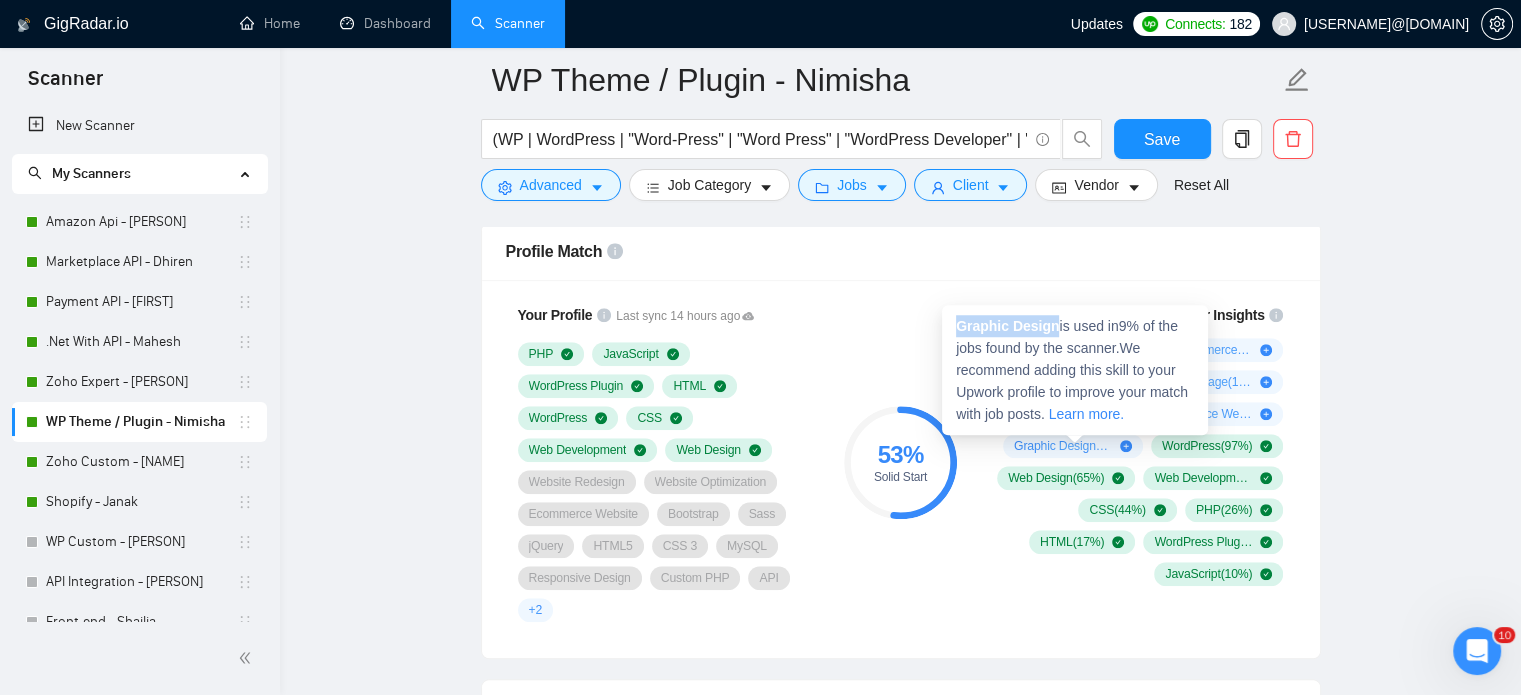 drag, startPoint x: 956, startPoint y: 323, endPoint x: 1052, endPoint y: 330, distance: 96.25487 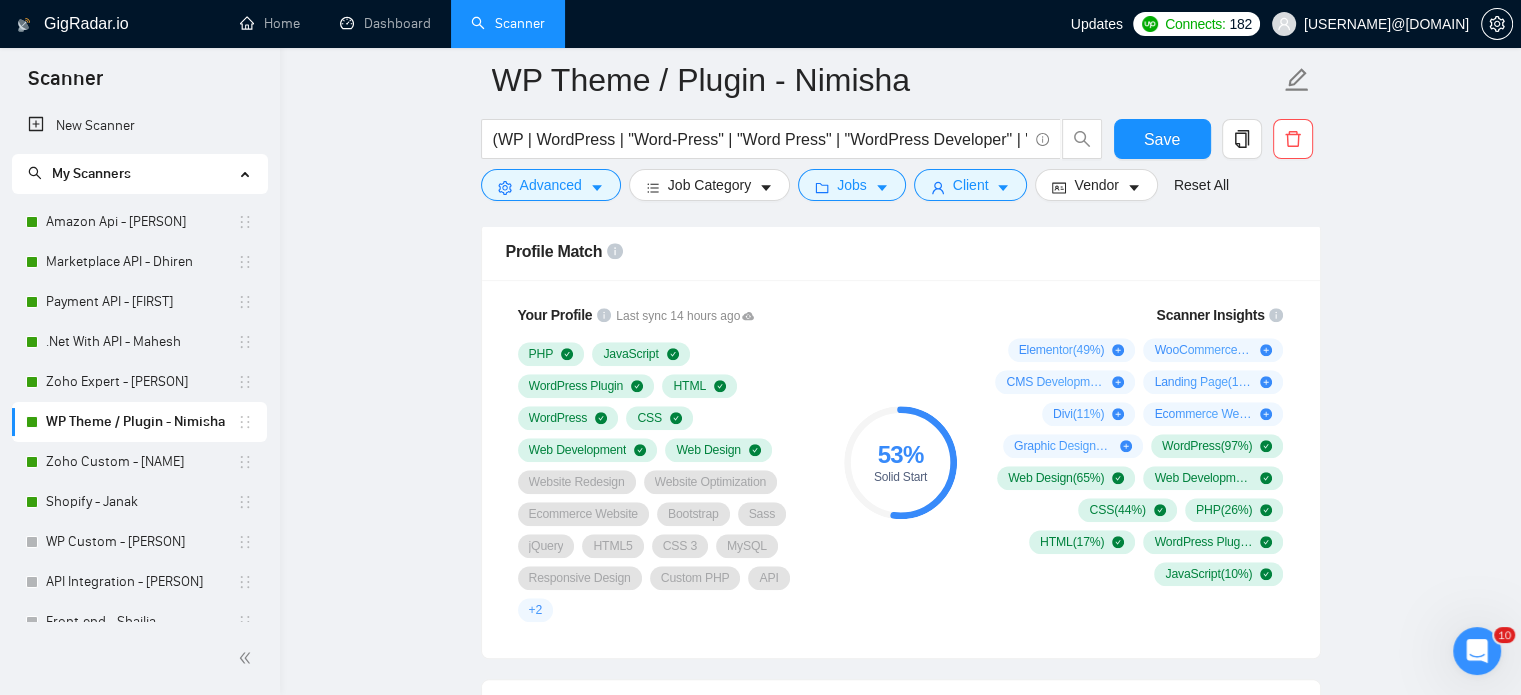 click on "Scanner Insights Elementor  ( 49 %) WooCommerce  ( 26 %) CMS Development  ( 25 %) Landing Page  ( 12 %) Divi  ( 11 %) Ecommerce Website Development  ( 10 %) Graphic Design  ( 9 %) WordPress  ( 97 %) Web Design  ( 65 %) Web Development  ( 58 %) CSS  ( 44 %) PHP  ( 26 %) HTML  ( 17 %) WordPress Plugin  ( 12 %) JavaScript  ( 10 %)" at bounding box center (1136, 463) 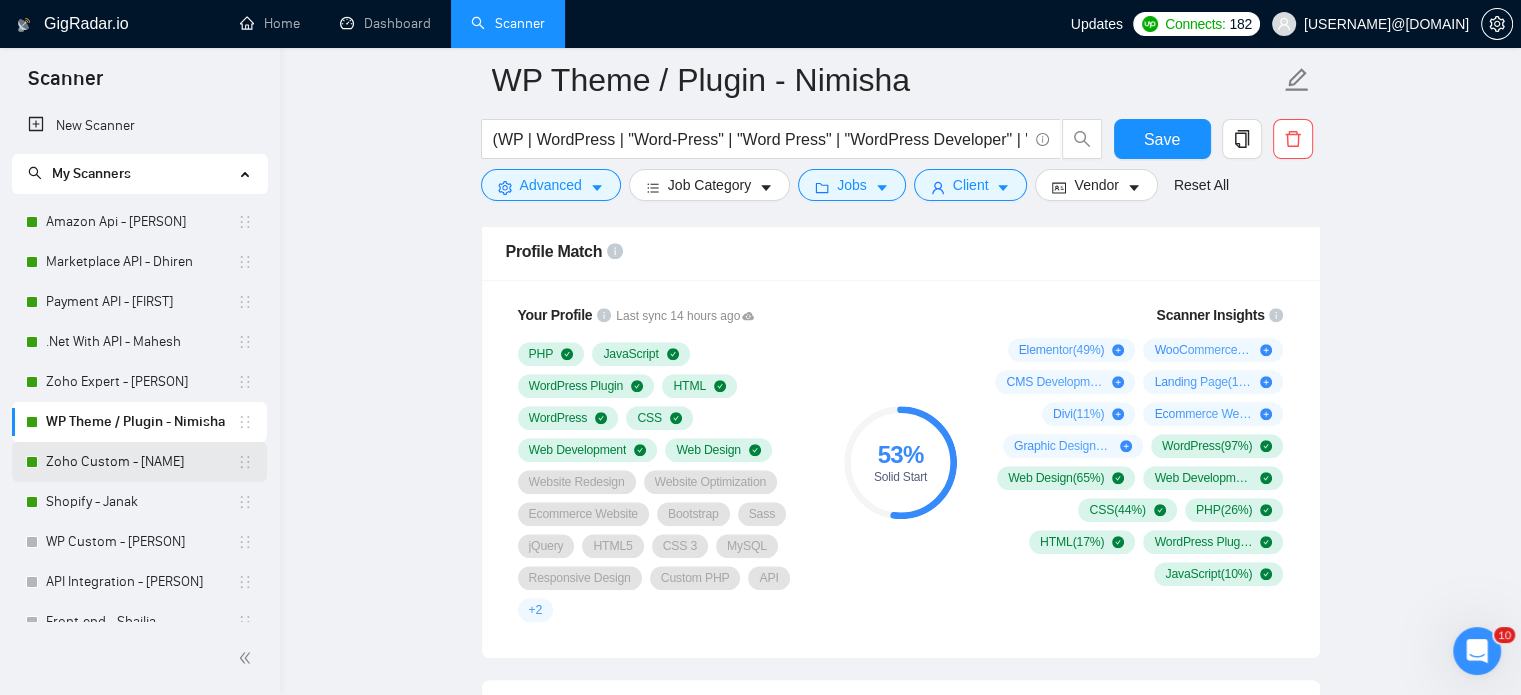 click on "Zoho Custom - [NAME]" at bounding box center (141, 462) 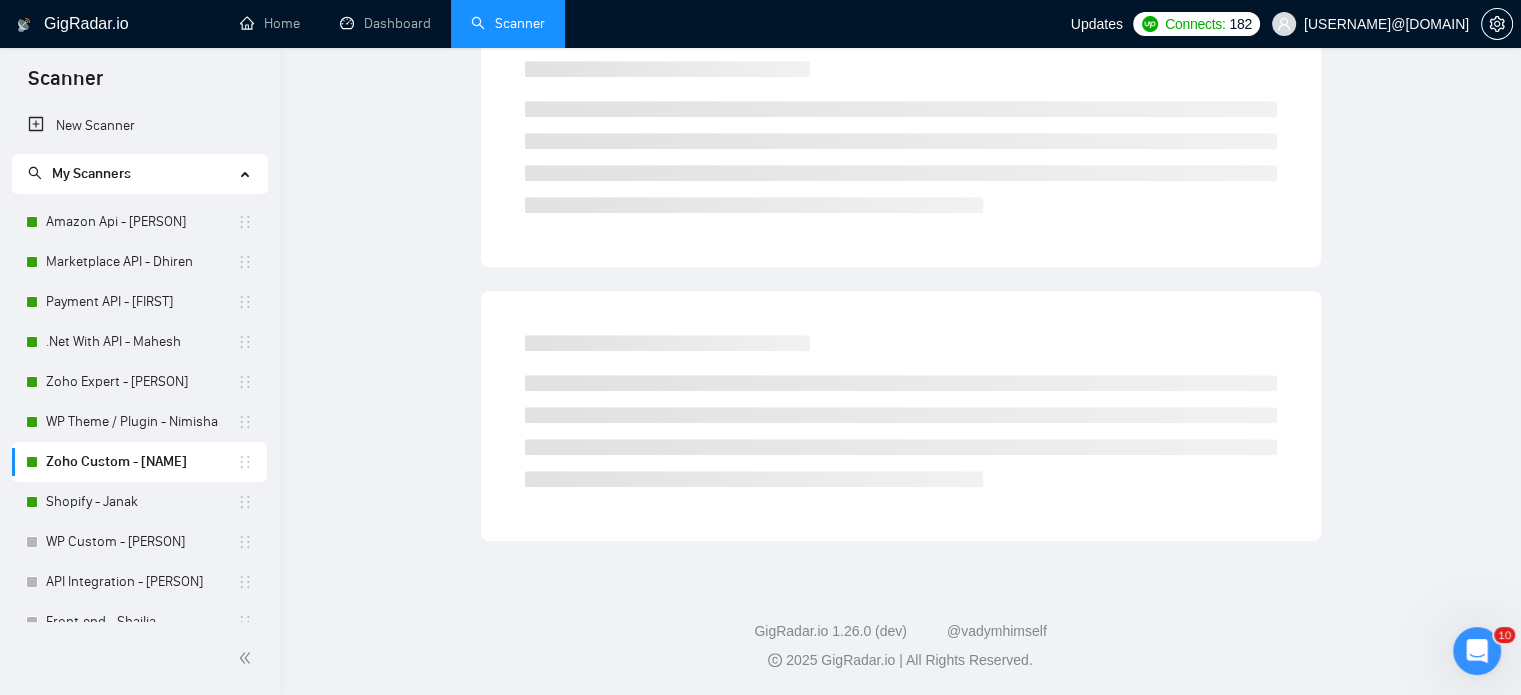 scroll, scrollTop: 35, scrollLeft: 0, axis: vertical 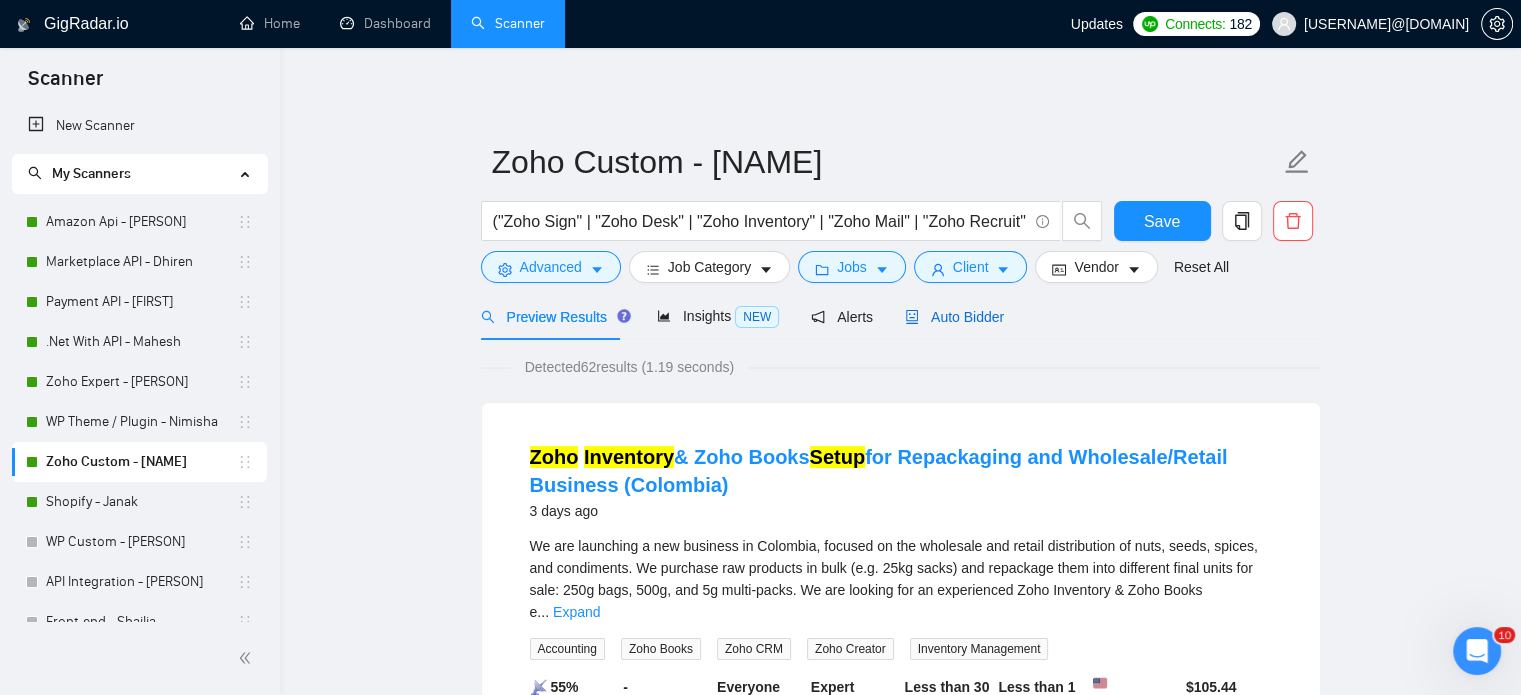 drag, startPoint x: 976, startPoint y: 320, endPoint x: 1401, endPoint y: 350, distance: 426.0575 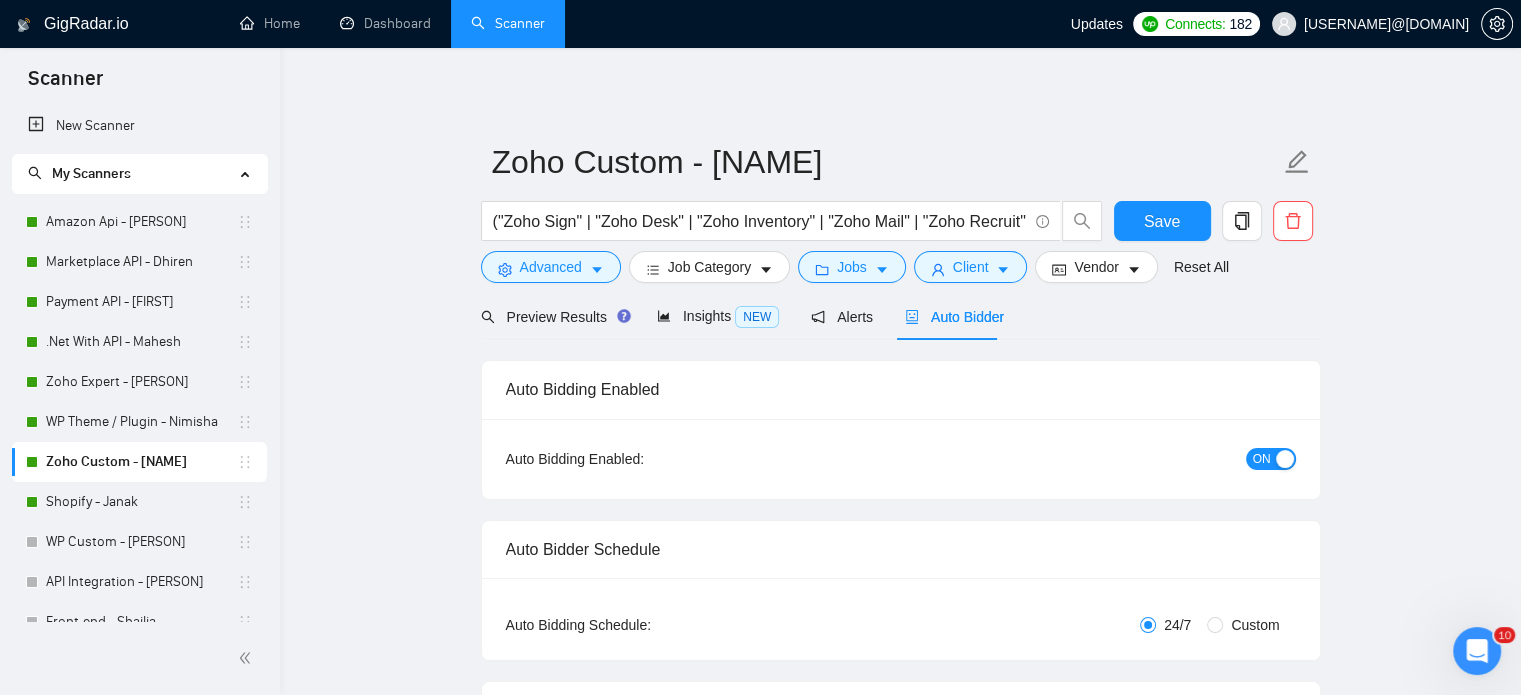 type 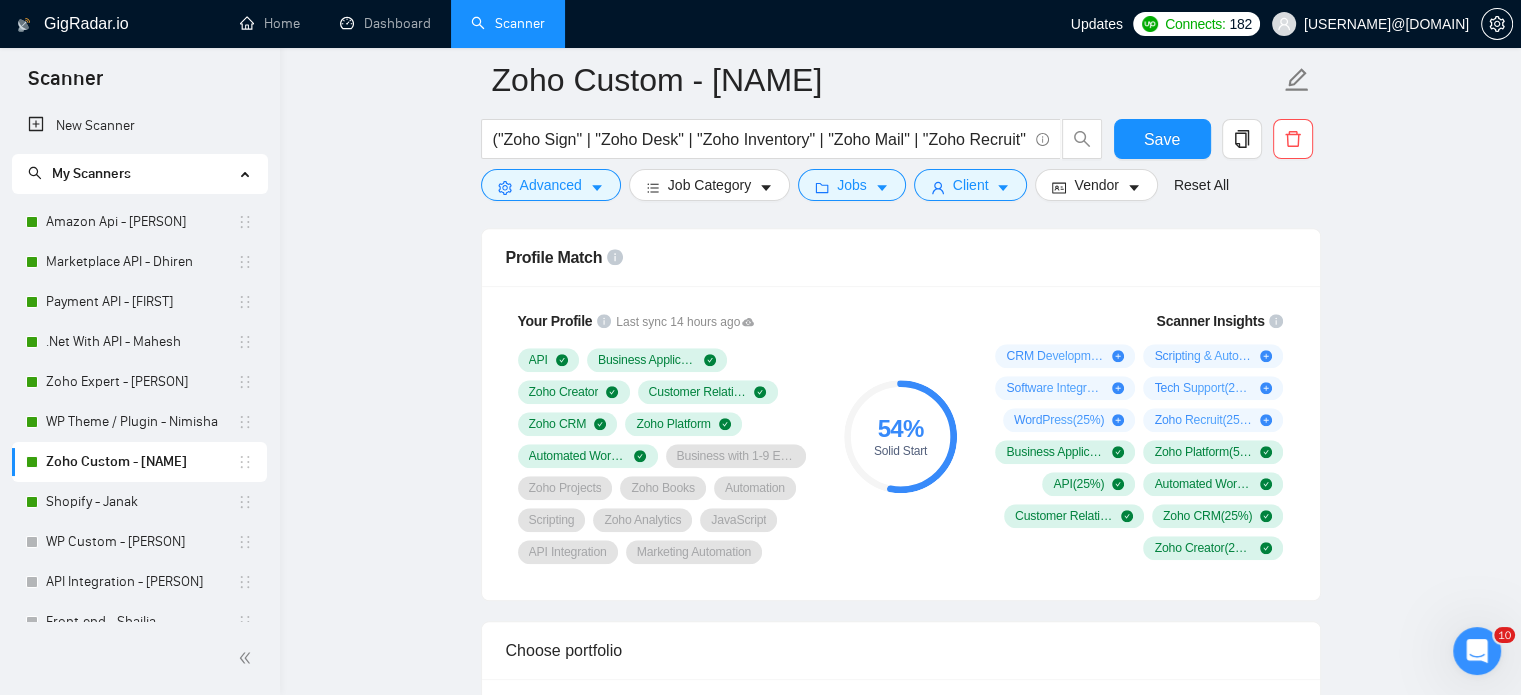 scroll, scrollTop: 1600, scrollLeft: 0, axis: vertical 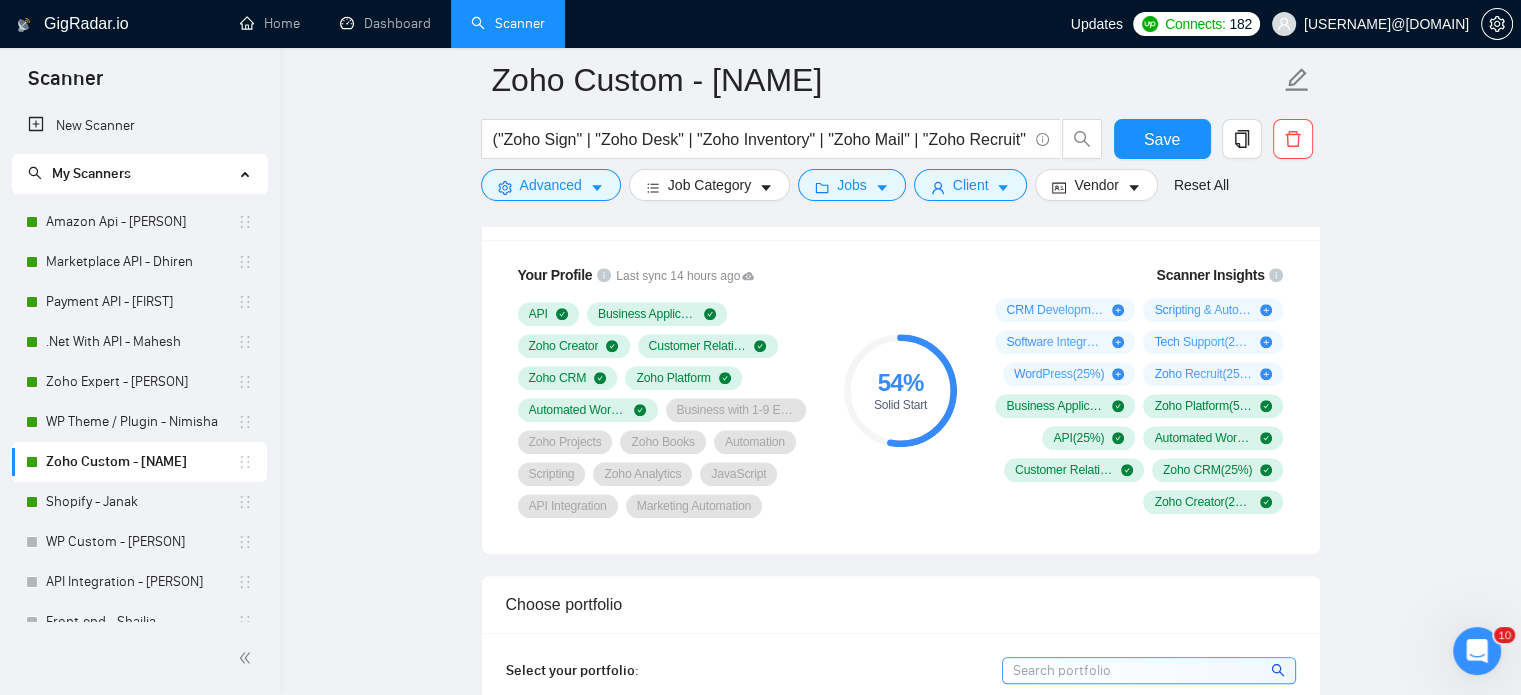 click on "Zoho Custom - [PERSON] ("Zoho Sign" | "Zoho Desk" | "Zoho Inventory" | "Zoho Mail" | "Zoho Recruit" | "Zoho SalesIQ" | "Zoho Commerce" | "Zoho Forms" | "Zoho Survey" | "Zoho Subscriptions") ("Implementation" | "Setup" | "Onboarding" | "Form Design" | "Ticket Management" | "Inventory Setup" | "Email Configuration" | "Subscription Billing" | "Support System" | "Live Chat Integration") Save Advanced Job Category Jobs Client Vendor Reset All Preview Results Insights NEW Alerts Auto Bidder Auto Bidding Enabled Auto Bidding Enabled: ON Auto Bidder Schedule Auto Bidding Type: Automated (recommended) Semi-automated Auto Bidding Schedule: 24/7 Custom Custom Auto Bidder Schedule Repeat every week on Monday Tuesday Wednesday Thursday Friday Saturday Sunday Active Hours ( Asia/Calcutta ): From: 18:00 To: 00:00 (next day) ( 6 hours) Asia/Calcutta Auto Bidding Type Select your bidding algorithm: Choose the algorithm for you bidding. The price per proposal does not include your connects expenditure. 0.50 1.00" at bounding box center (900, 1254) 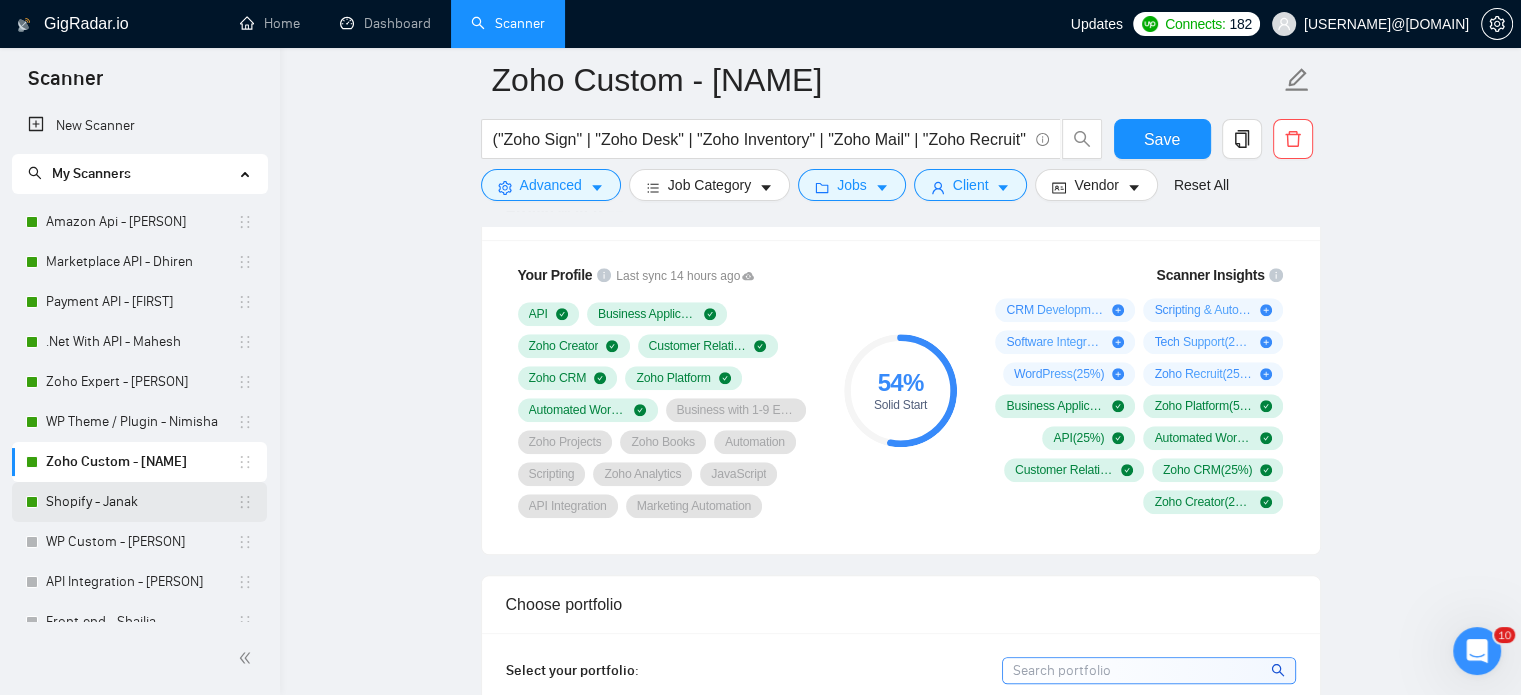 click on "Shopify - Janak" at bounding box center (141, 502) 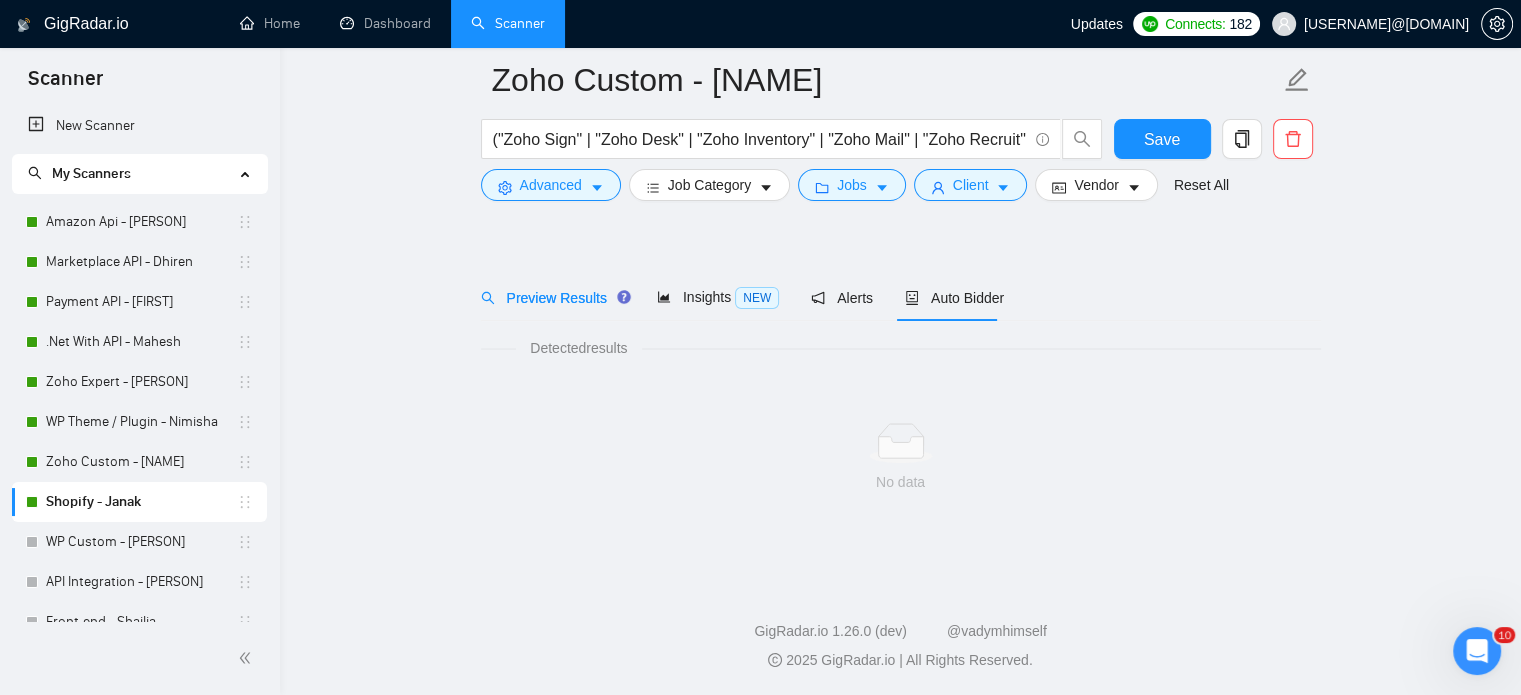 scroll, scrollTop: 35, scrollLeft: 0, axis: vertical 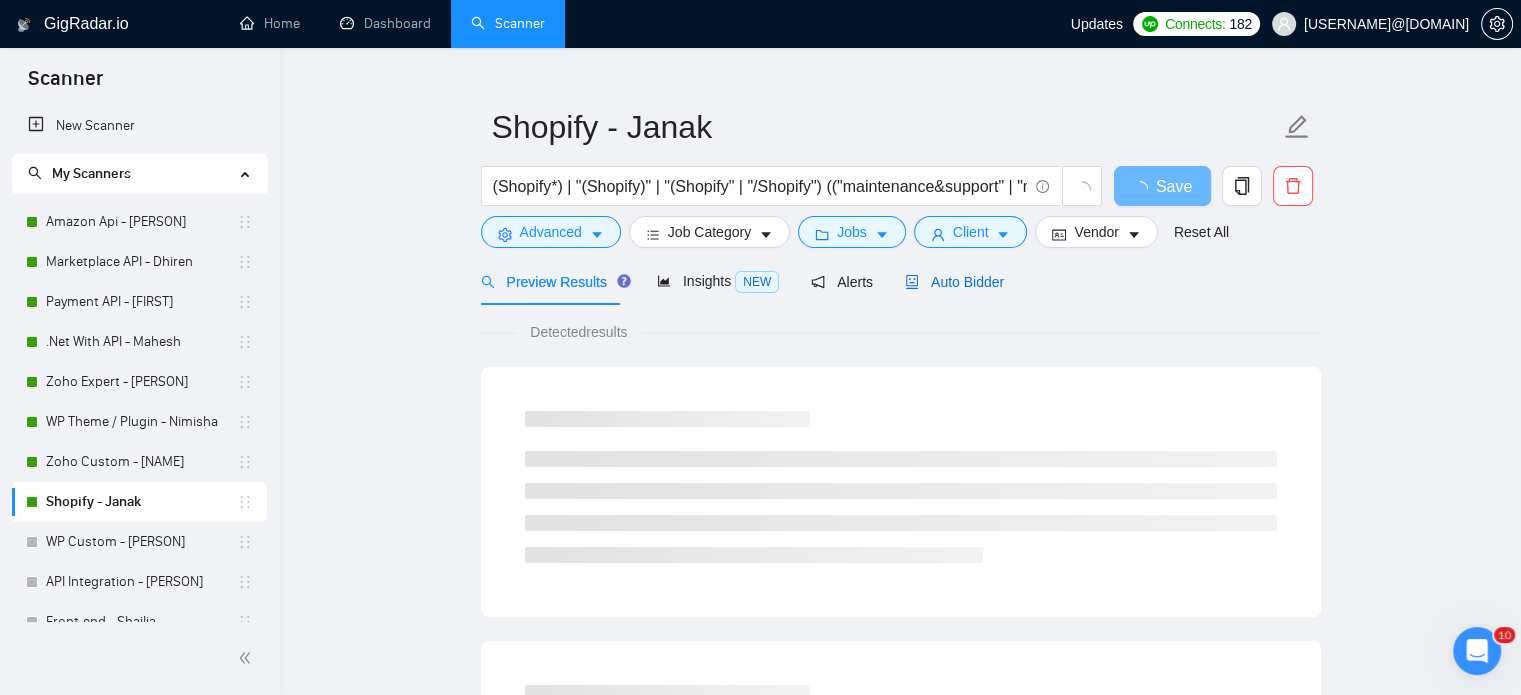 click on "Auto Bidder" at bounding box center [954, 282] 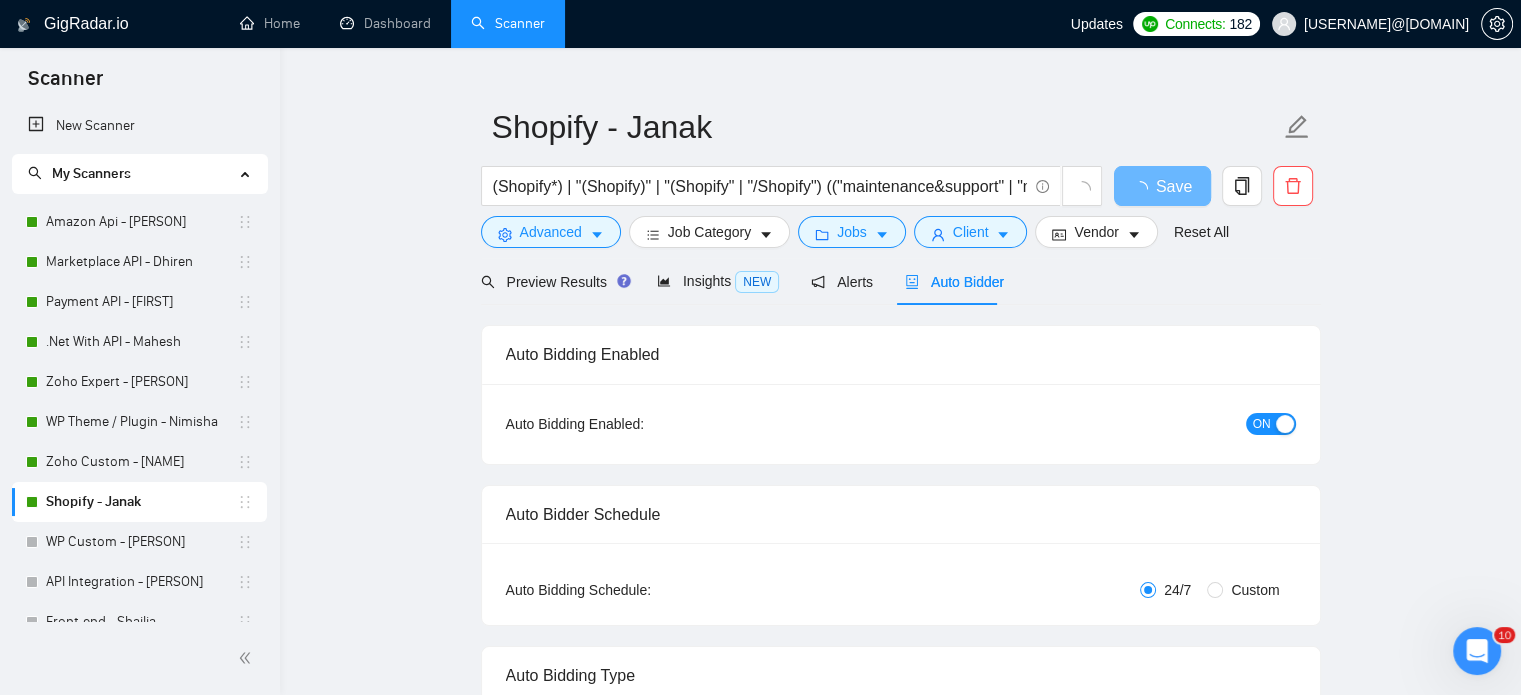 type 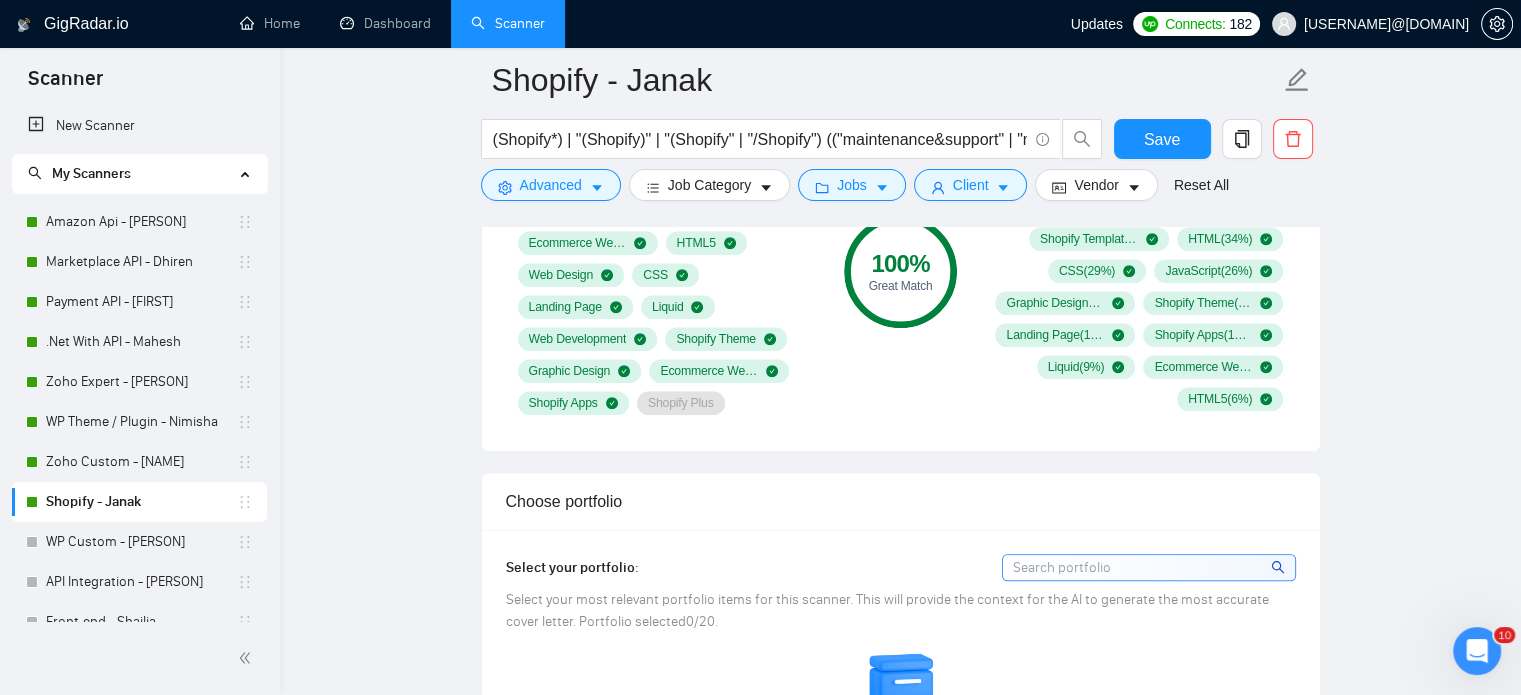 scroll, scrollTop: 1435, scrollLeft: 0, axis: vertical 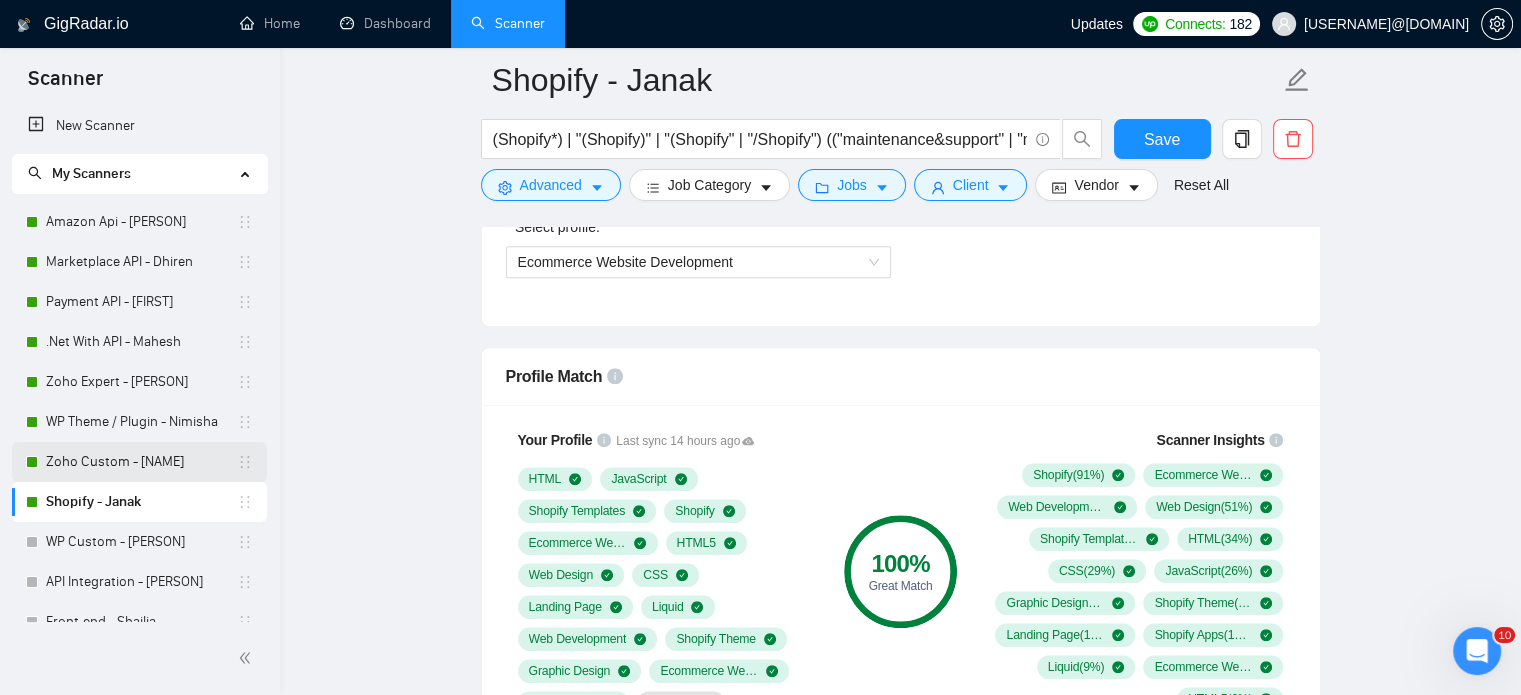 click on "Zoho Custom - [NAME]" at bounding box center (141, 462) 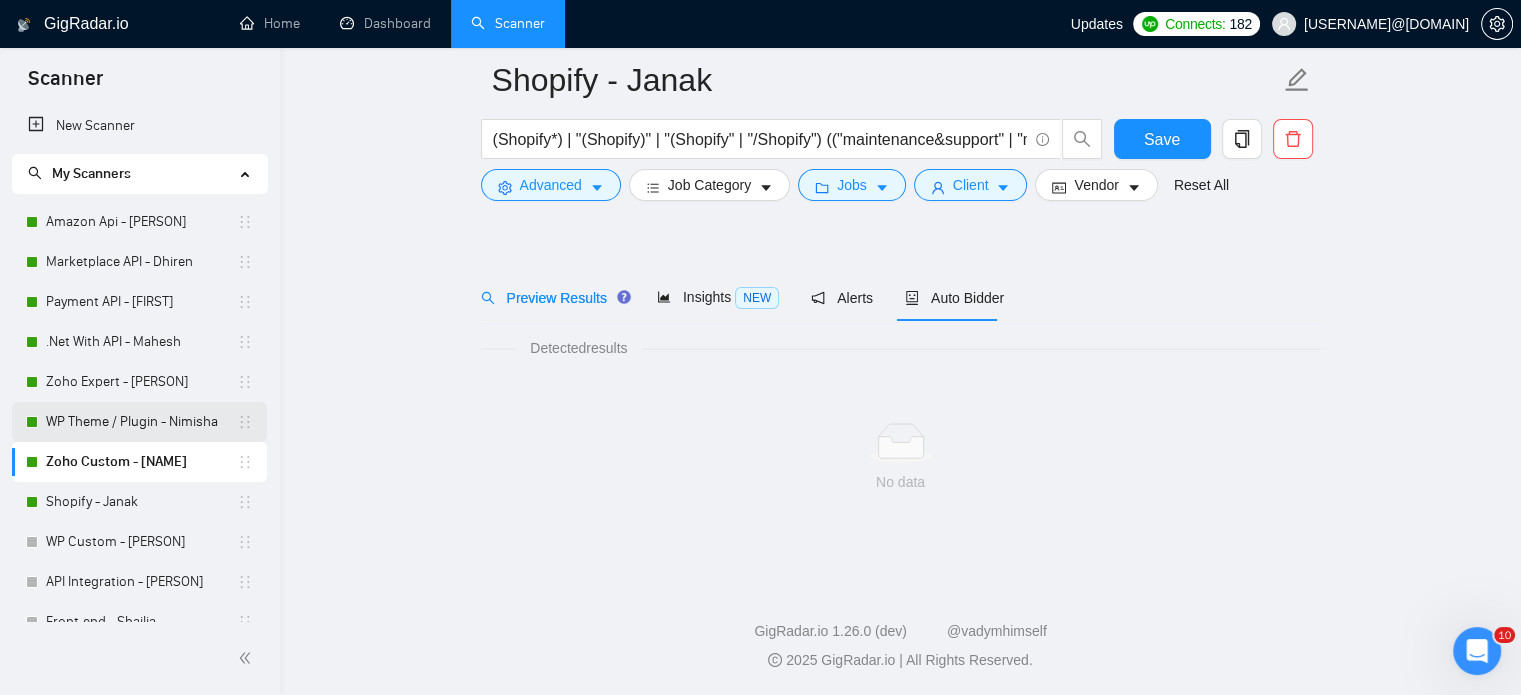 scroll, scrollTop: 35, scrollLeft: 0, axis: vertical 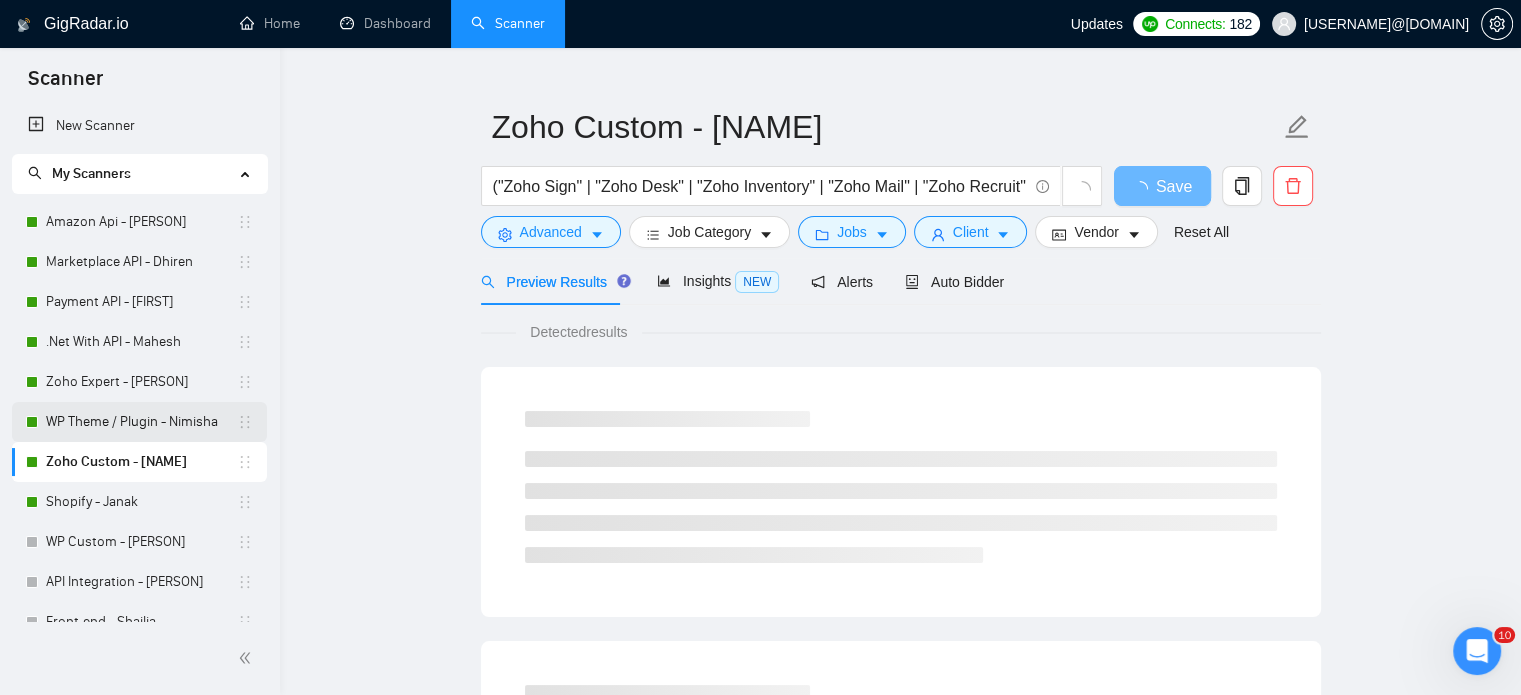 click on "WP Theme / Plugin - Nimisha" at bounding box center [141, 422] 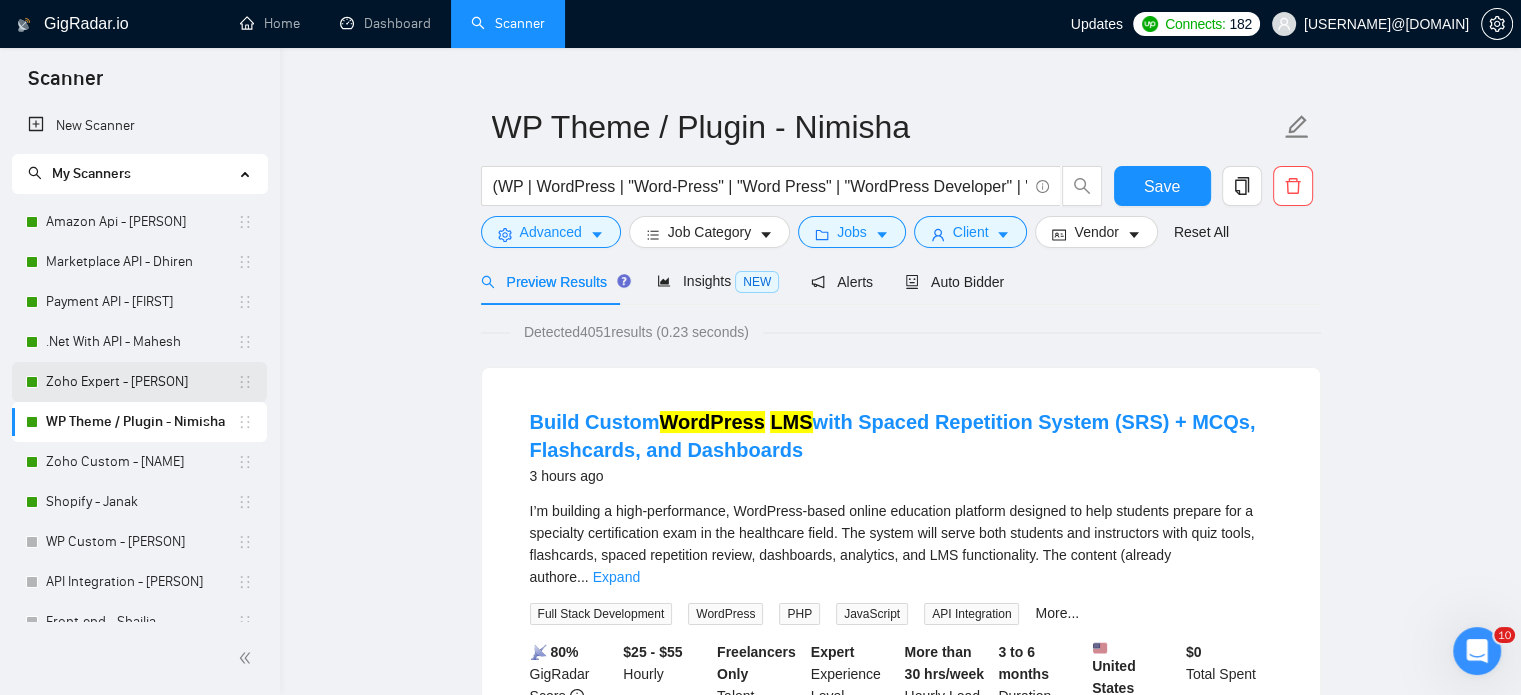 click on "Zoho Expert - [PERSON]" at bounding box center (141, 382) 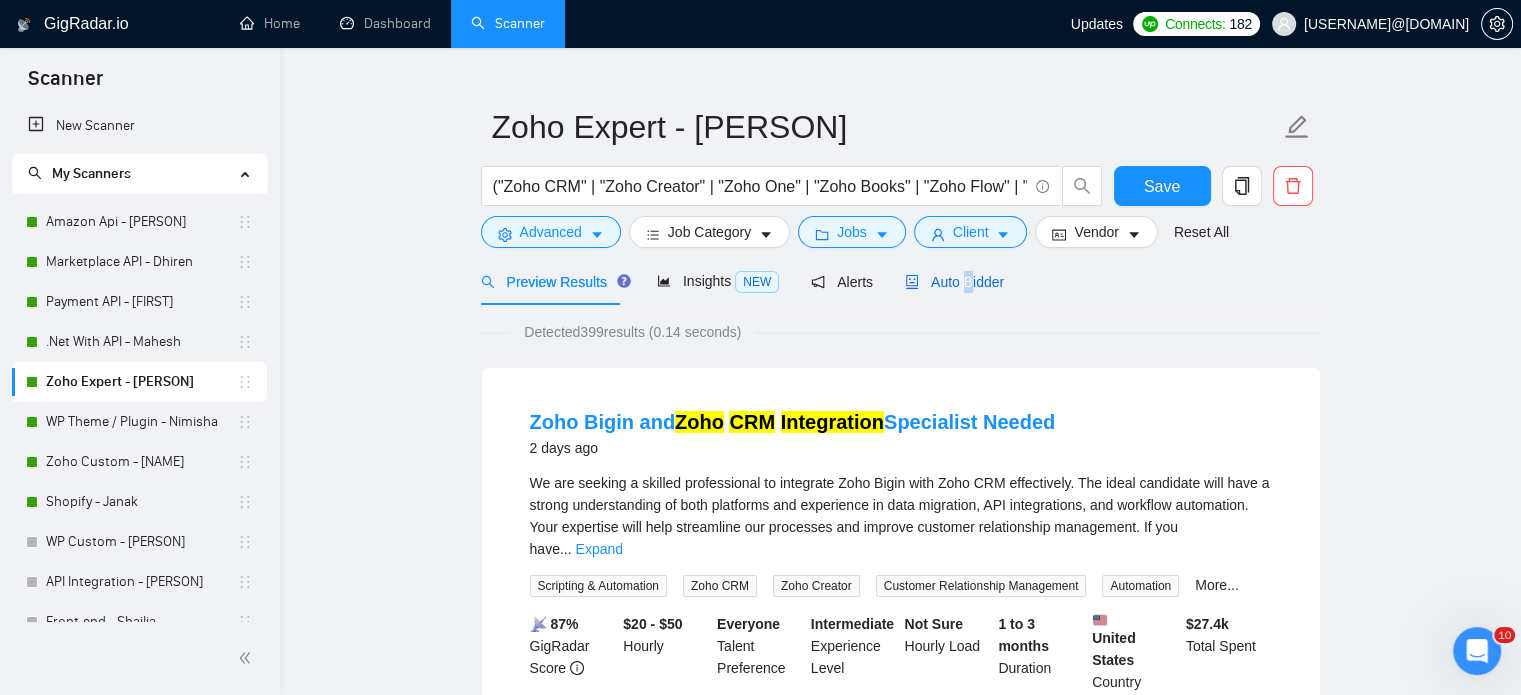 click on "Auto Bidder" at bounding box center [954, 282] 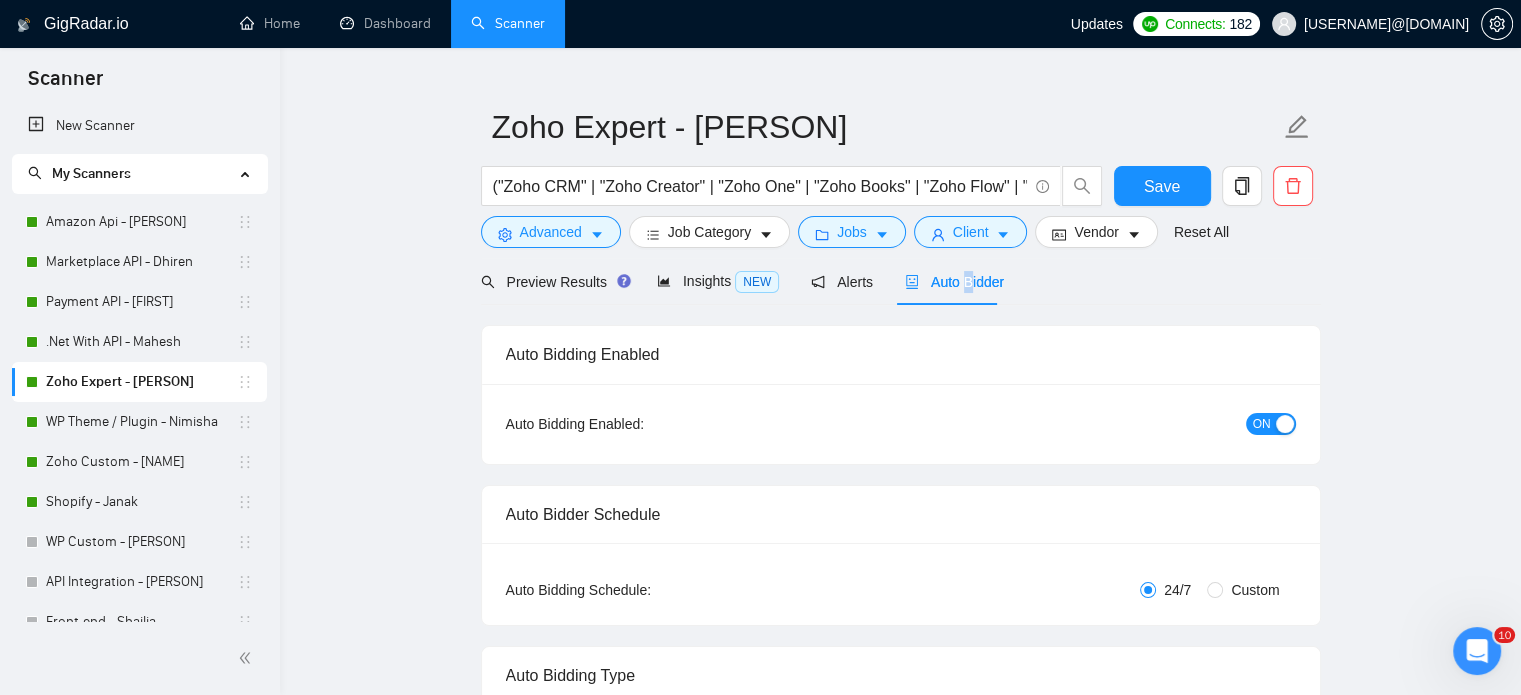 type 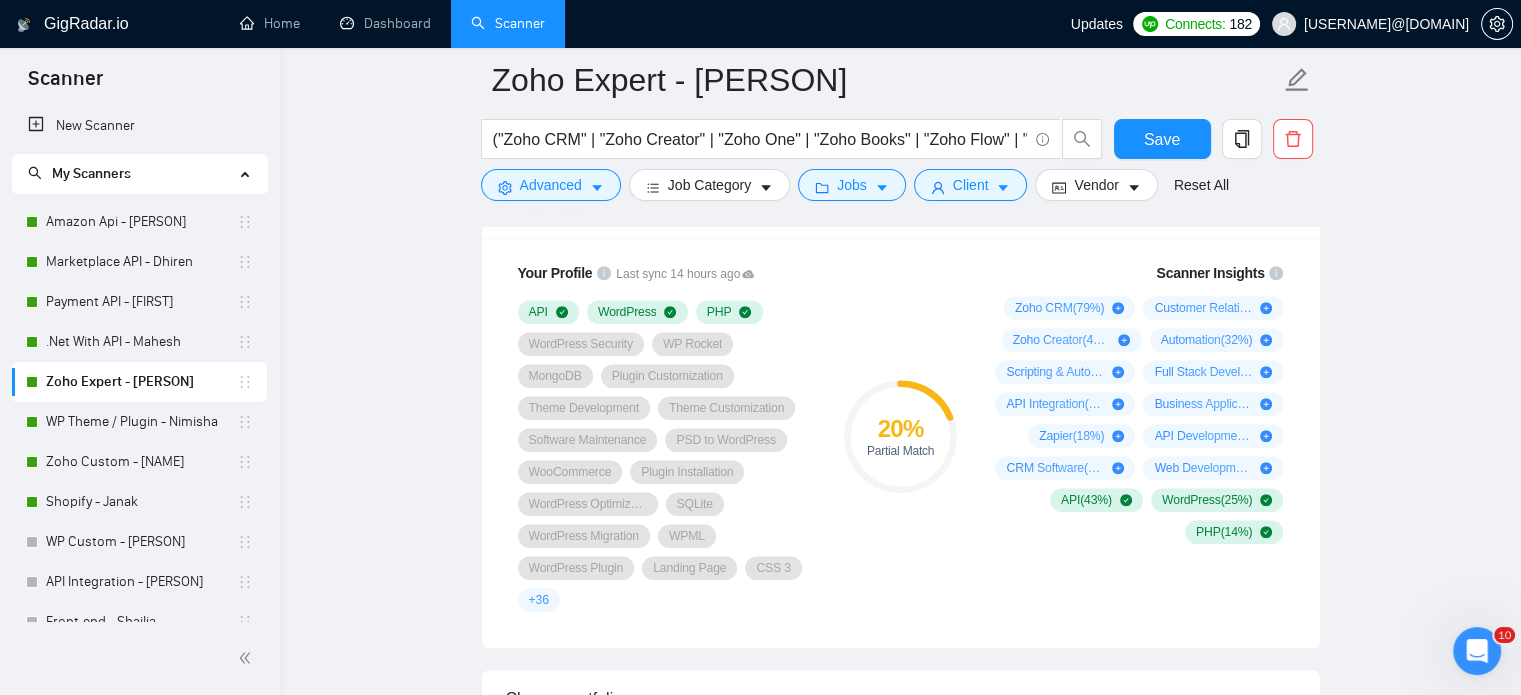 scroll, scrollTop: 1635, scrollLeft: 0, axis: vertical 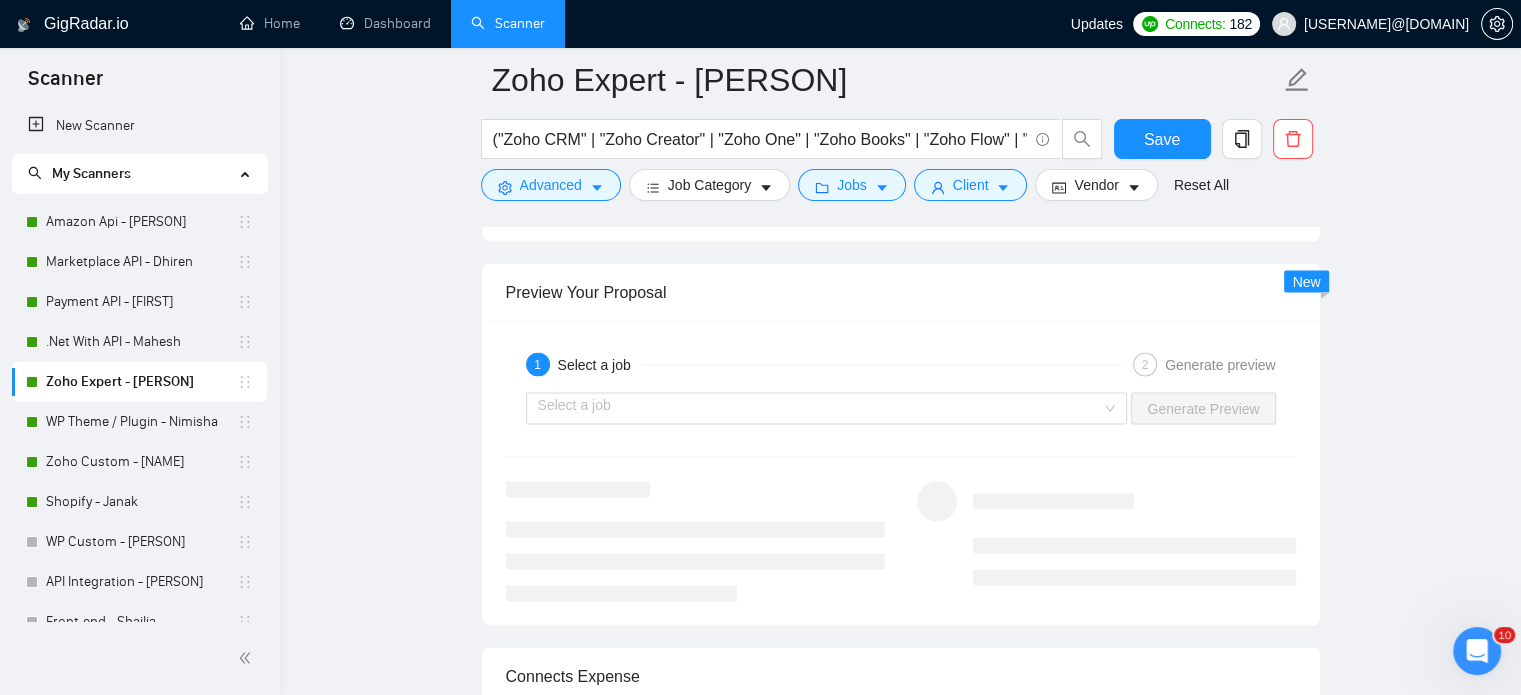 drag, startPoint x: 143, startPoint y: 344, endPoint x: 485, endPoint y: 381, distance: 343.99564 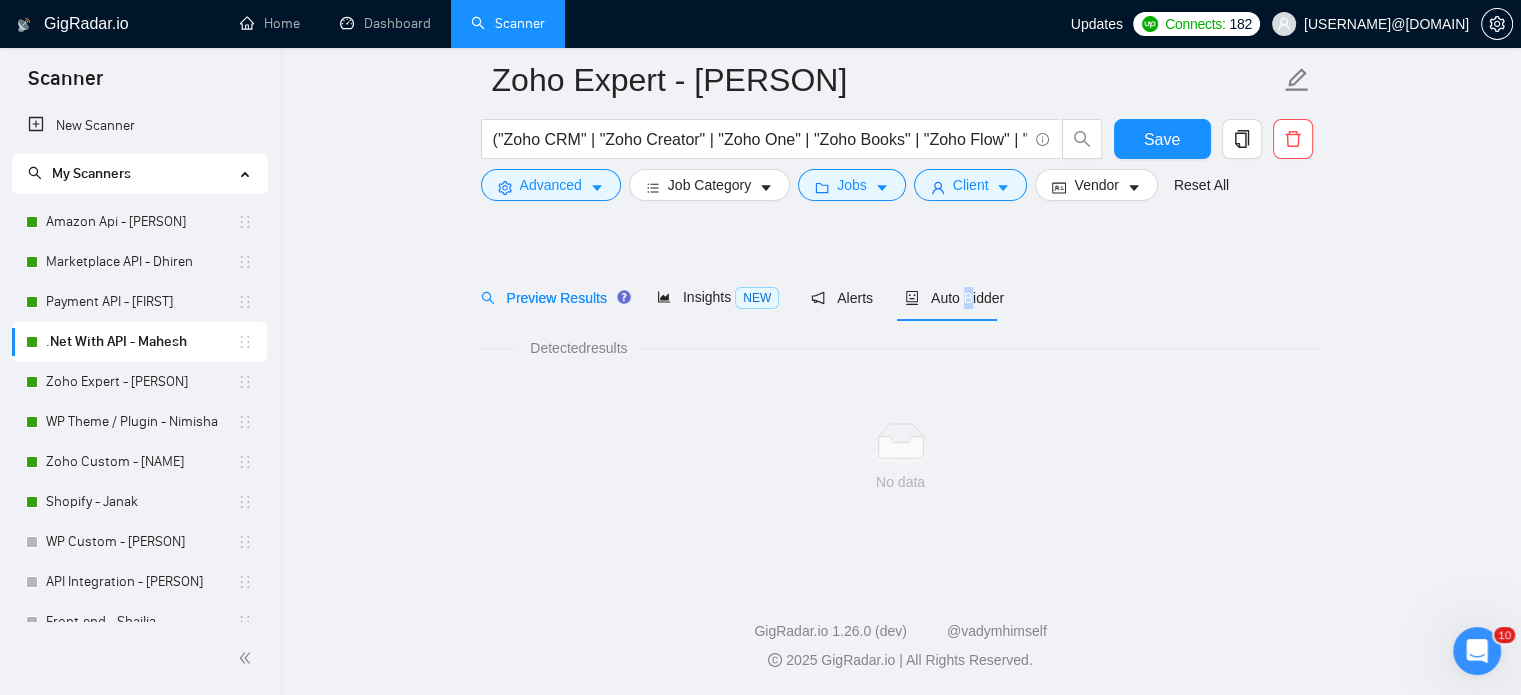 scroll, scrollTop: 35, scrollLeft: 0, axis: vertical 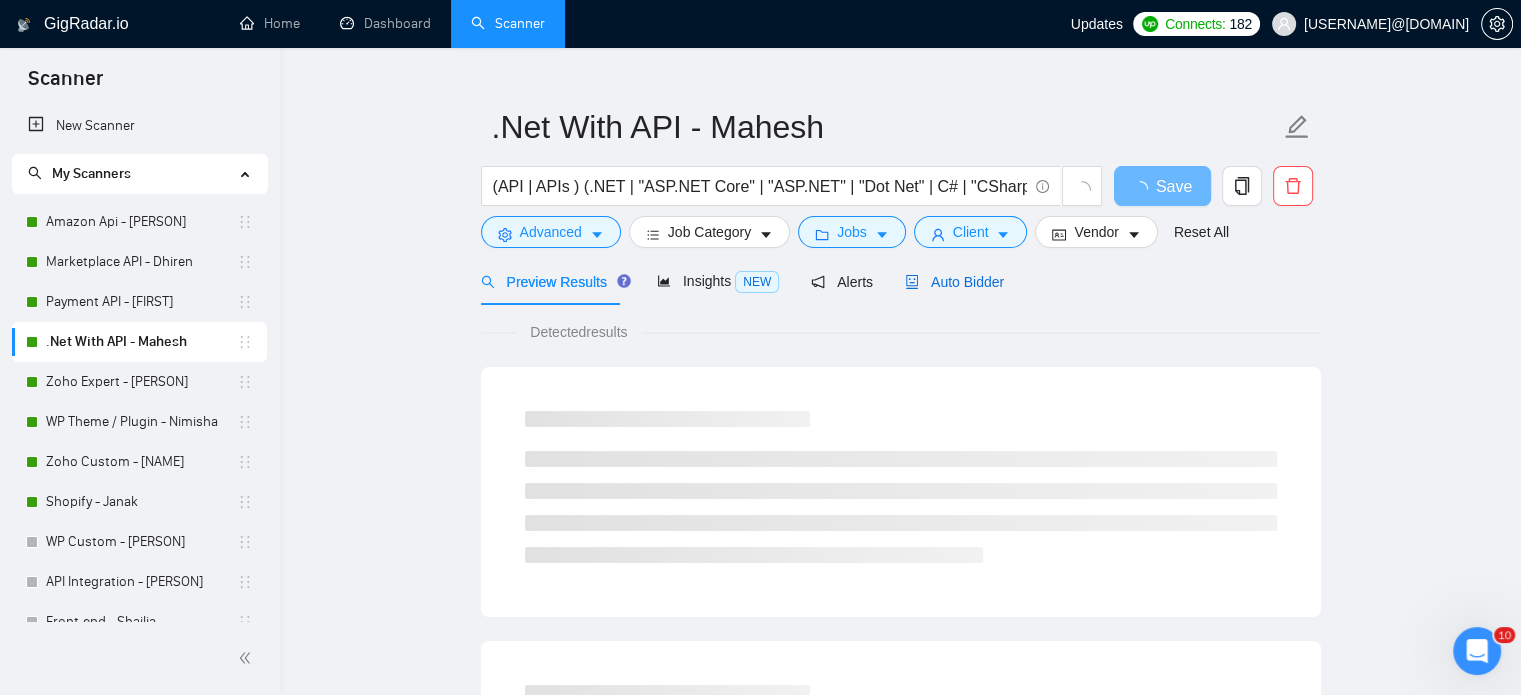 click on "Auto Bidder" at bounding box center (954, 282) 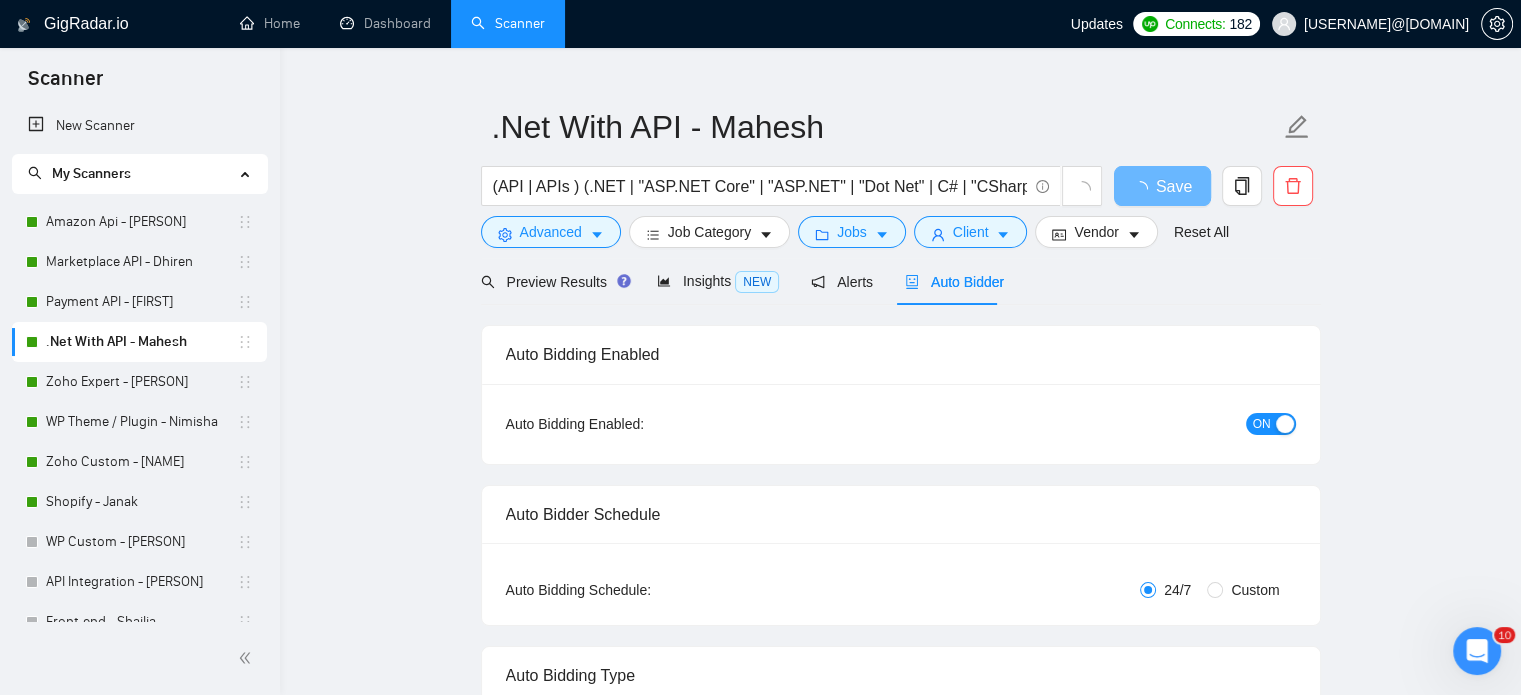type 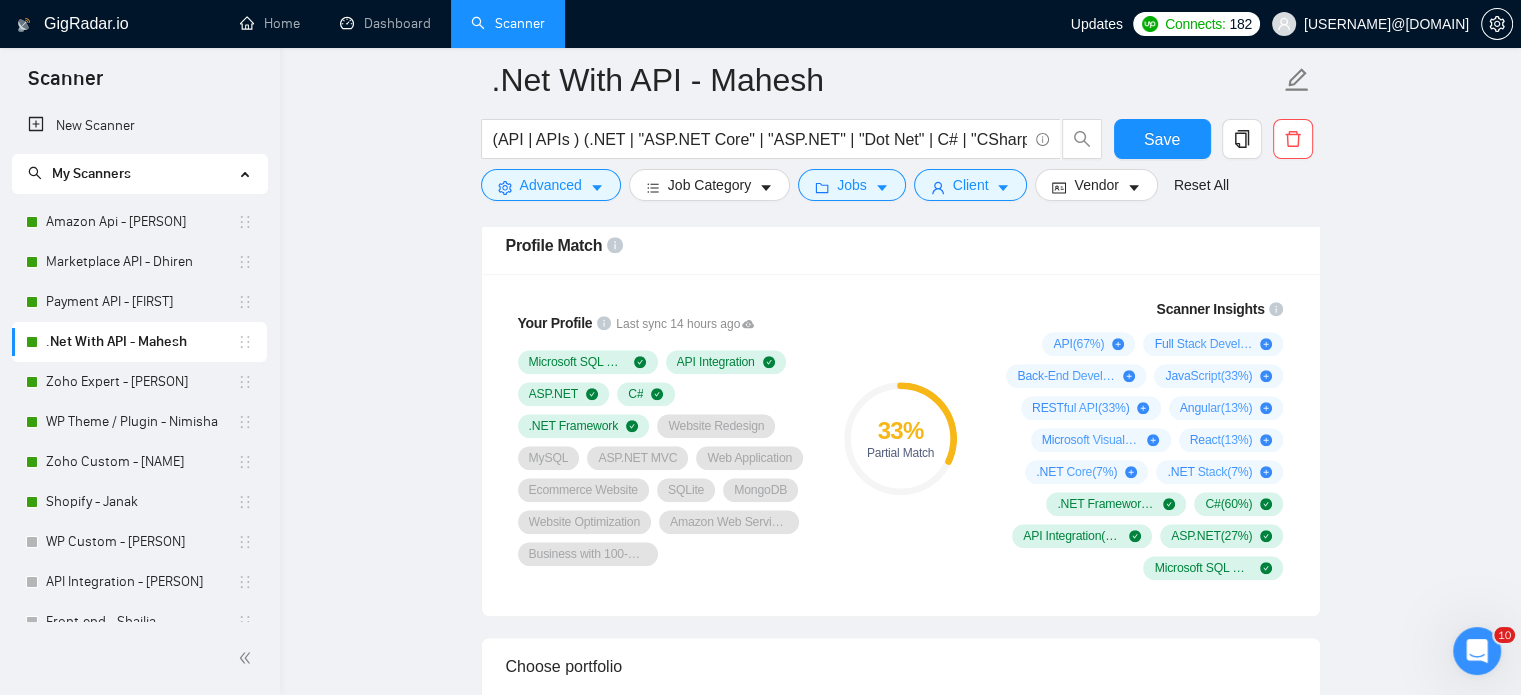 scroll, scrollTop: 1535, scrollLeft: 0, axis: vertical 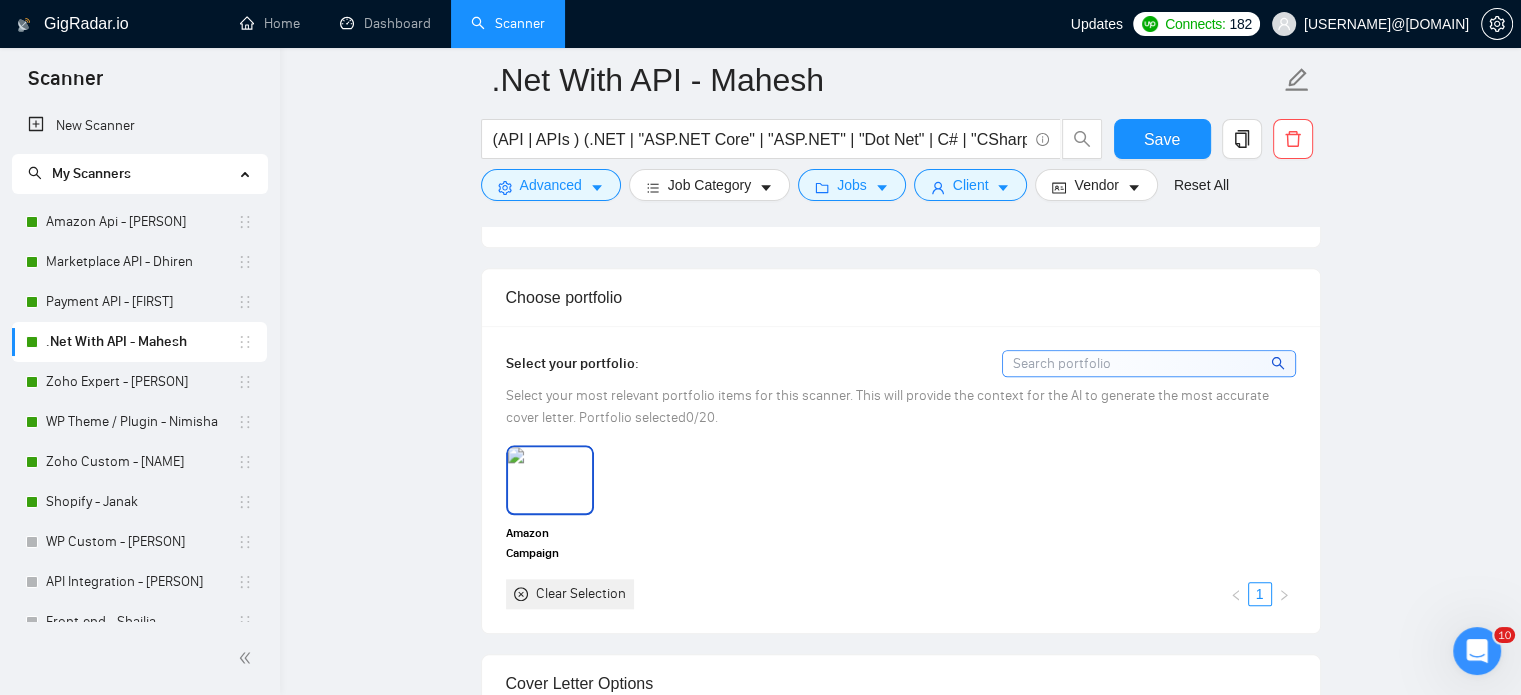 drag, startPoint x: 550, startPoint y: 498, endPoint x: 634, endPoint y: 513, distance: 85.32877 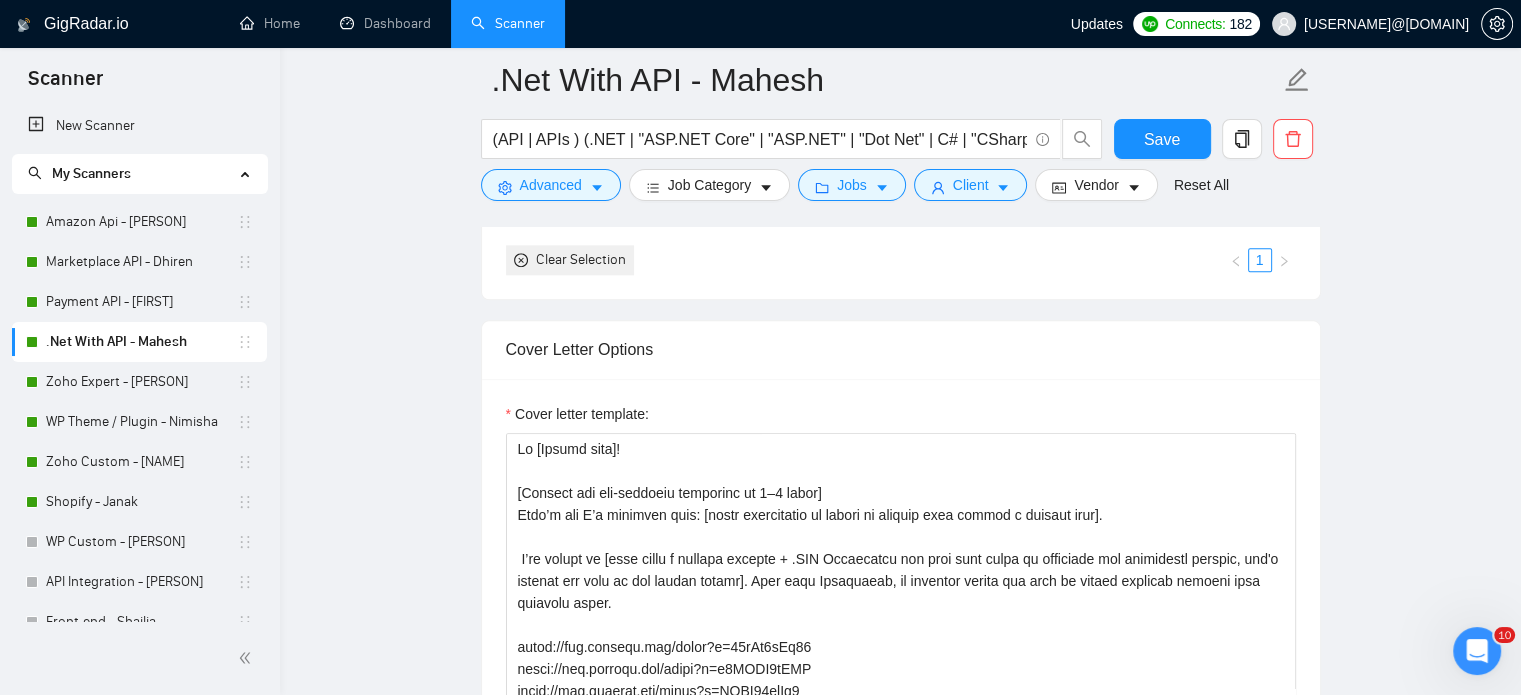 scroll, scrollTop: 2135, scrollLeft: 0, axis: vertical 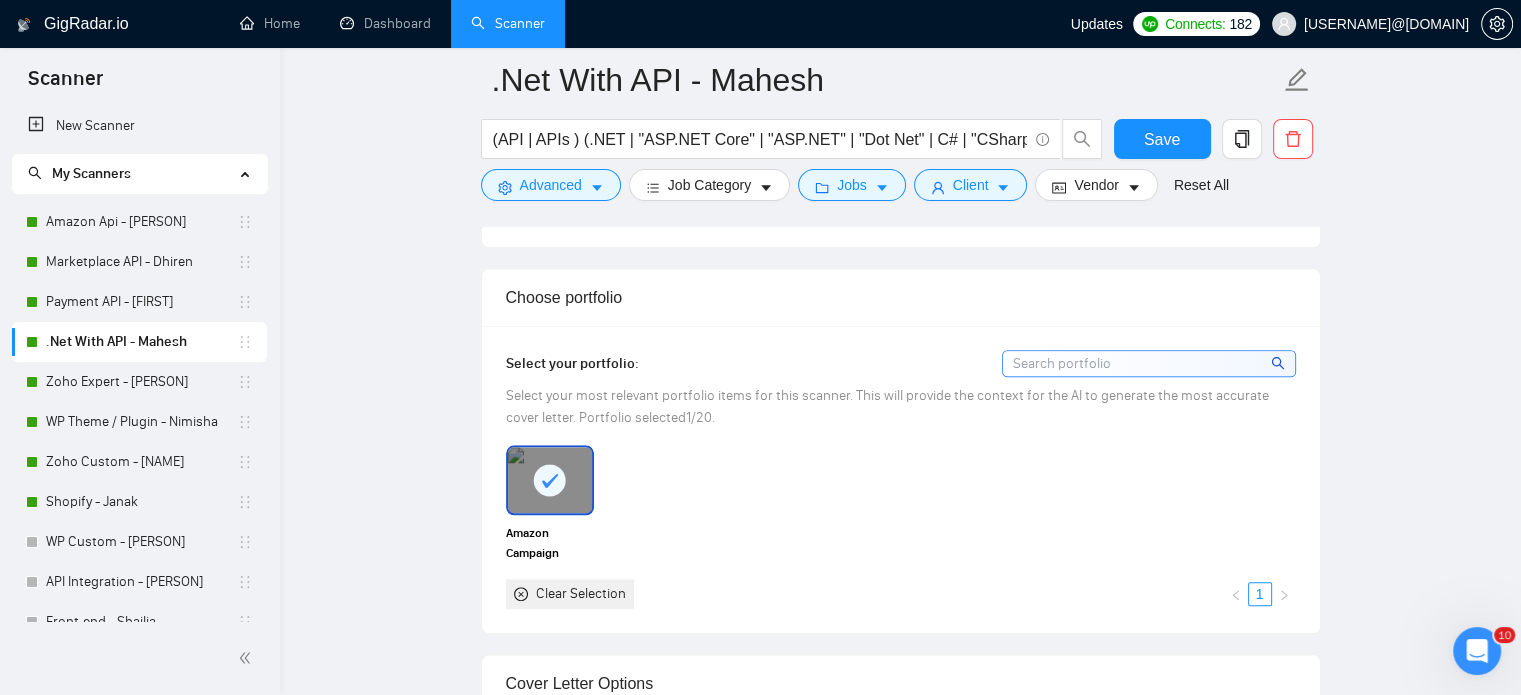click at bounding box center [1149, 363] 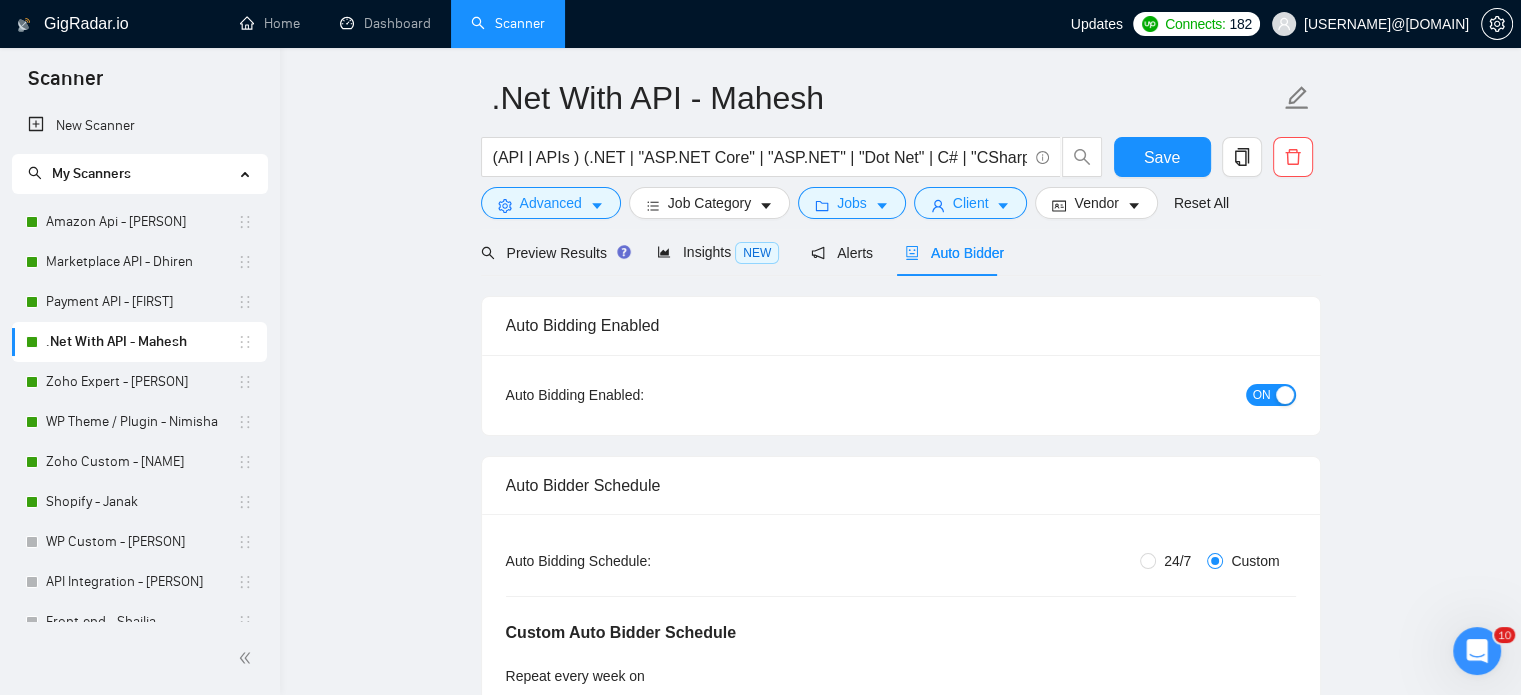 scroll, scrollTop: 0, scrollLeft: 0, axis: both 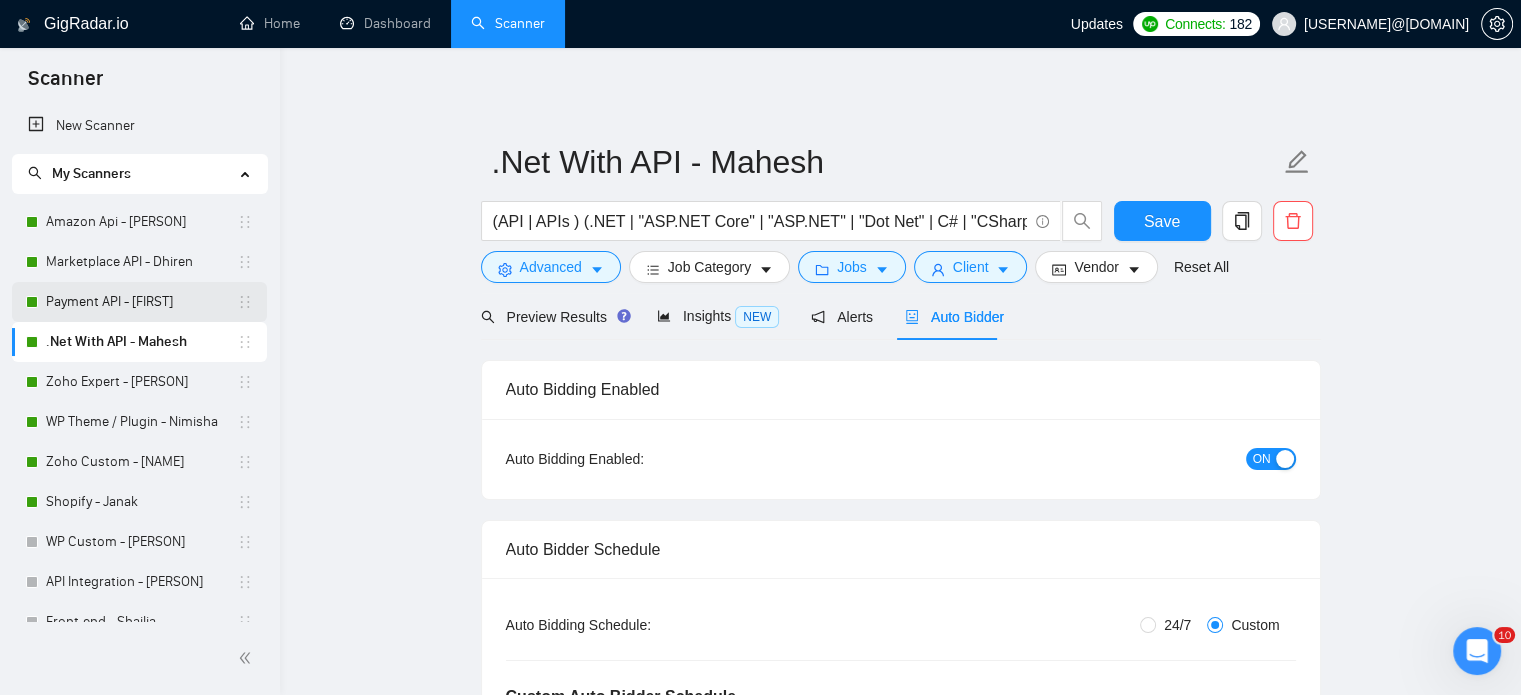 click on "Payment API - [FIRST]" at bounding box center (141, 302) 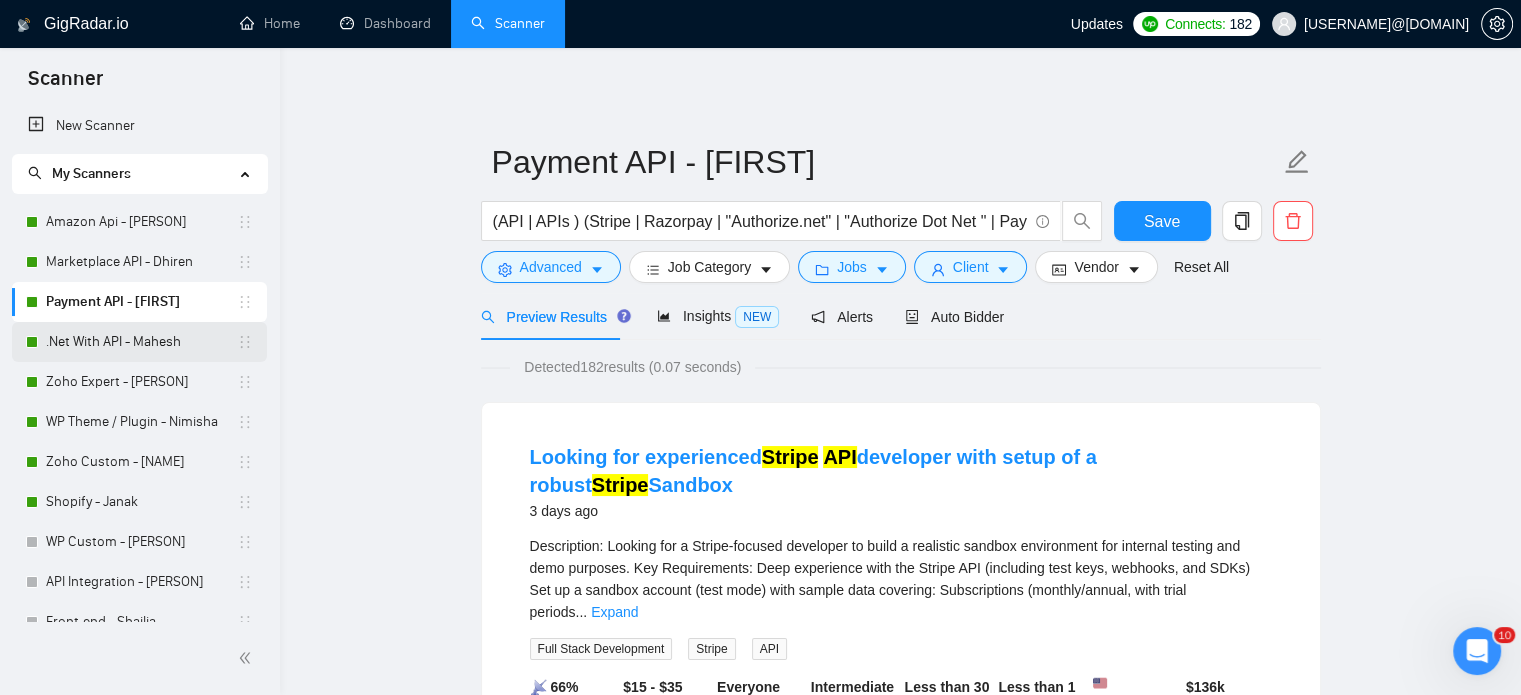 click on ".Net With API - Mahesh" at bounding box center [141, 342] 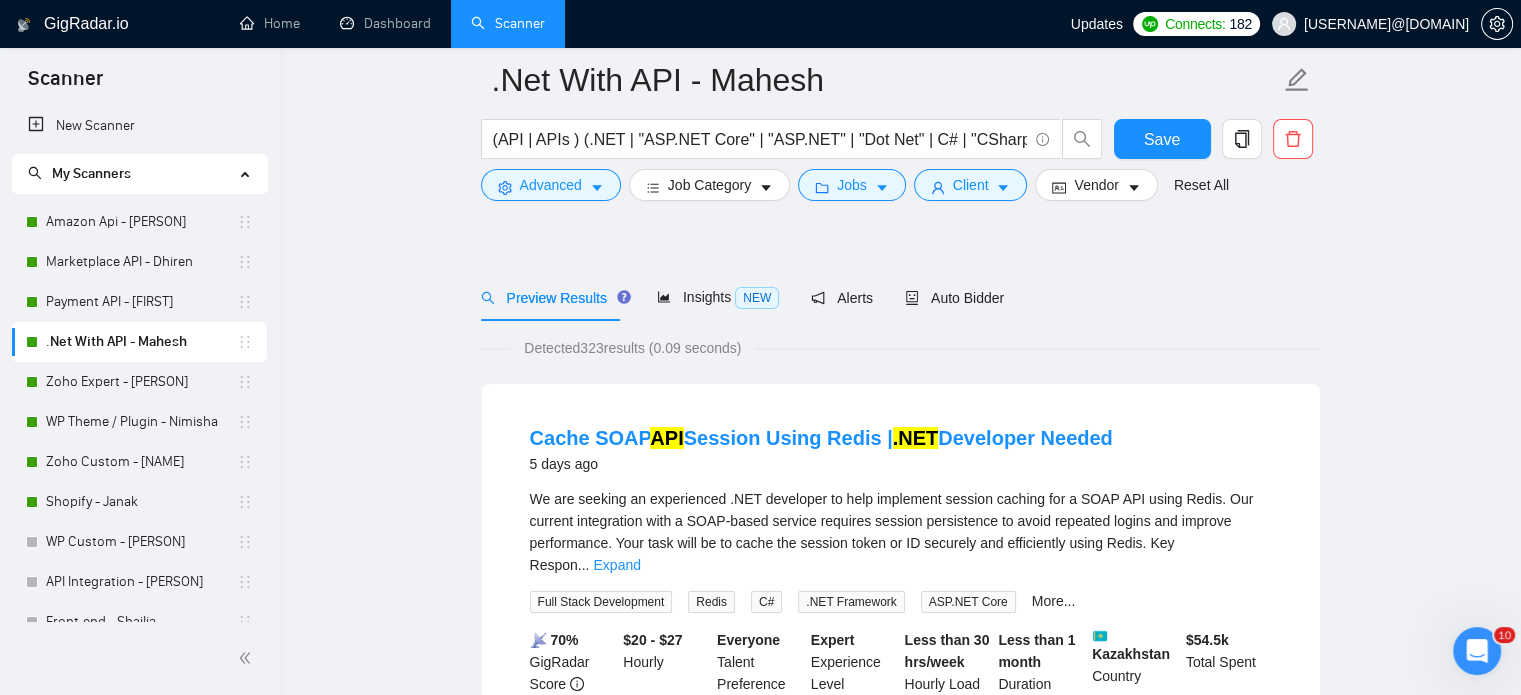 scroll, scrollTop: 0, scrollLeft: 0, axis: both 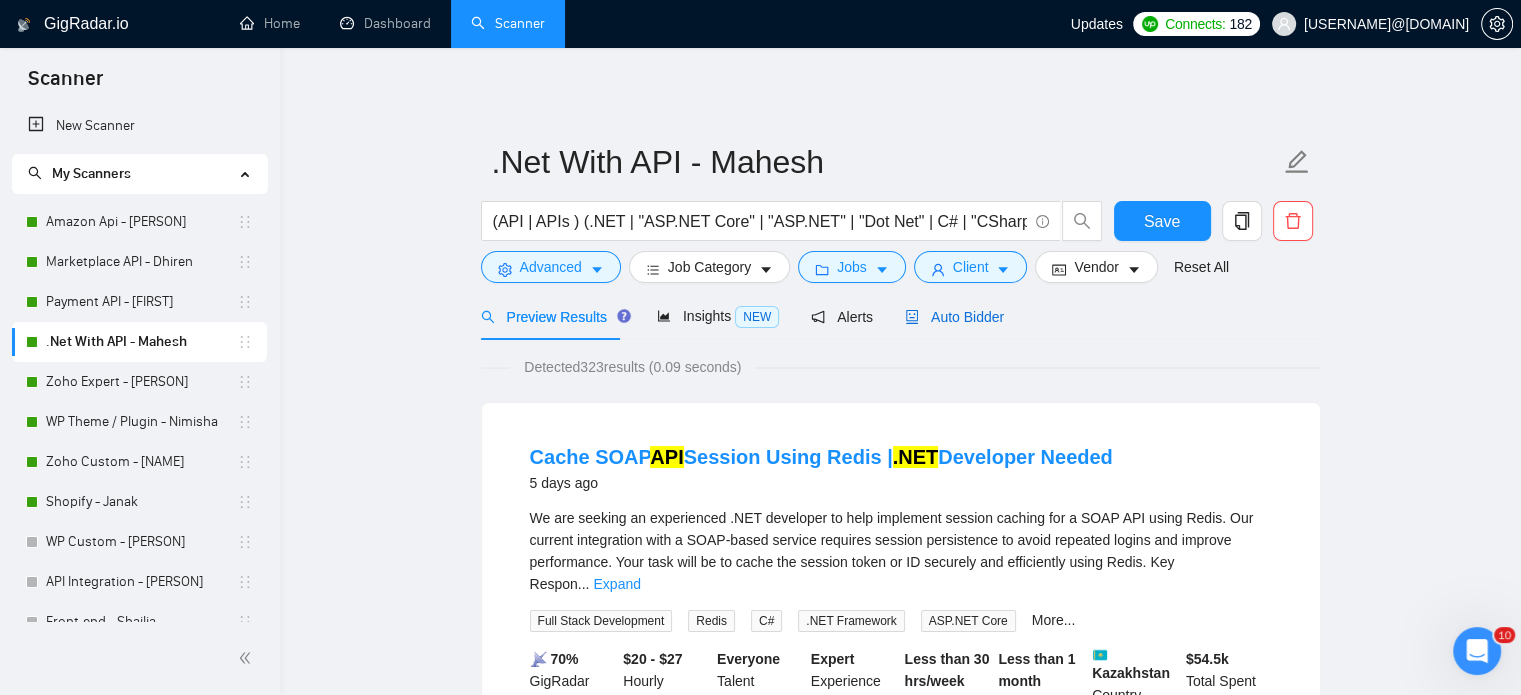 click on "Auto Bidder" at bounding box center [954, 317] 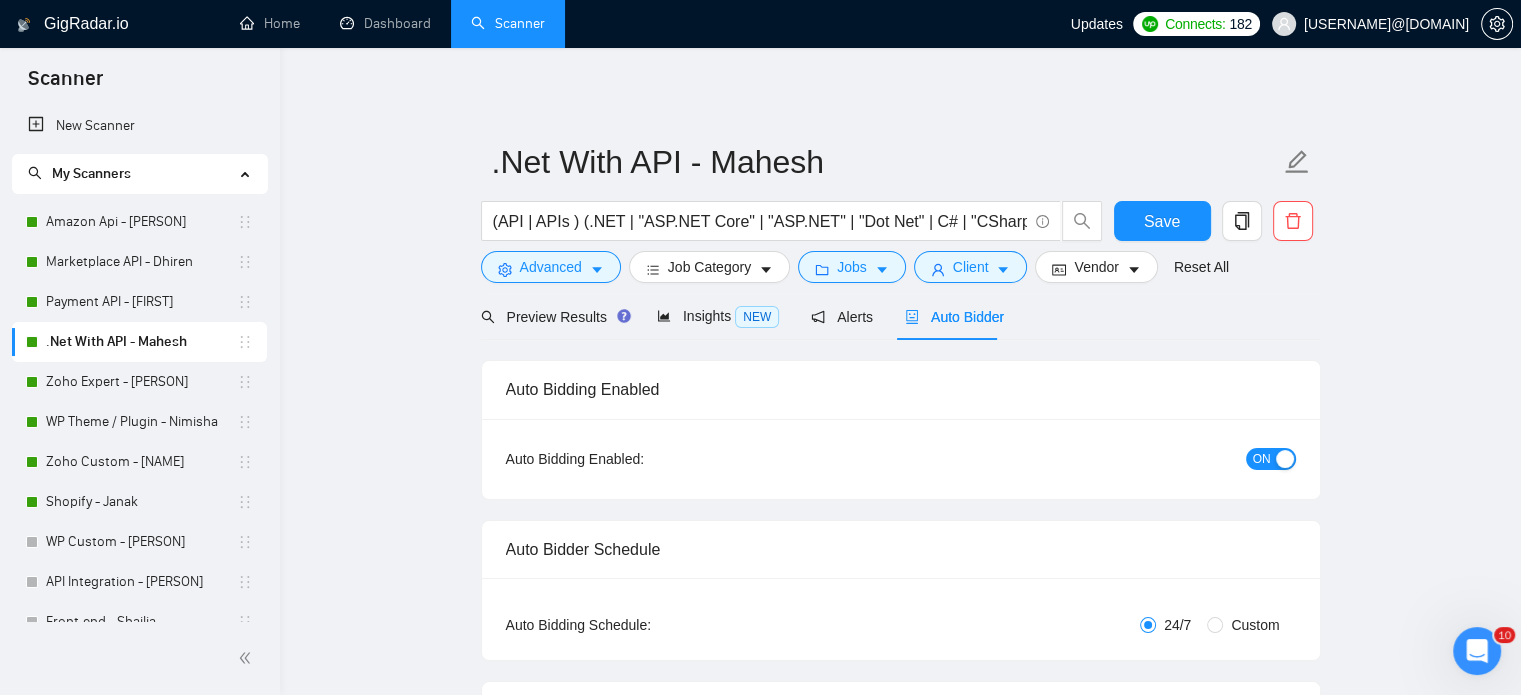 type 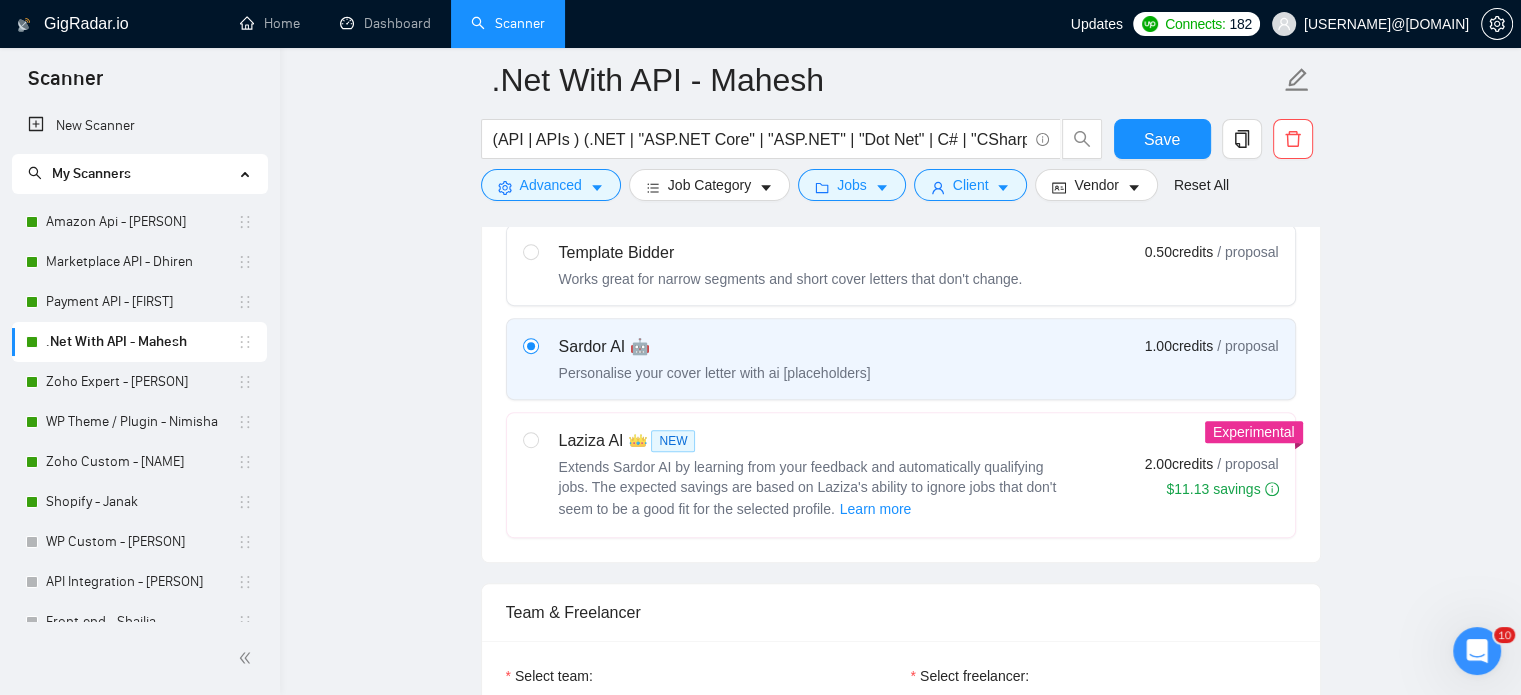 scroll, scrollTop: 1300, scrollLeft: 0, axis: vertical 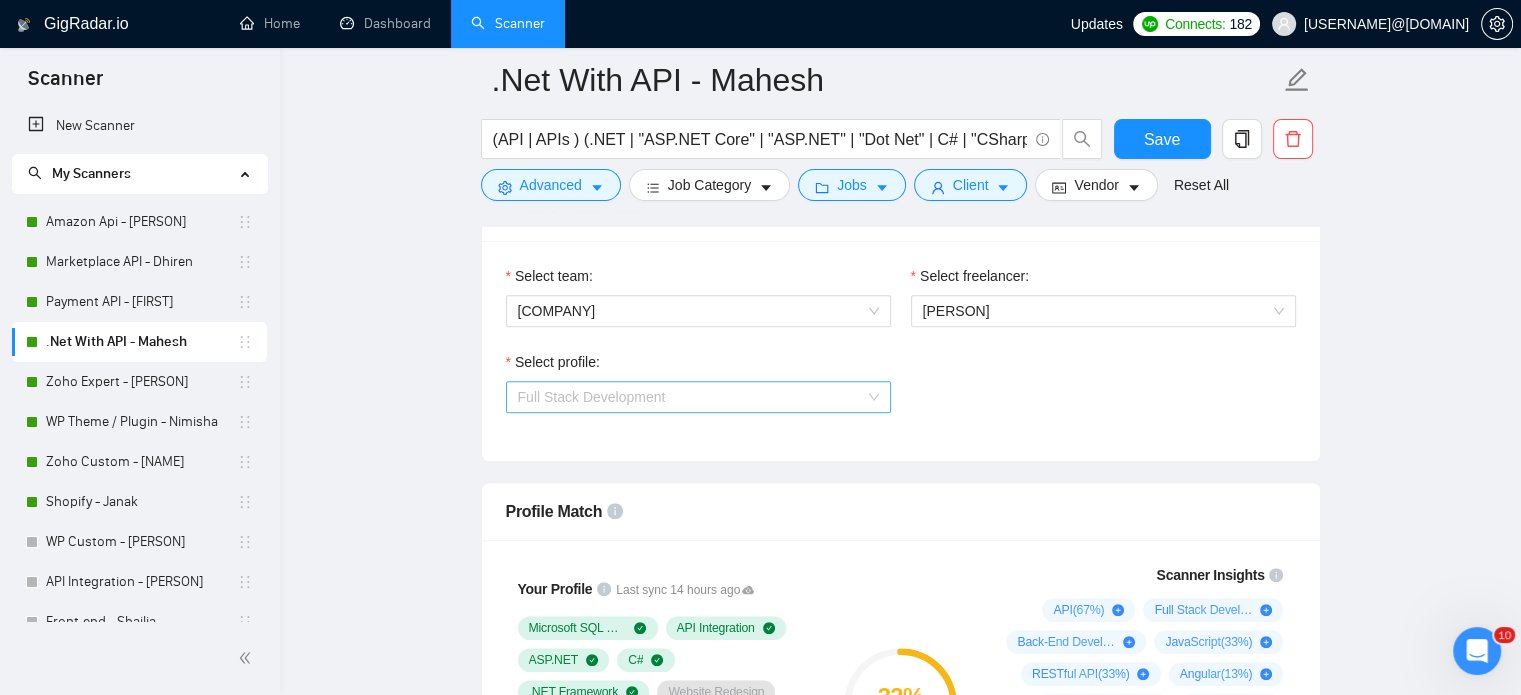 click on "Full Stack Development" at bounding box center (698, 397) 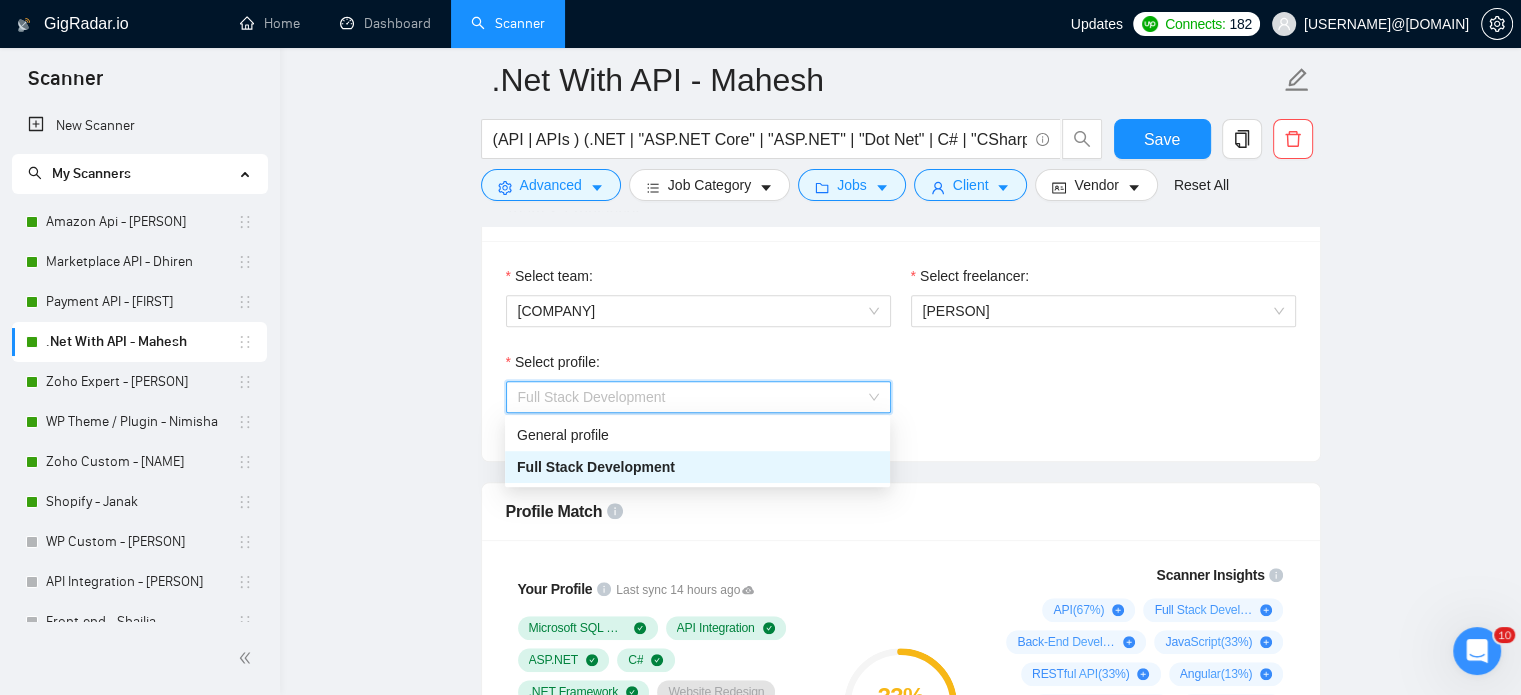 click on "Full Stack Development" at bounding box center [698, 397] 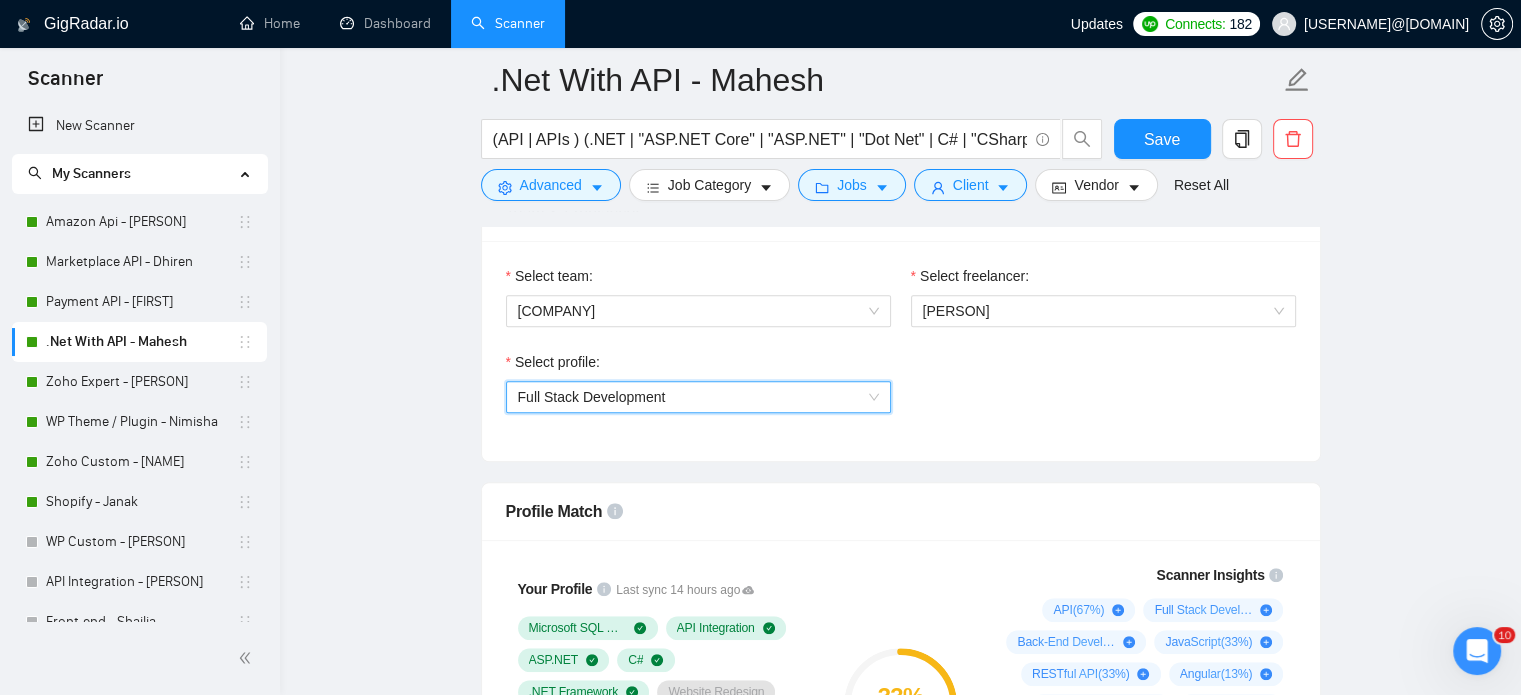 click on "Select profile: 1110580755107926016 Full Stack Development" at bounding box center [901, 394] 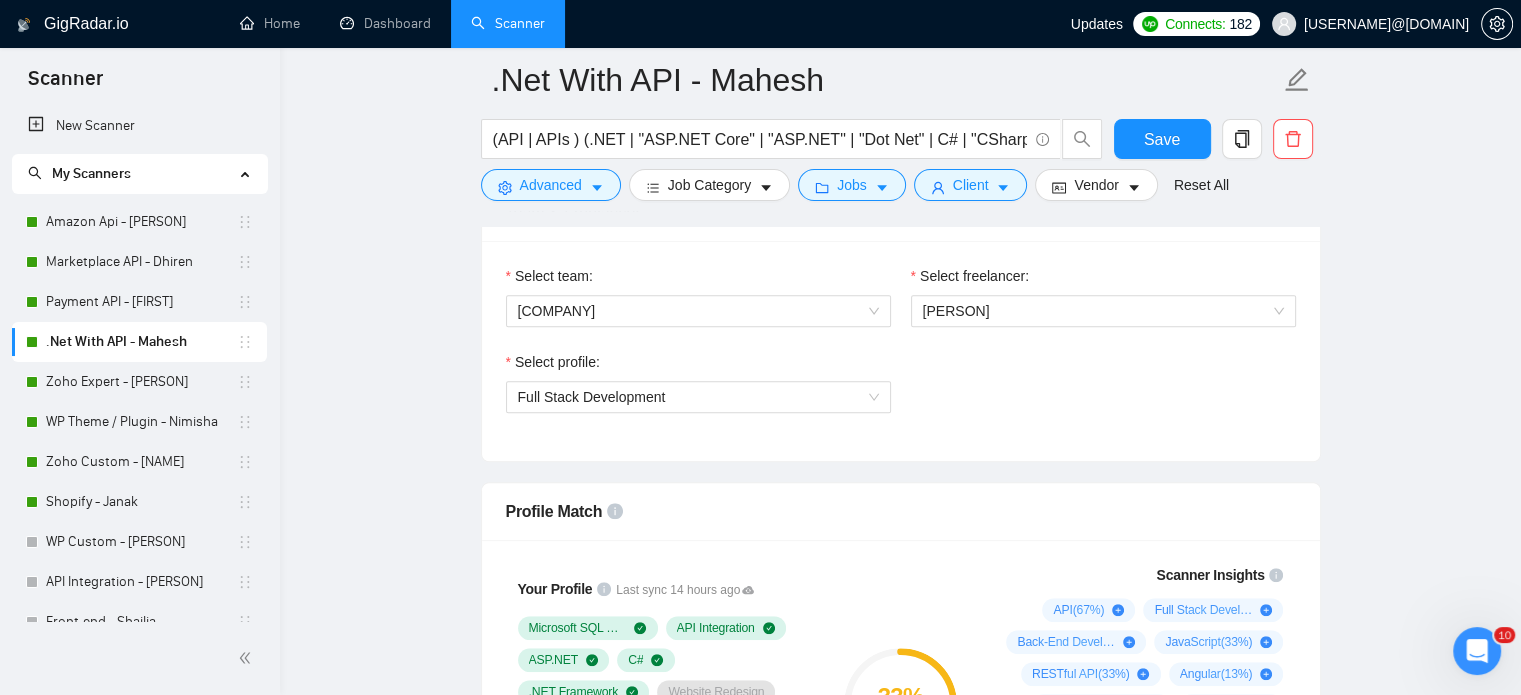 click on ".Net With API - [PERSON] (API | APIs ) (.NET | "ASP.NET Core" | "ASP.NET" | "Dot Net" | C# | "CSharp" | "Token-based Auth" | "JWT" | "Bearer Token" | "Authentication" | "Custom API Development" | "3rd Party Integration" ) Save Advanced Job Category Jobs Client Vendor Reset All Preview Results Insights NEW Alerts Auto Bidder Auto Bidding Enabled Auto Bidding Enabled: ON Auto Bidder Schedule Auto Bidding Type: Automated (recommended) Semi-automated Auto Bidding Schedule: 24/7 Custom Custom Auto Bidder Schedule Repeat every week on Monday Tuesday Wednesday Thursday Friday Saturday Sunday Active Hours ( Asia/Calcutta ): From: 18:00 To: 00:00 (next day) ( 6 hours) Asia/Calcutta Auto Bidding Type Select your bidding algorithm: Choose the algorithm for you bidding. The price per proposal does not include your connects expenditure. Template Bidder Works great for narrow segments and short cover letters that don't change. 0.50 credits / proposal Sardor AI 🤖 1.00 credits / proposal Experimental 👑" at bounding box center [900, 1595] 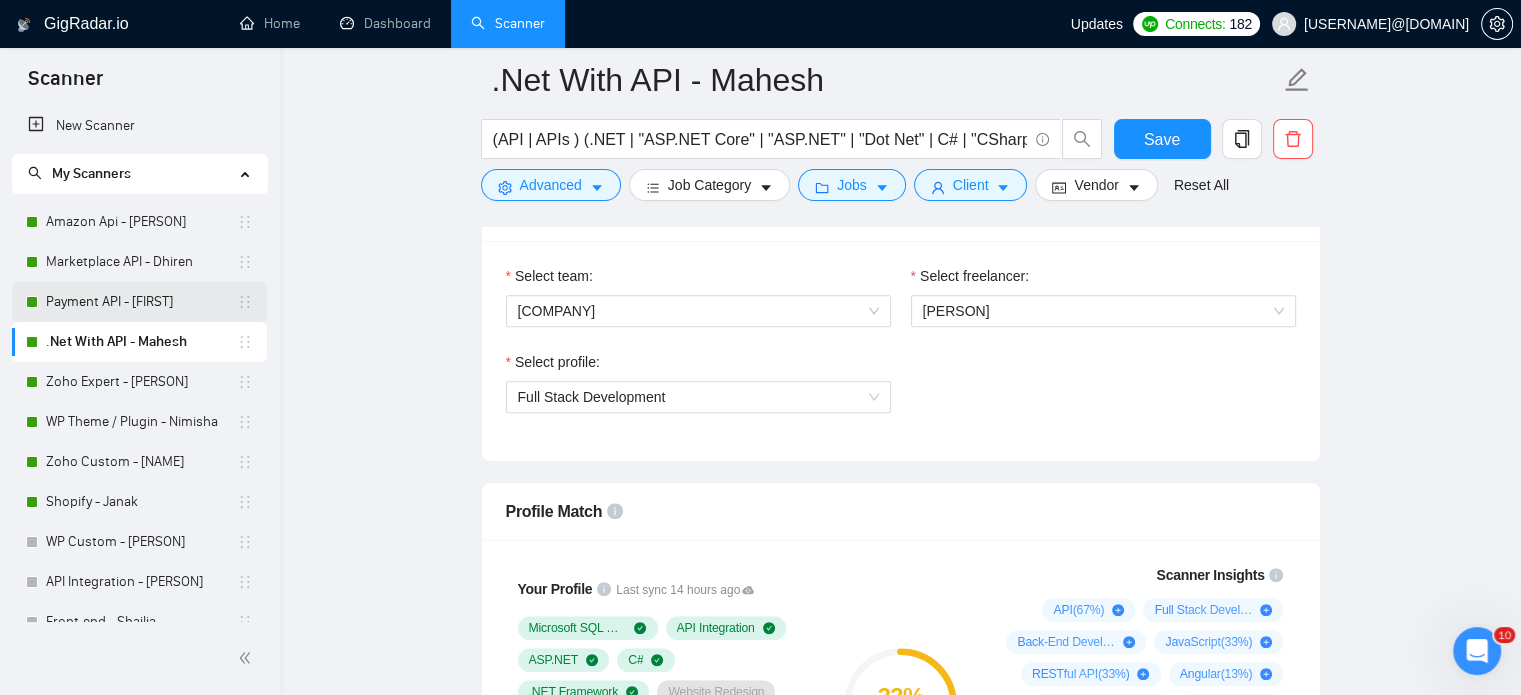 click on "Payment API - [FIRST]" at bounding box center [141, 302] 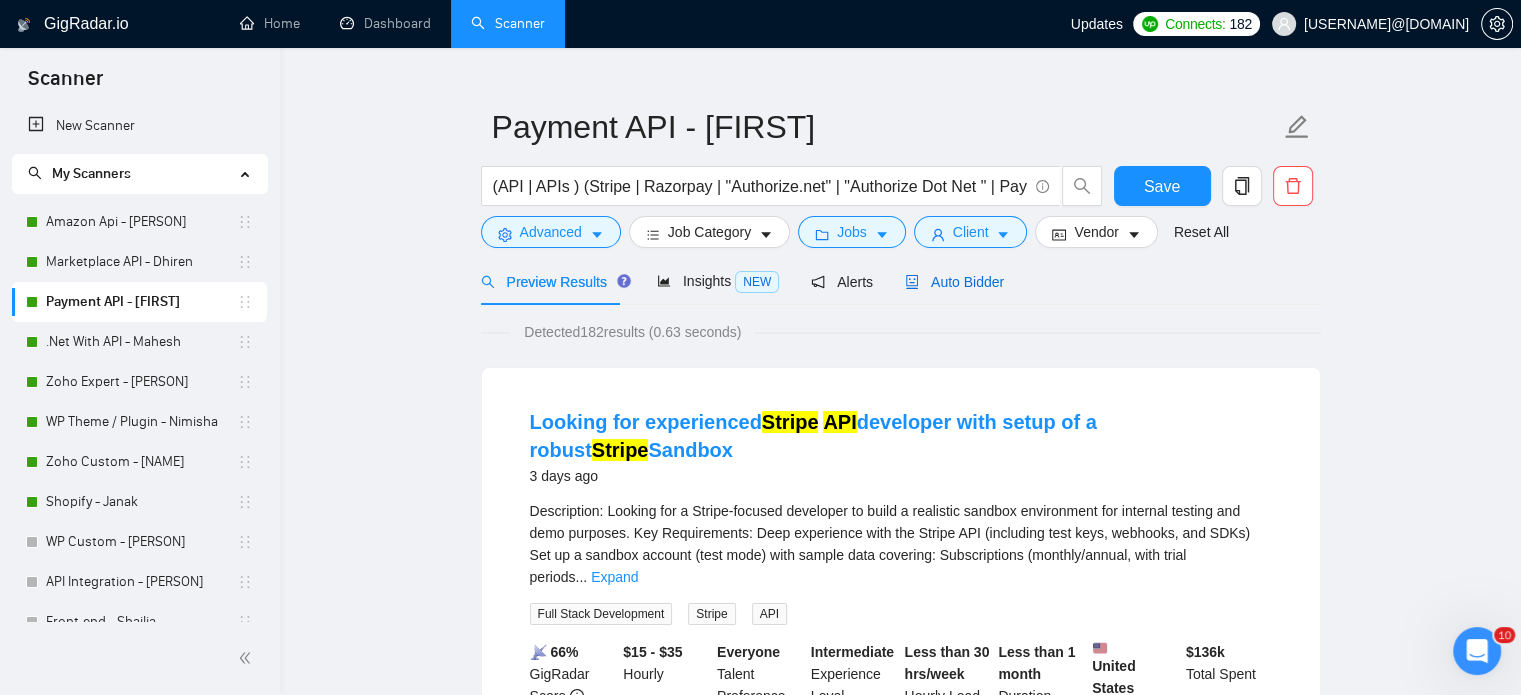 click on "Auto Bidder" at bounding box center (954, 282) 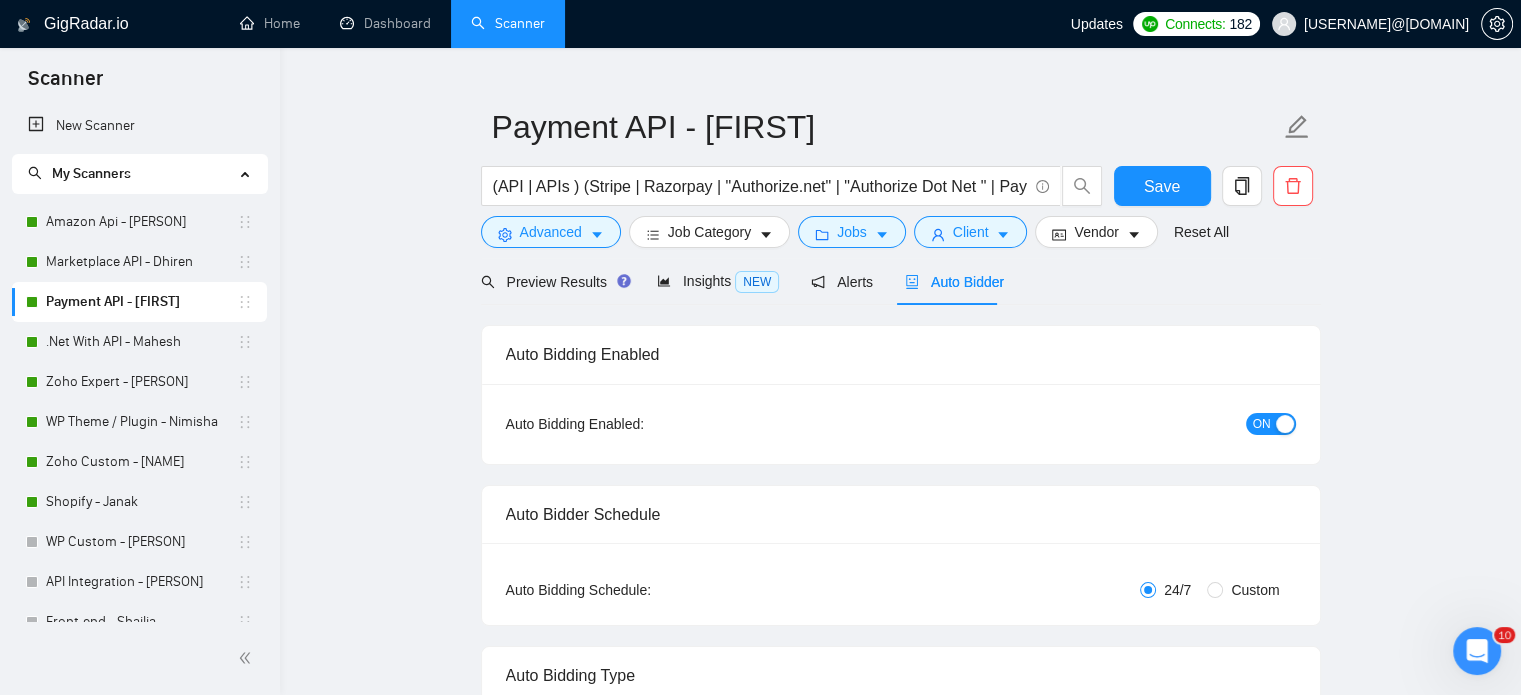 type 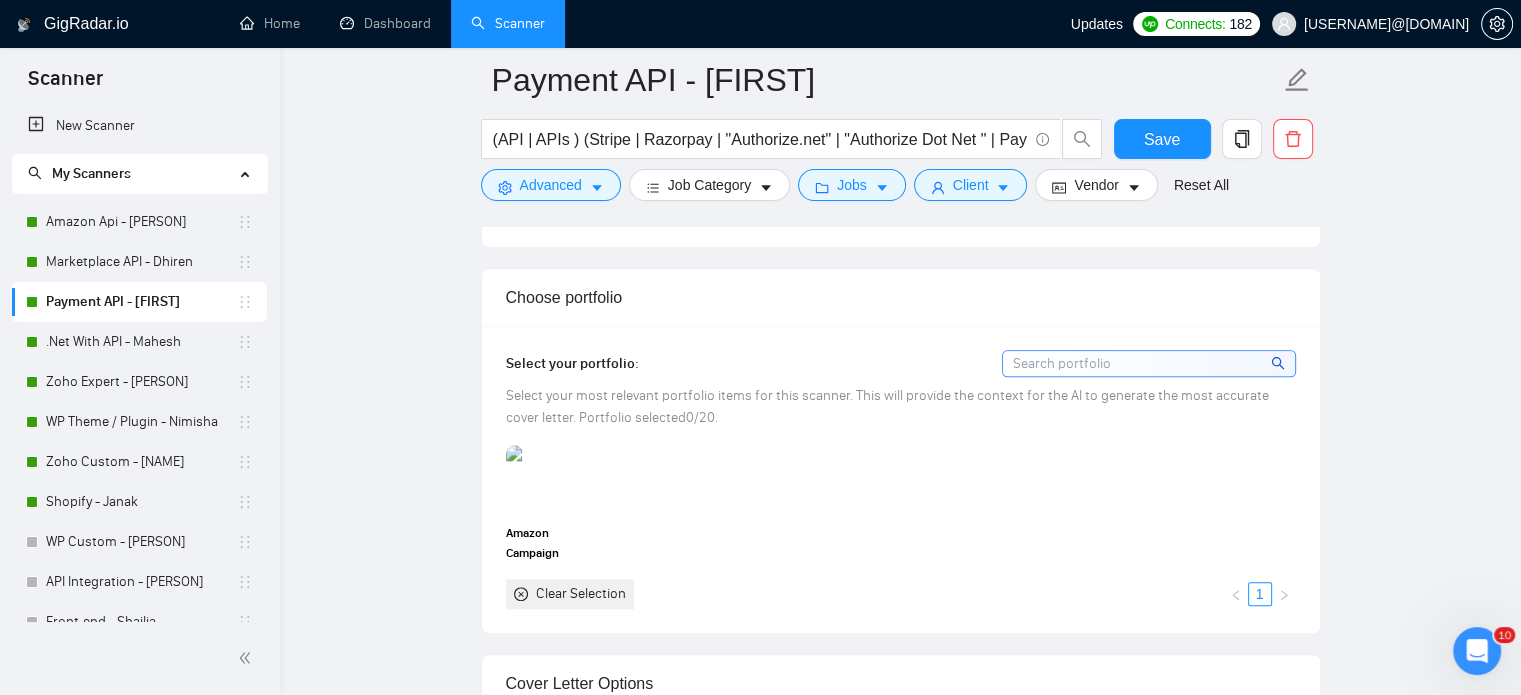 scroll, scrollTop: 1635, scrollLeft: 0, axis: vertical 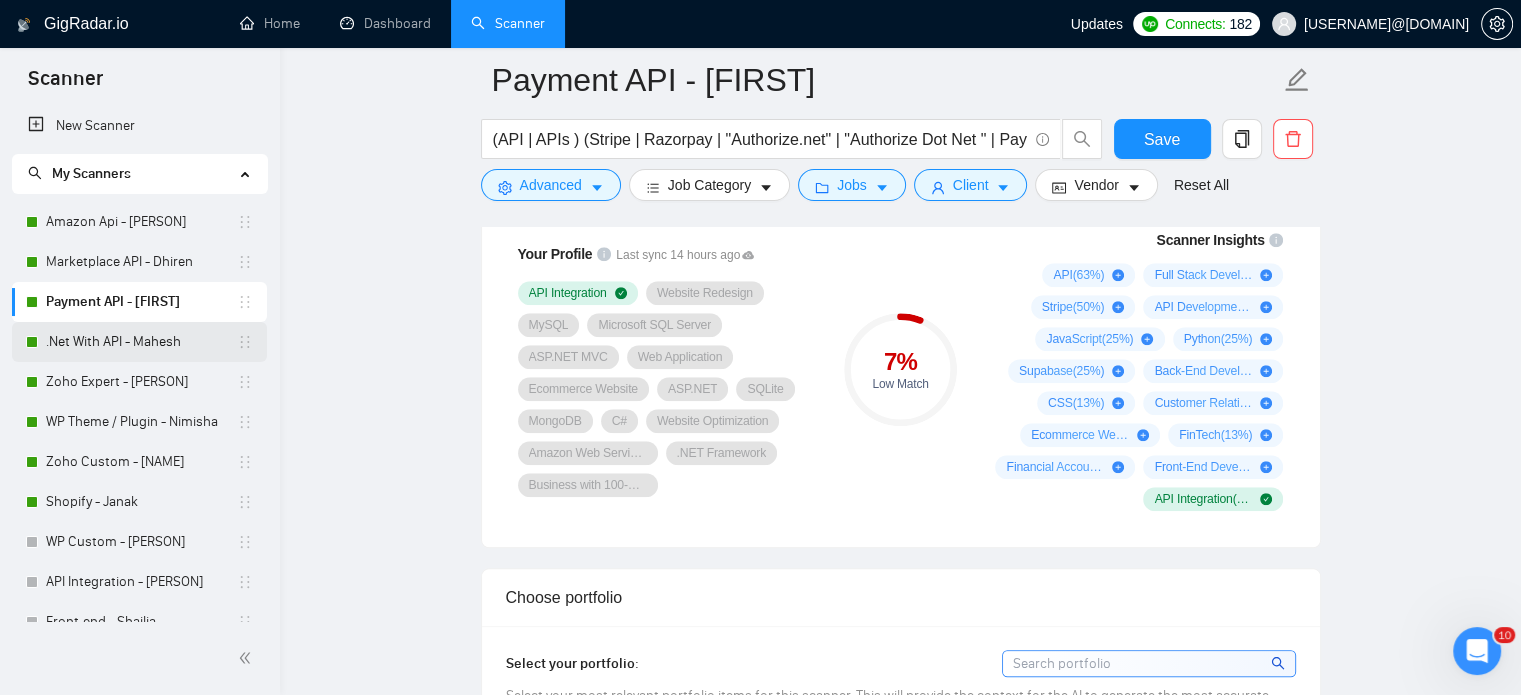 drag, startPoint x: 96, startPoint y: 343, endPoint x: 411, endPoint y: 515, distance: 358.89972 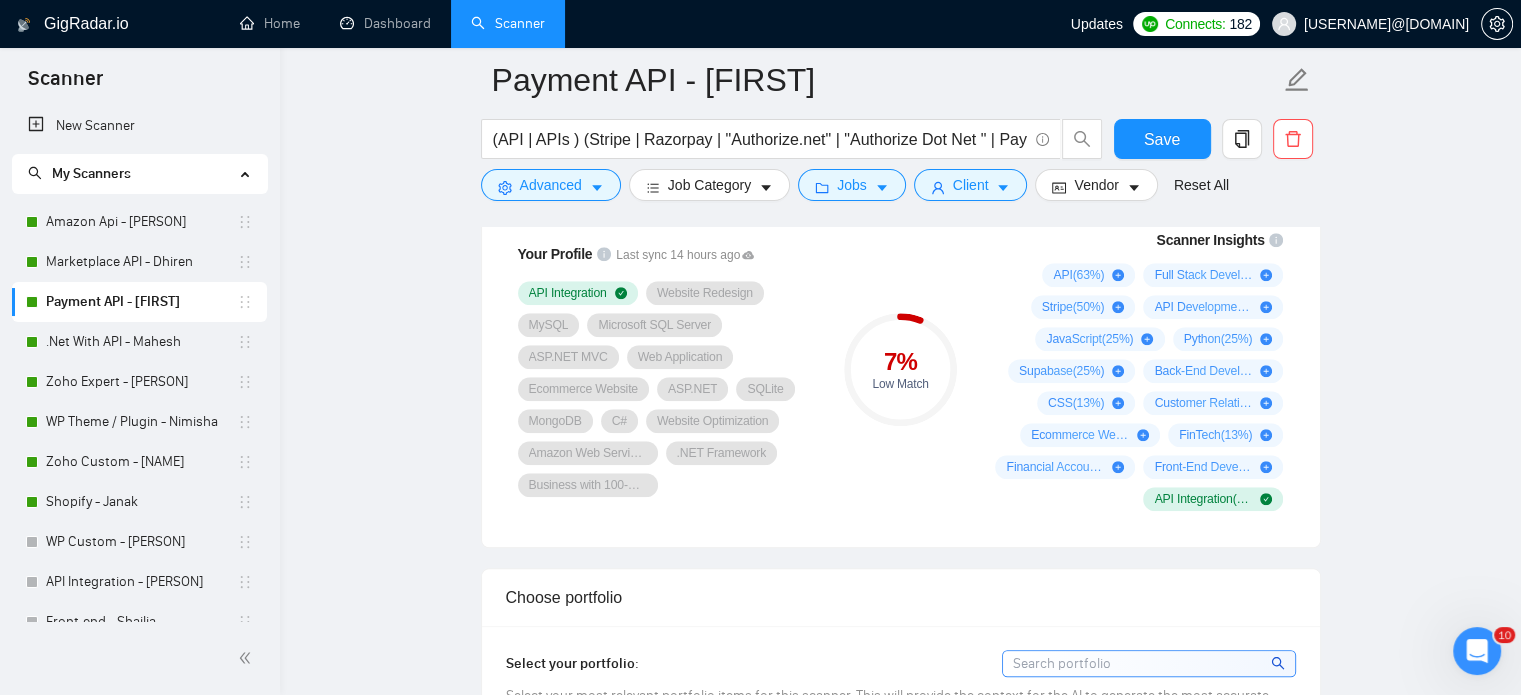click on ".Net With API - Mahesh" at bounding box center (141, 342) 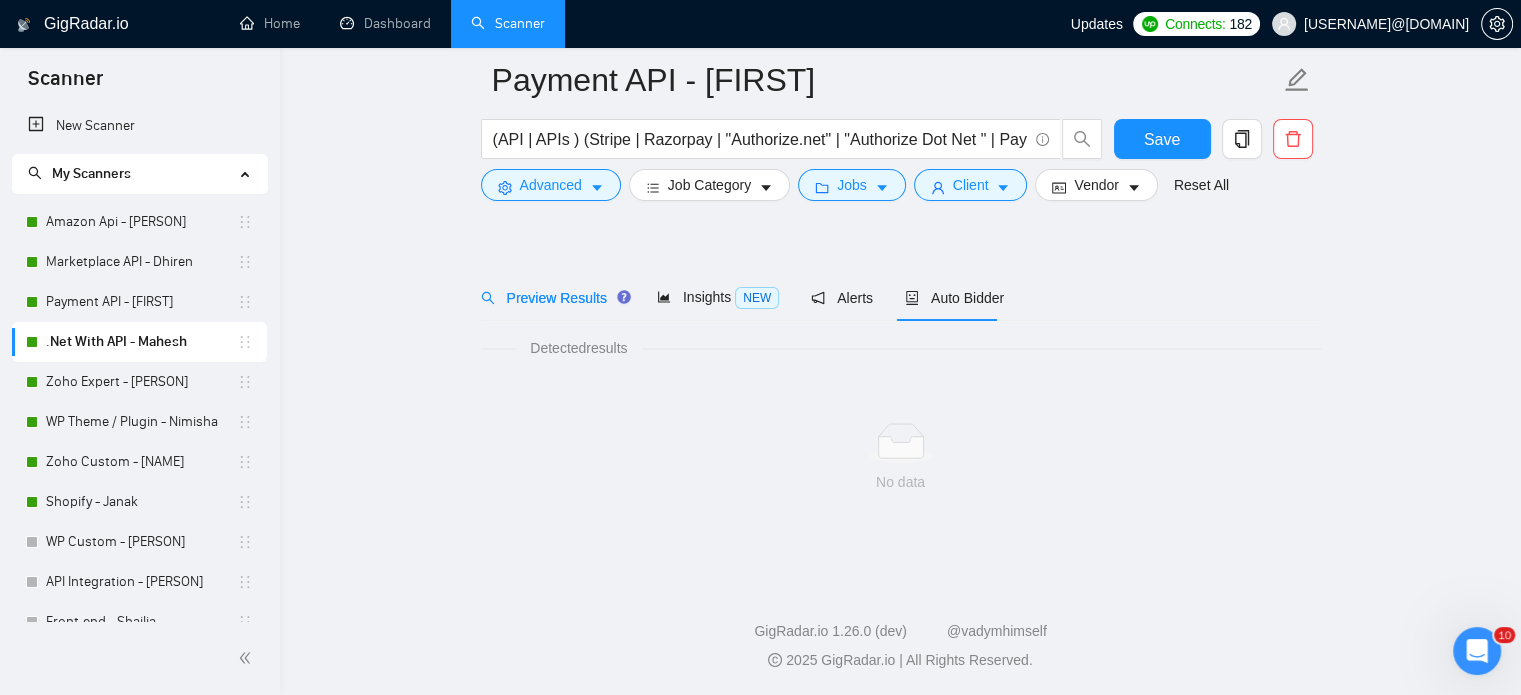 scroll, scrollTop: 35, scrollLeft: 0, axis: vertical 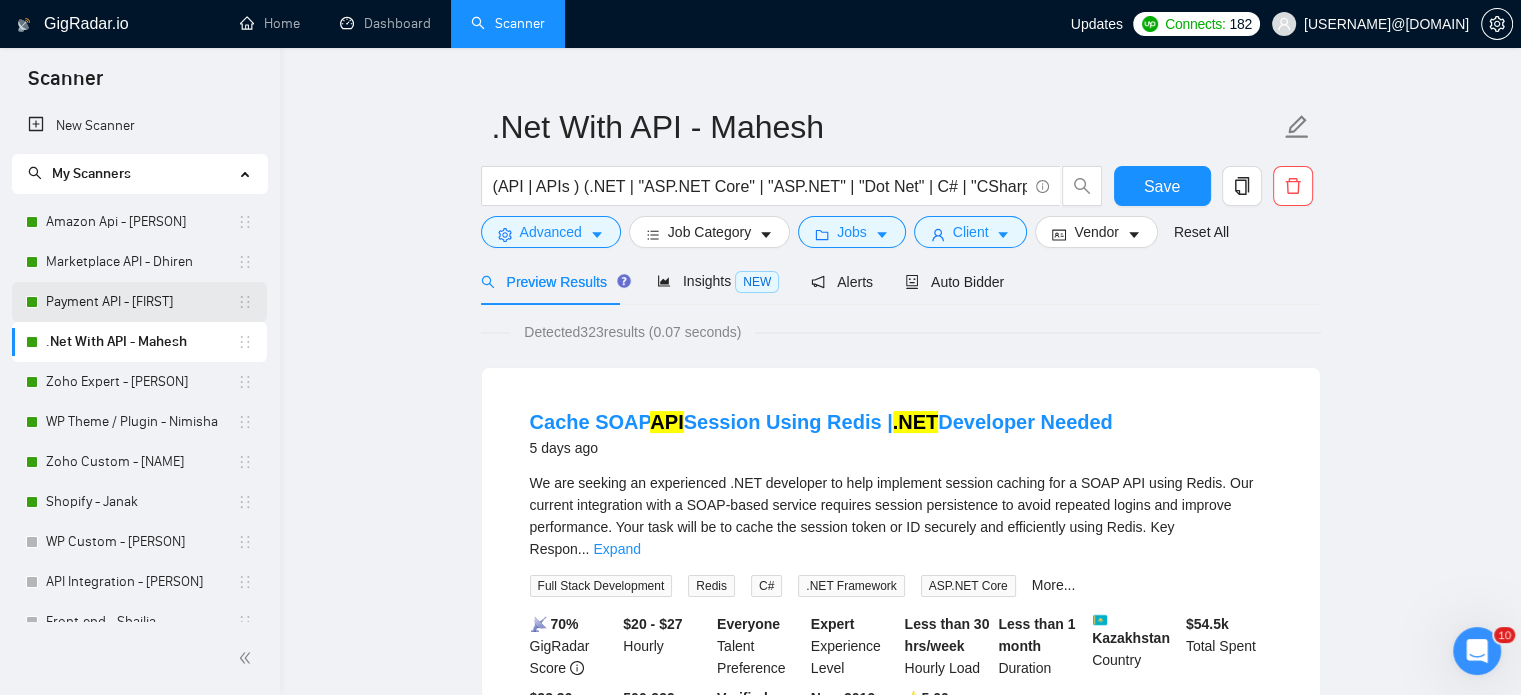 click on "Payment API - [FIRST]" at bounding box center (141, 302) 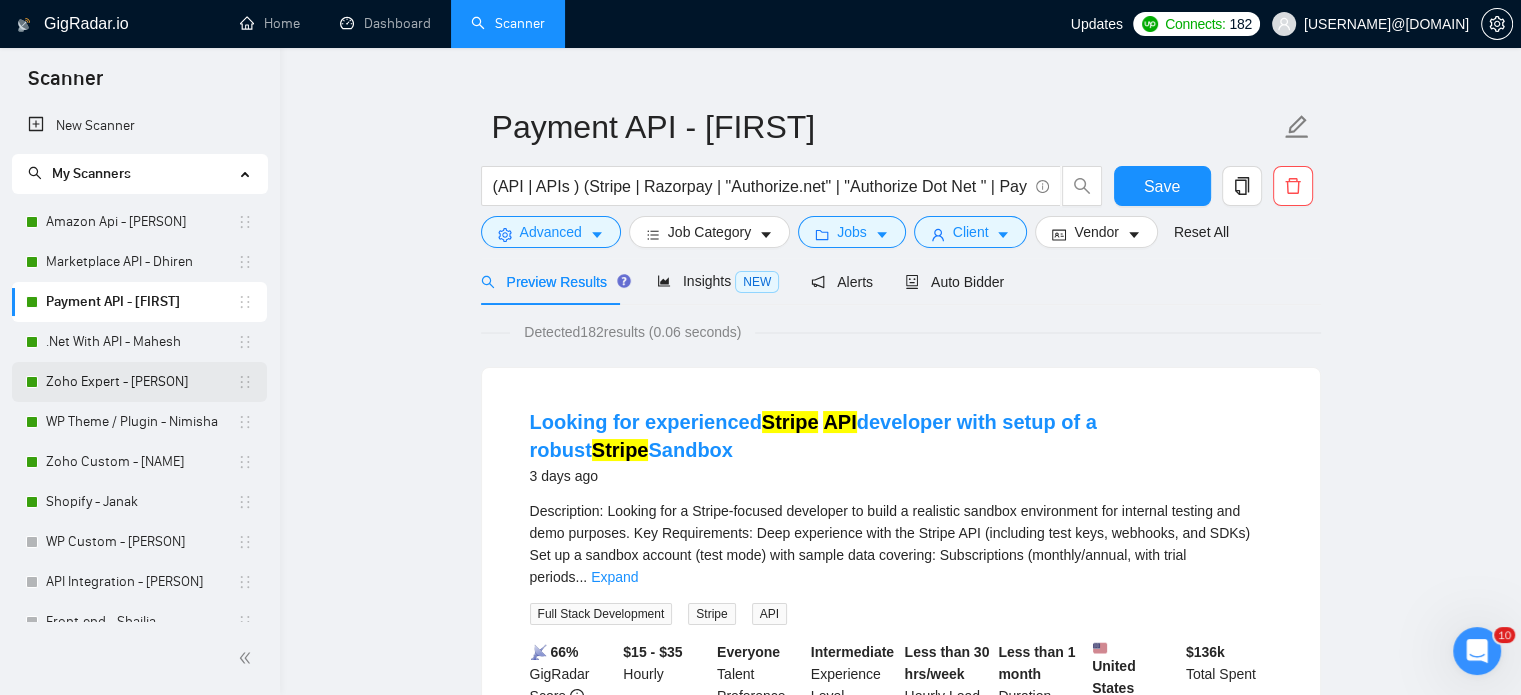 click on "Zoho Expert - [PERSON]" at bounding box center [141, 382] 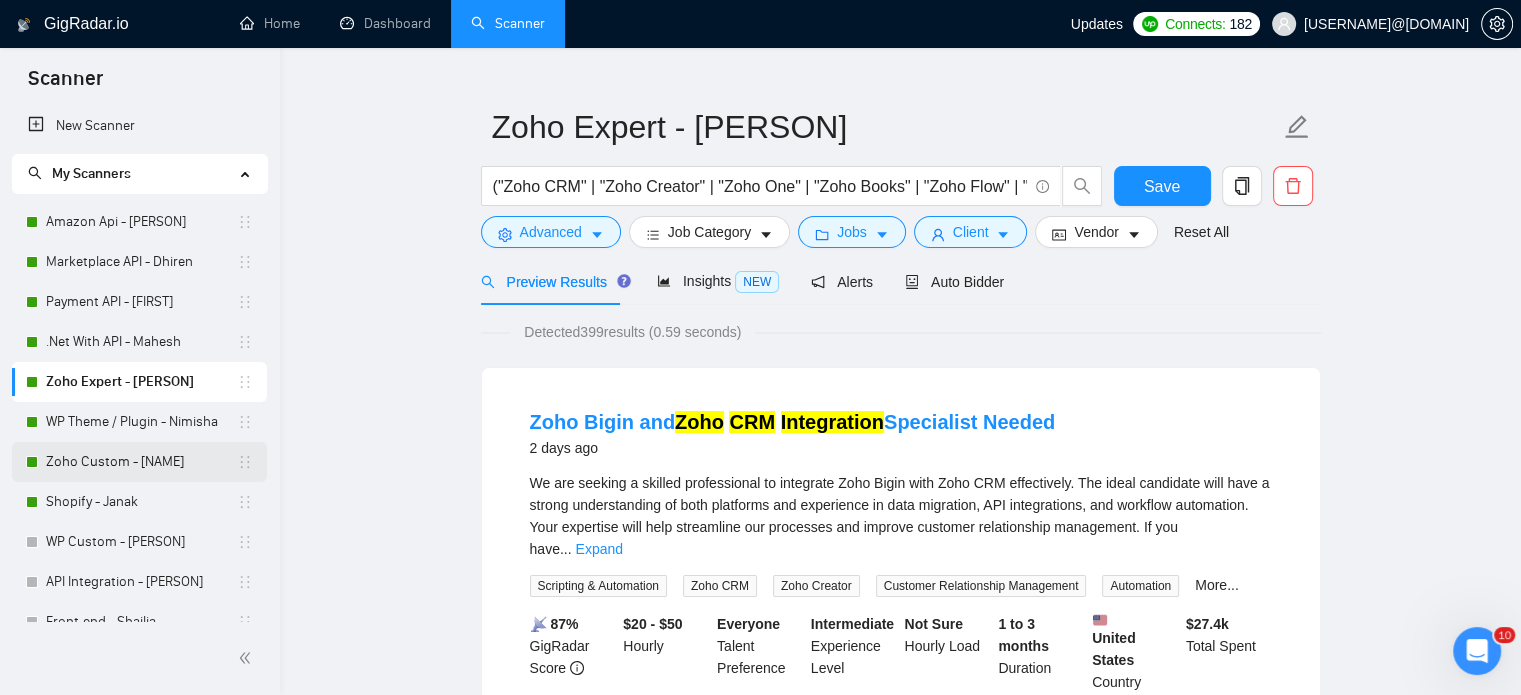 click on "Zoho Custom - [NAME]" at bounding box center [141, 462] 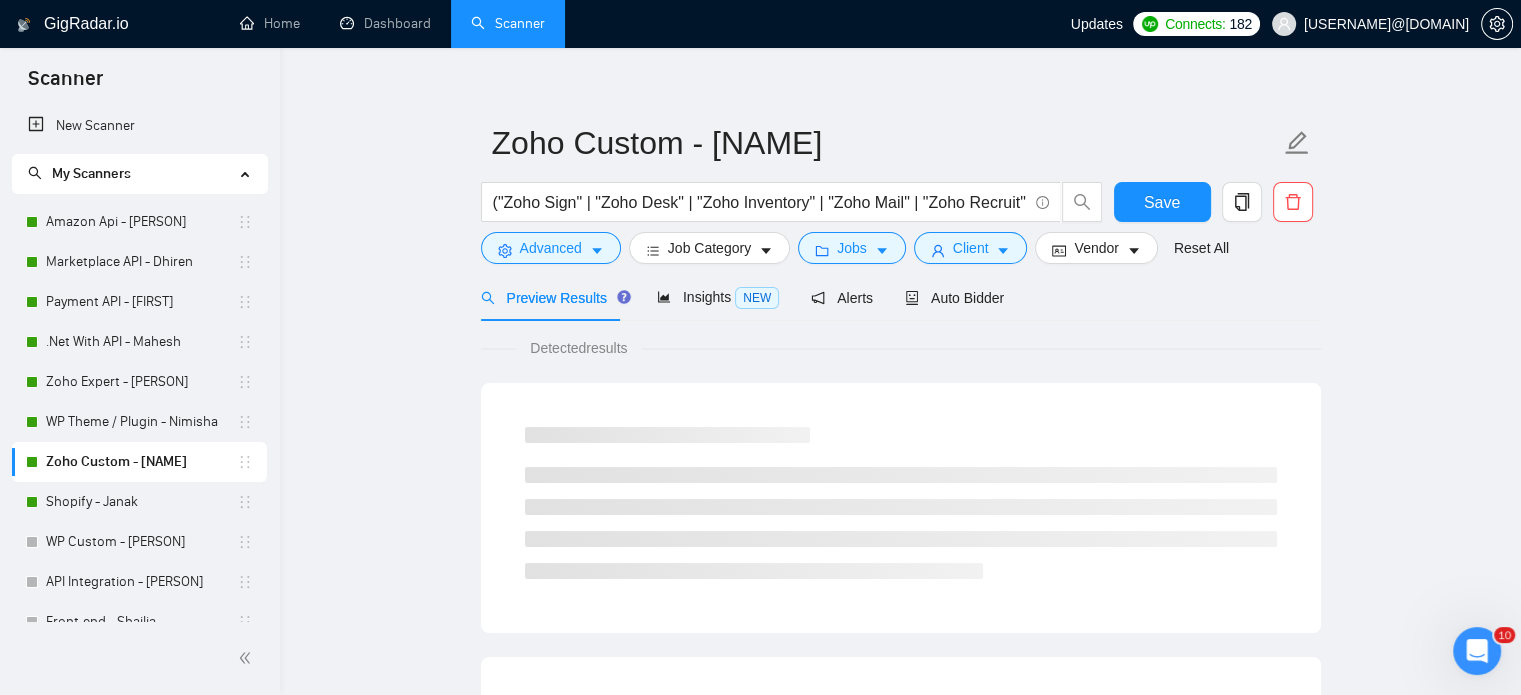 scroll, scrollTop: 35, scrollLeft: 0, axis: vertical 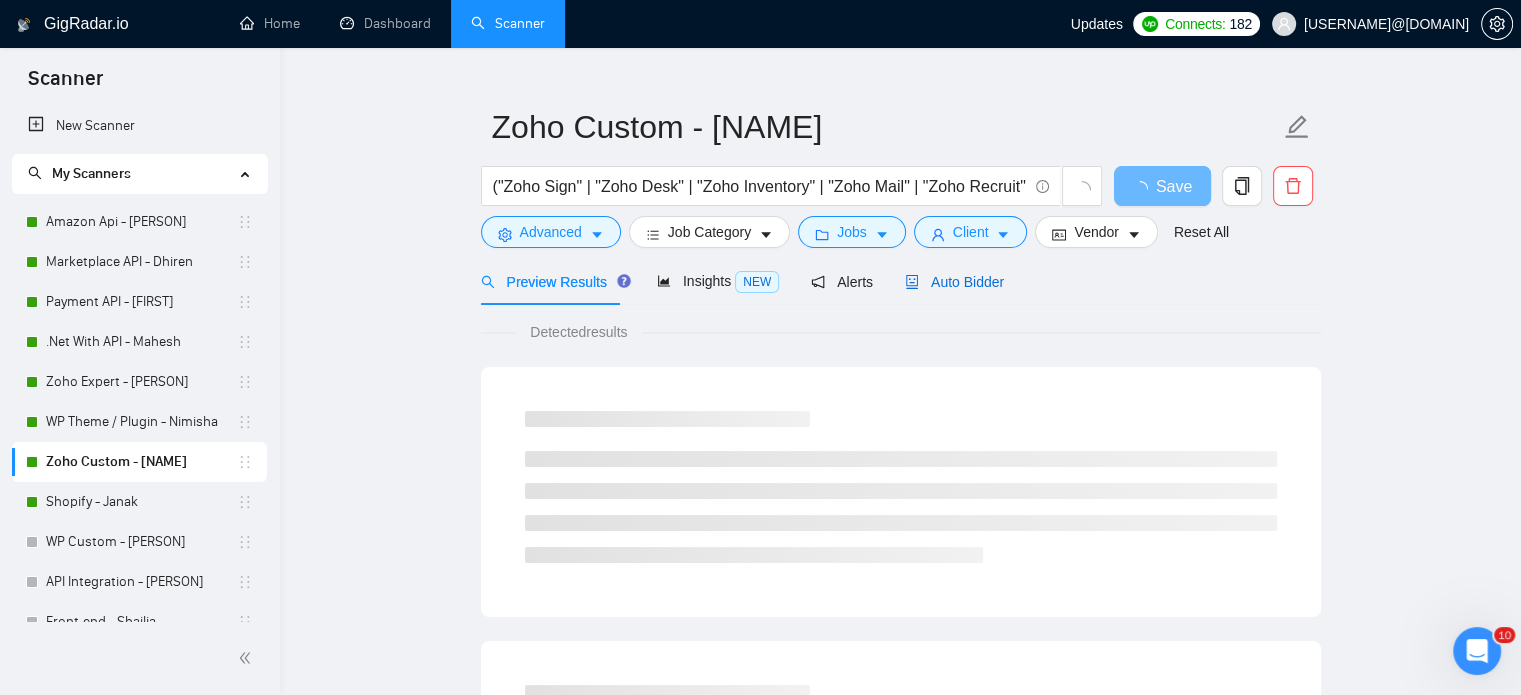 click on "Auto Bidder" at bounding box center (954, 282) 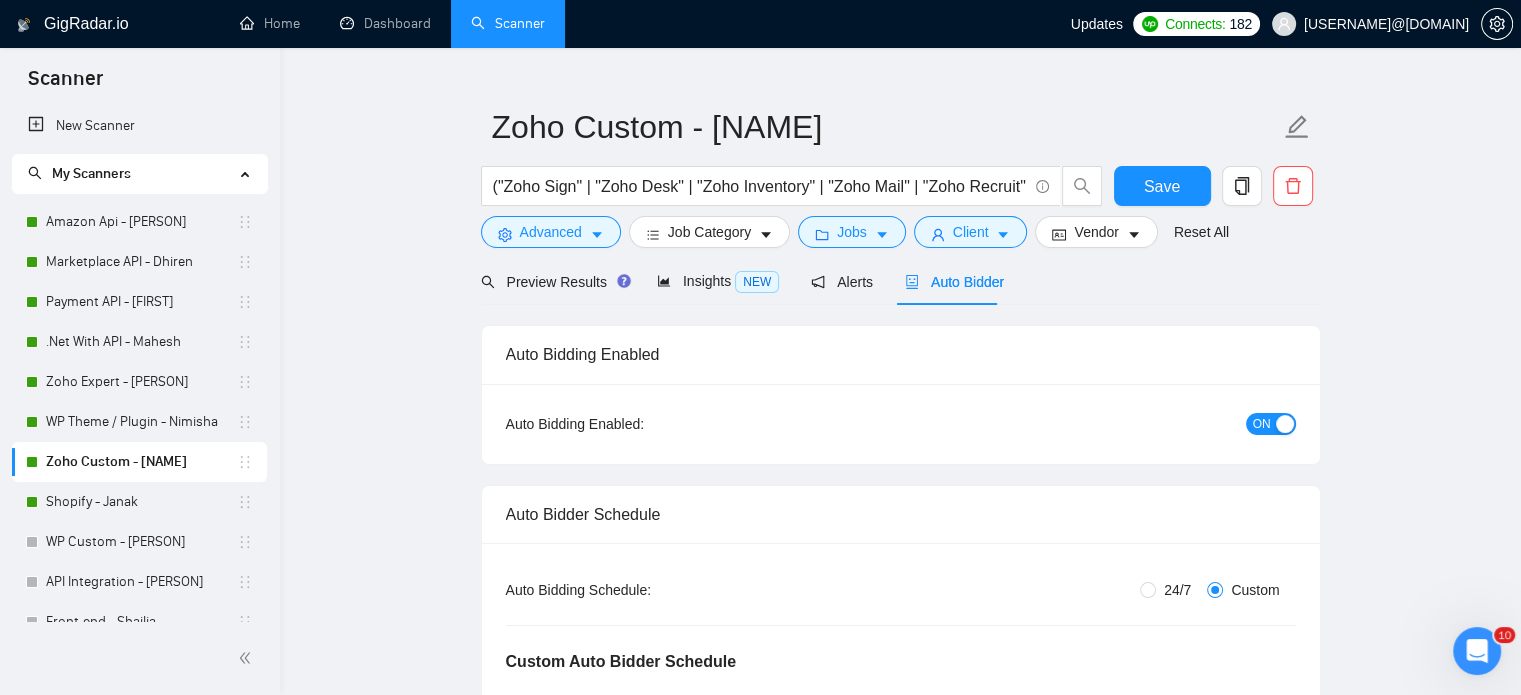 type 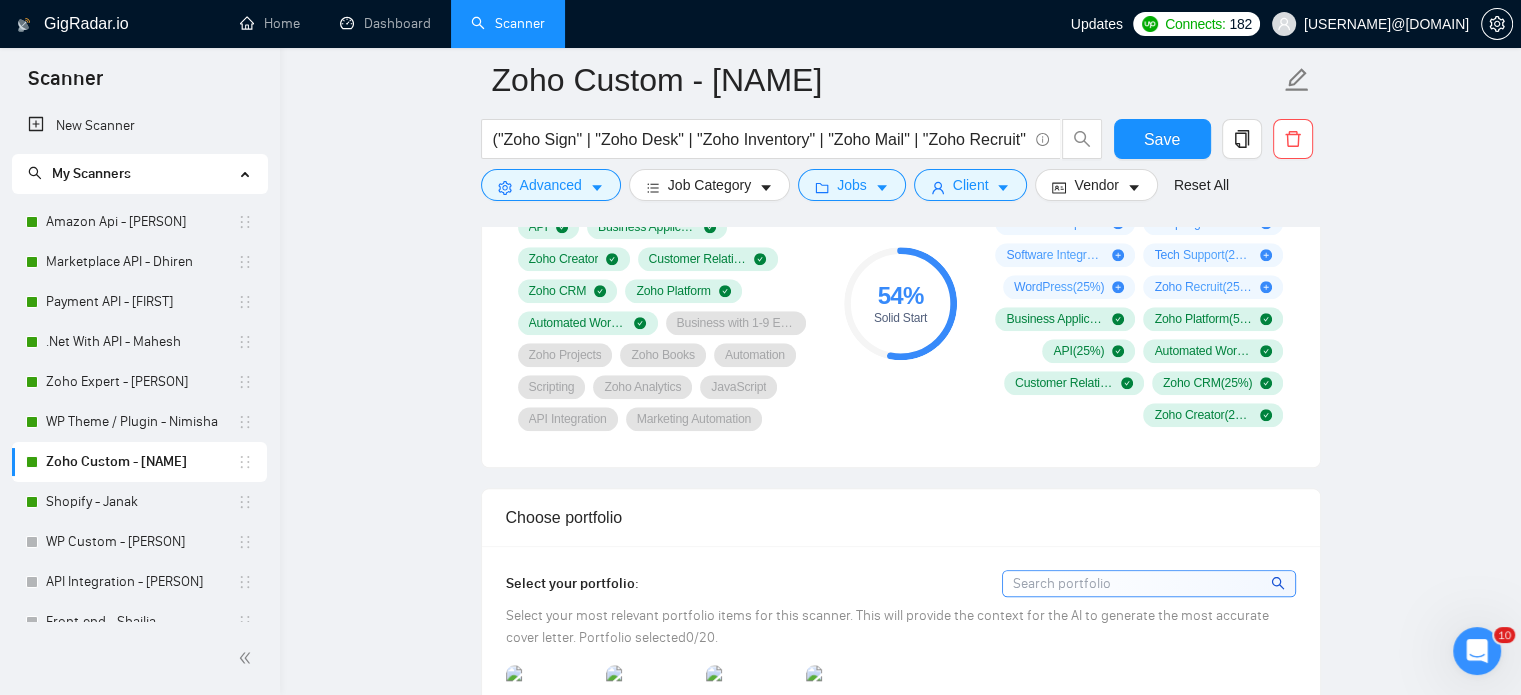 scroll, scrollTop: 1735, scrollLeft: 0, axis: vertical 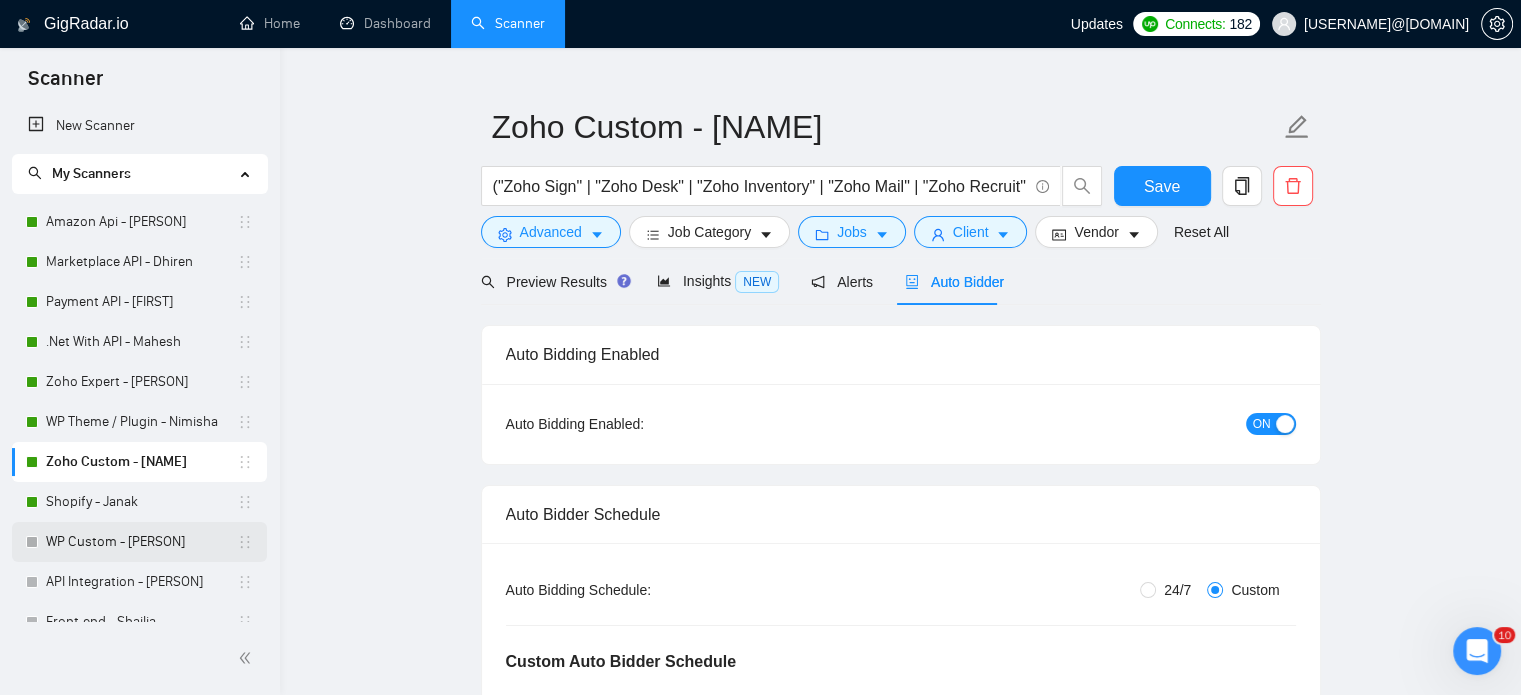 click on "WP Custom - [PERSON]" at bounding box center (141, 542) 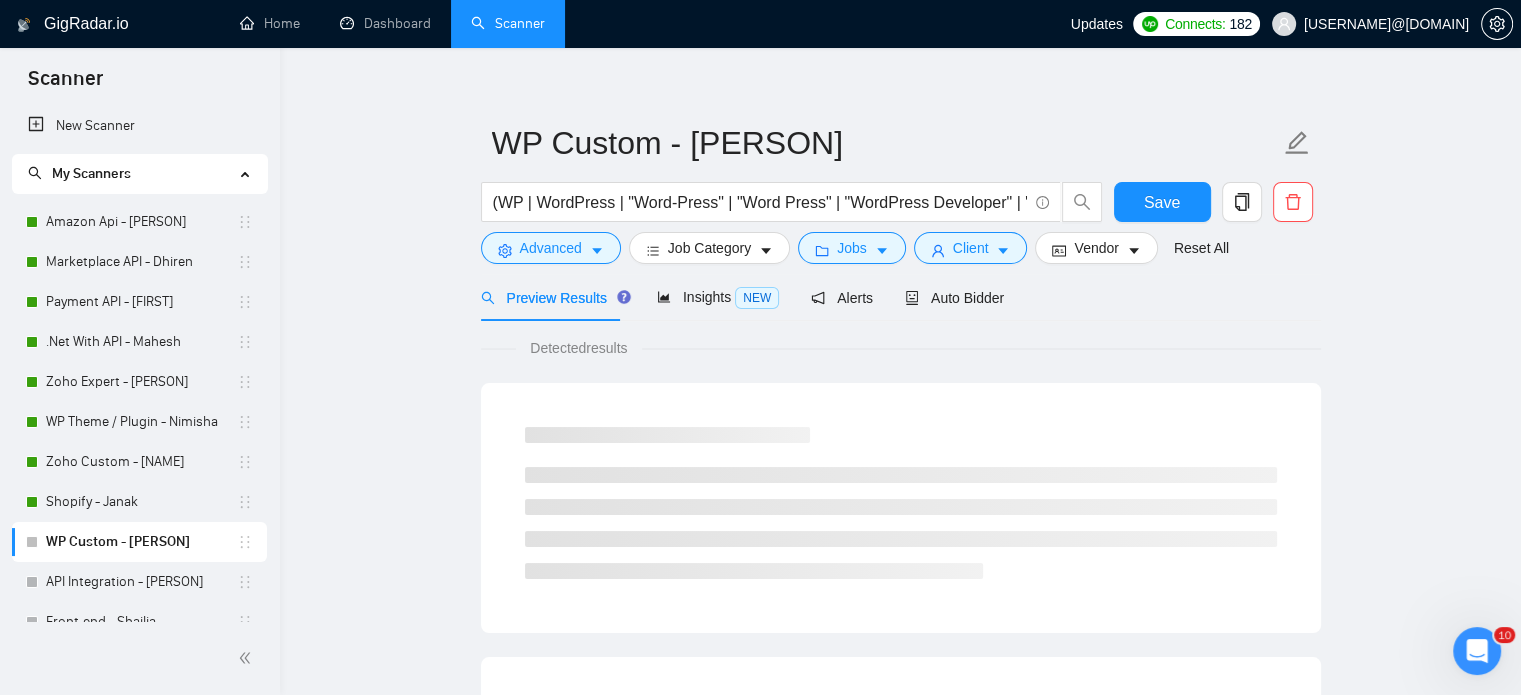 scroll, scrollTop: 35, scrollLeft: 0, axis: vertical 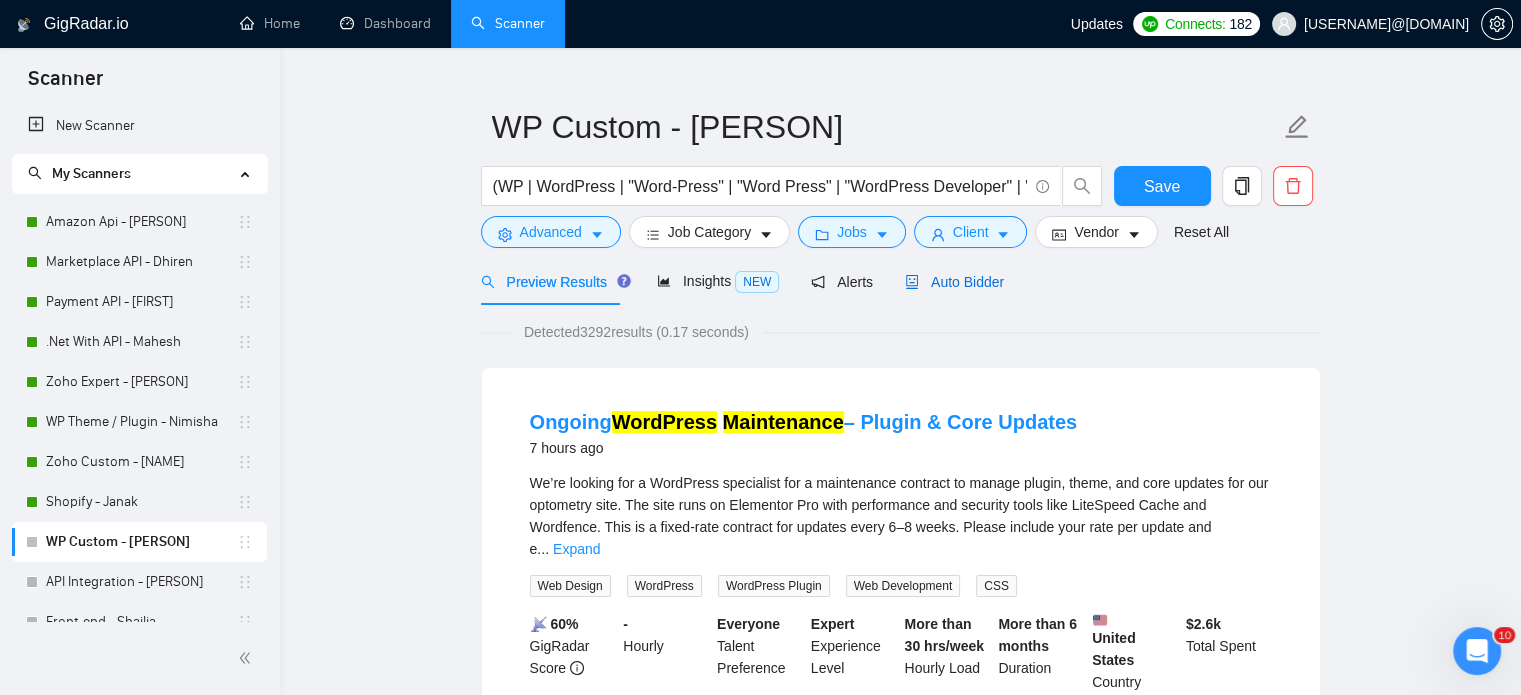 click on "Auto Bidder" at bounding box center (954, 282) 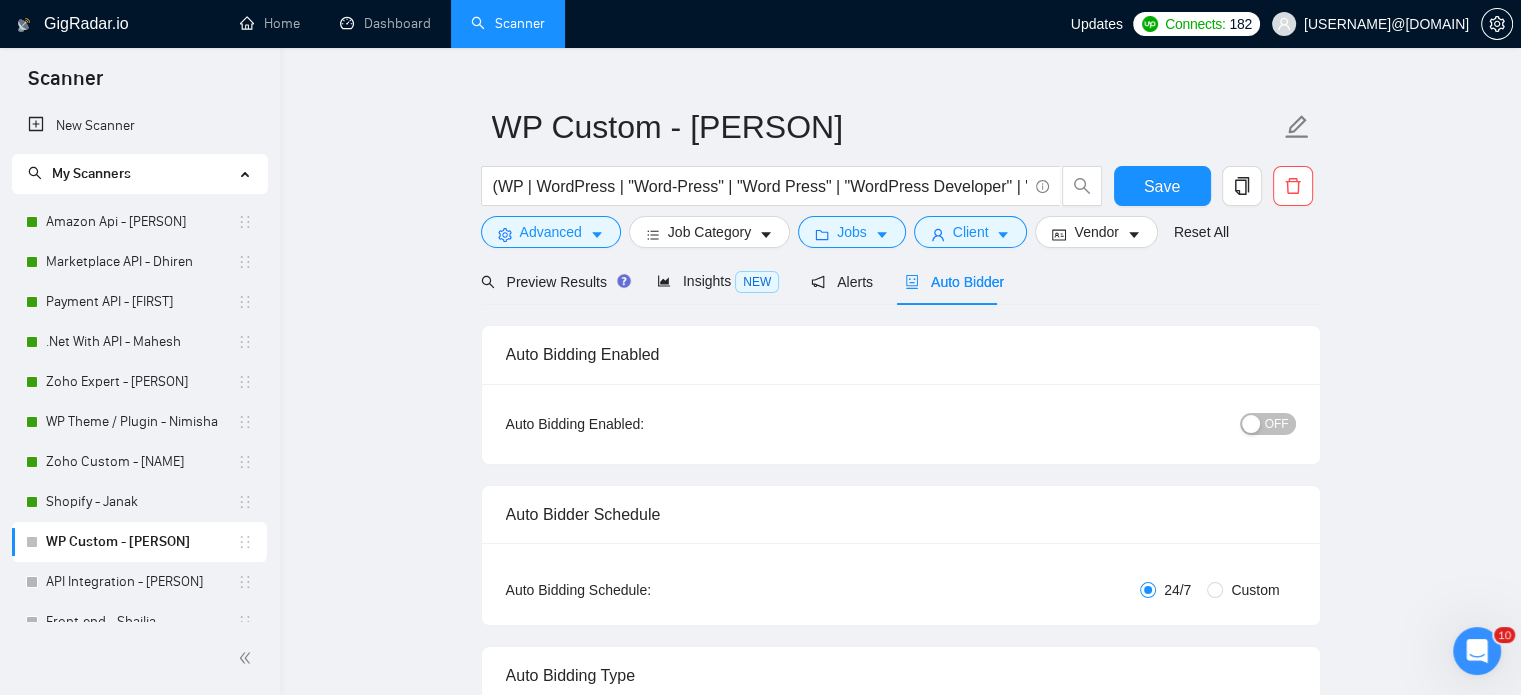 type 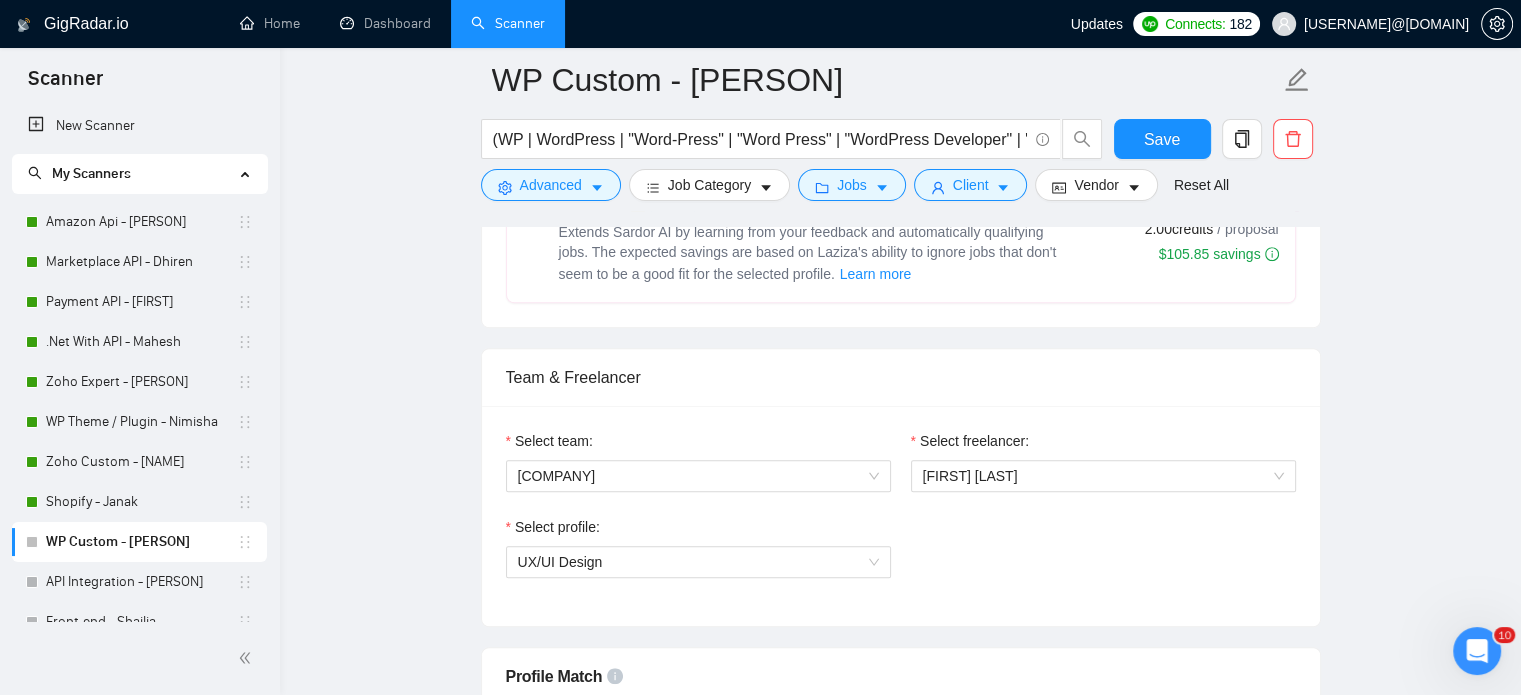 scroll, scrollTop: 1235, scrollLeft: 0, axis: vertical 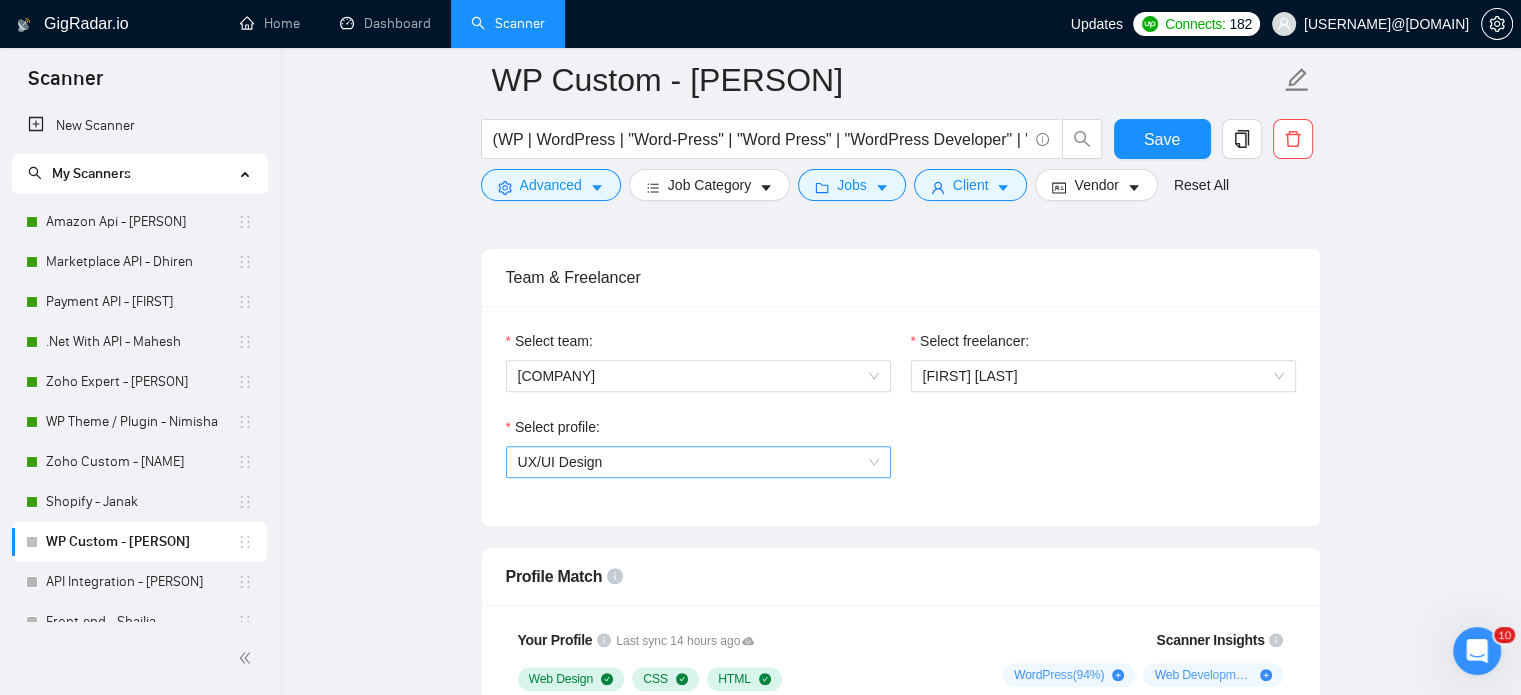 click on "UX/UI Design" at bounding box center [698, 462] 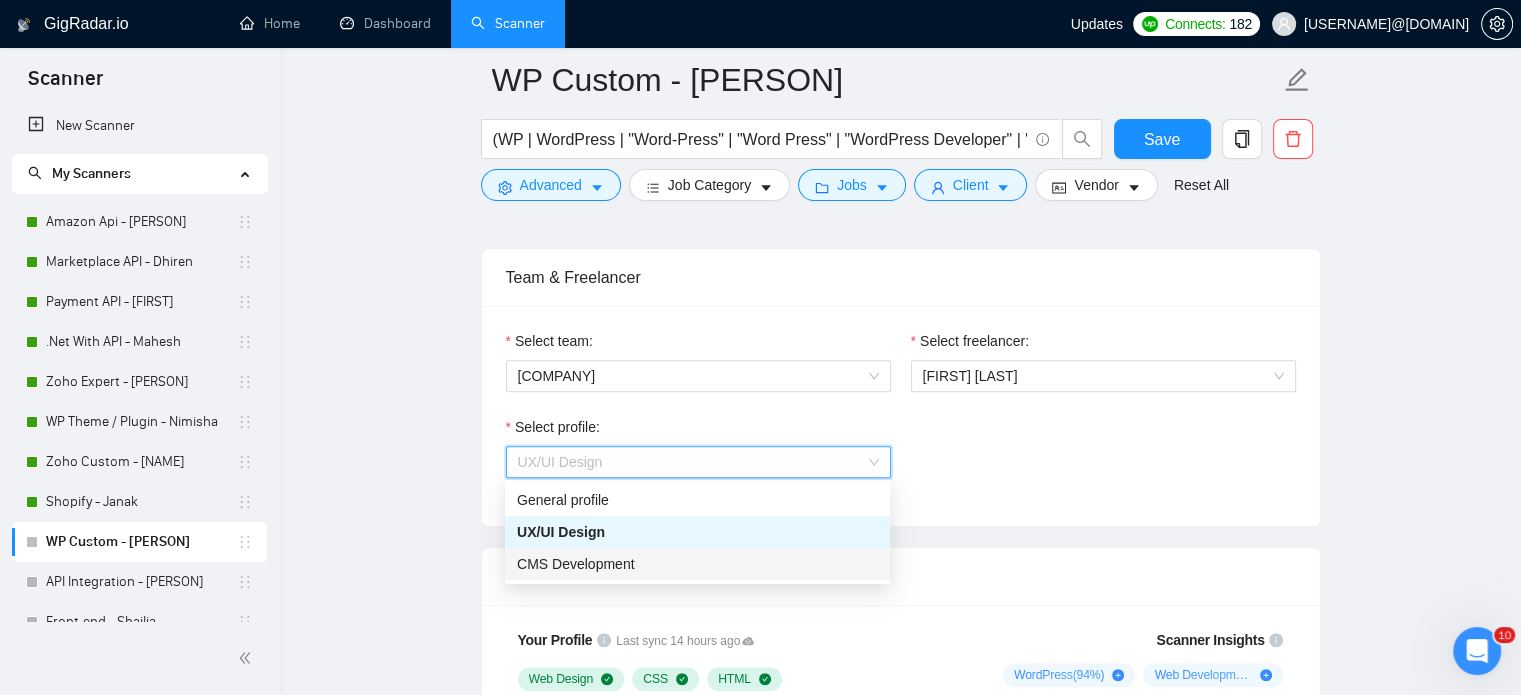 click on "CMS Development" at bounding box center (697, 564) 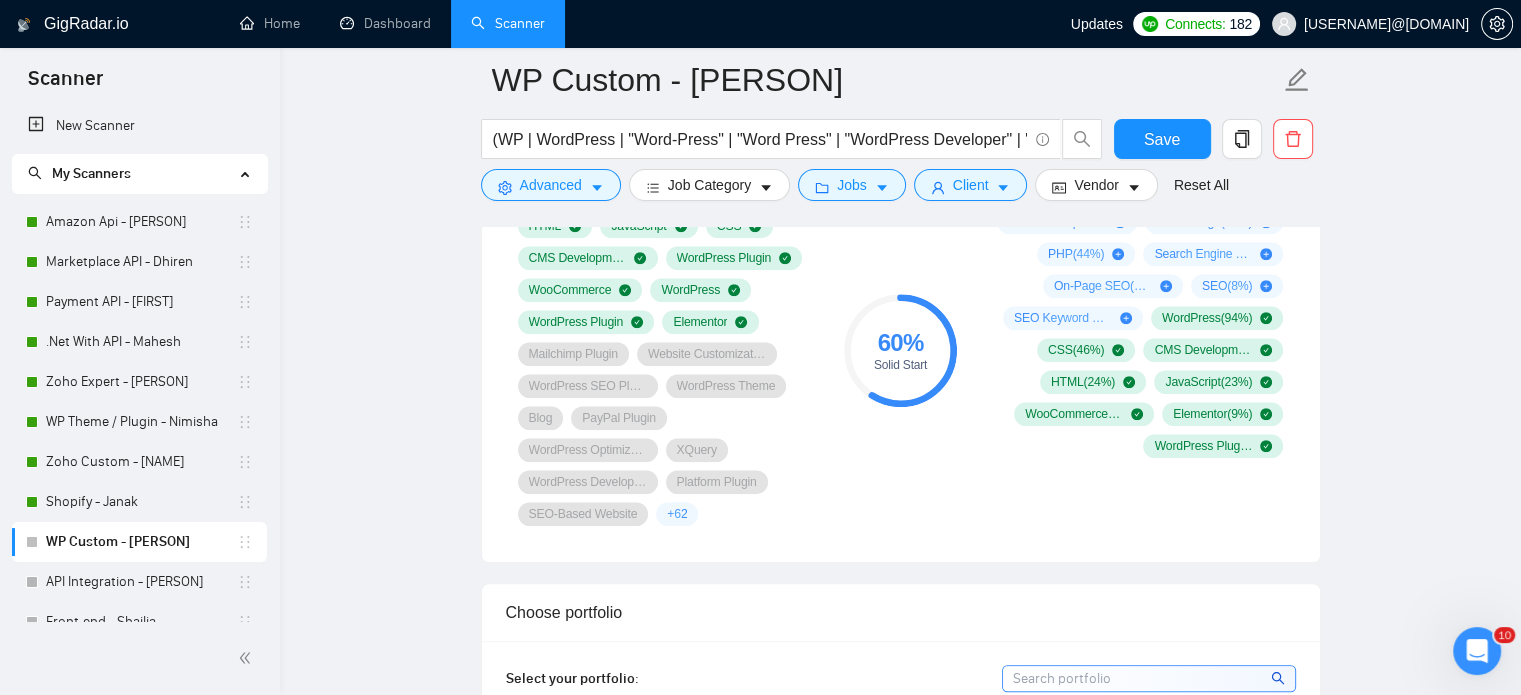 scroll, scrollTop: 2035, scrollLeft: 0, axis: vertical 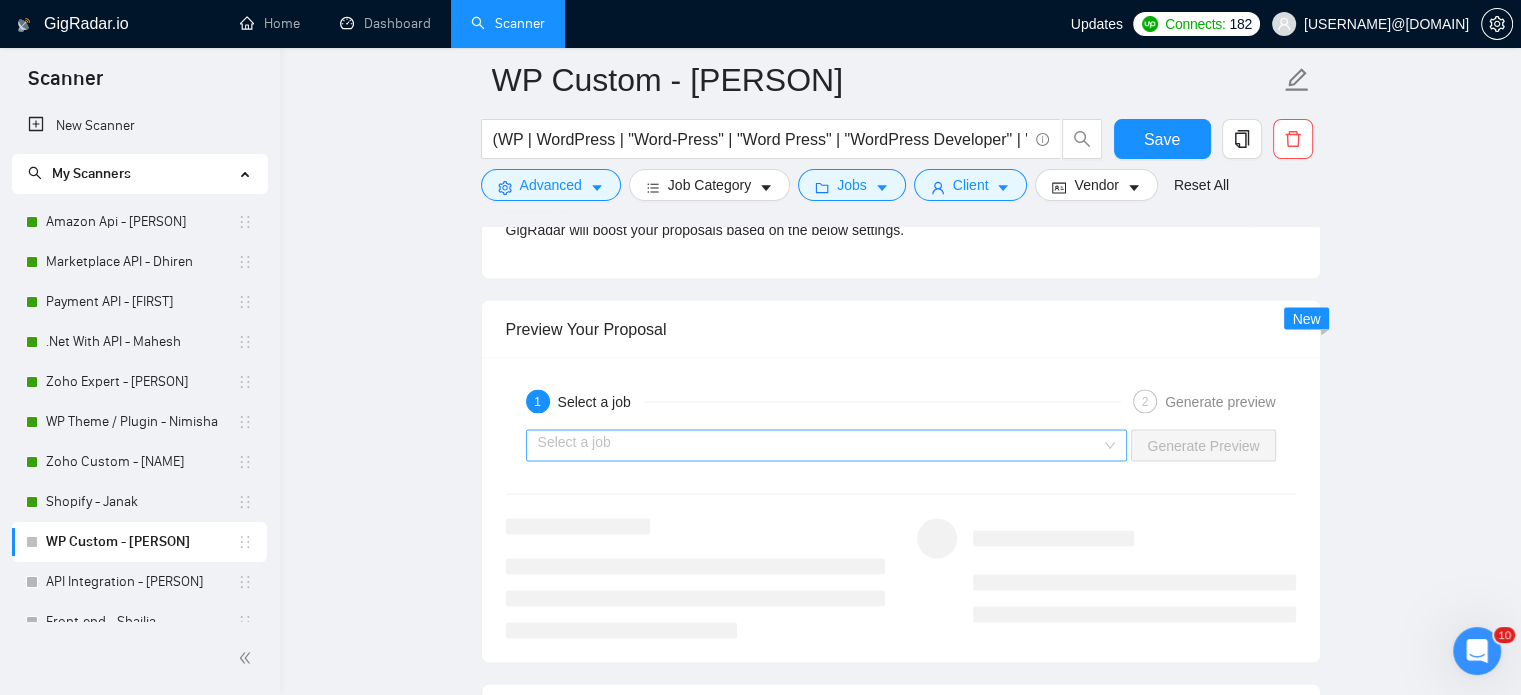 click on "Select a job" at bounding box center (827, 446) 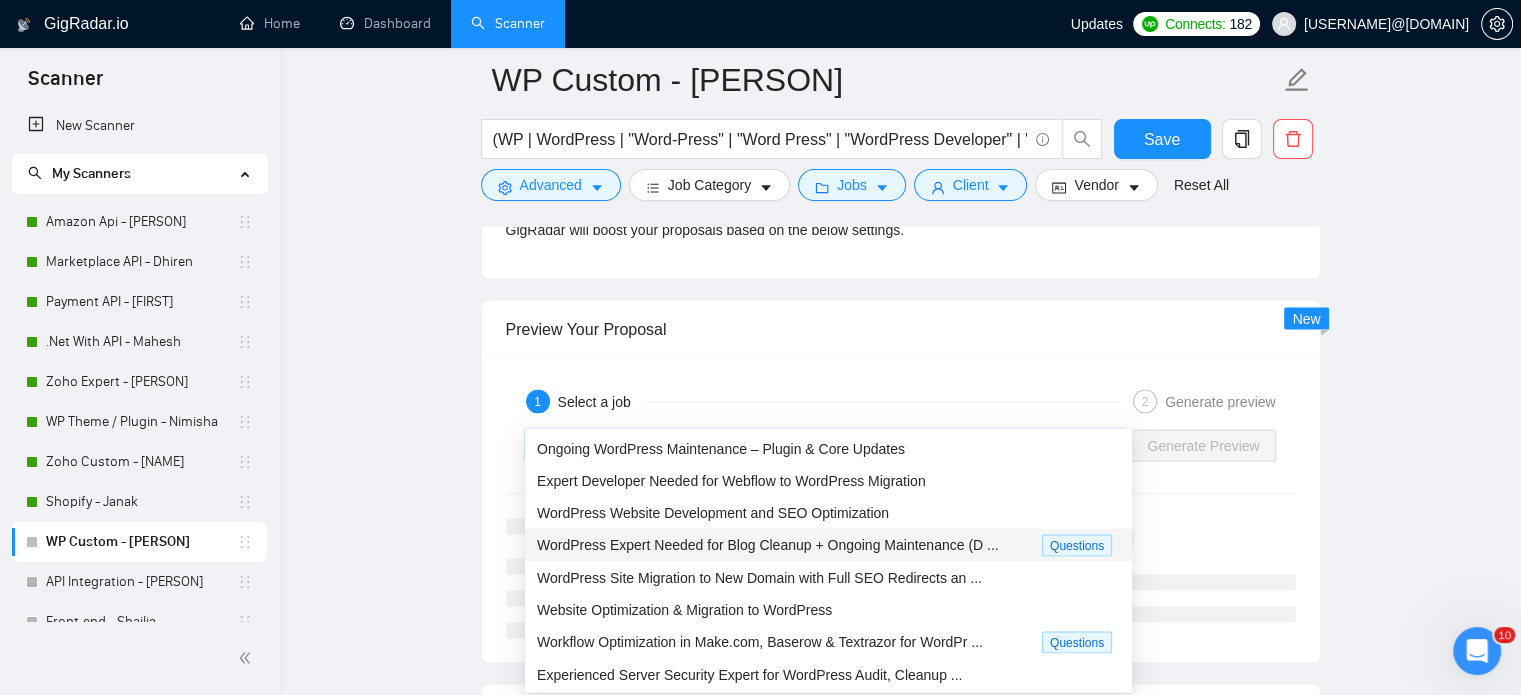 click on "WordPress Expert Needed for Blog Cleanup + Ongoing Maintenance (D ..." at bounding box center (768, 545) 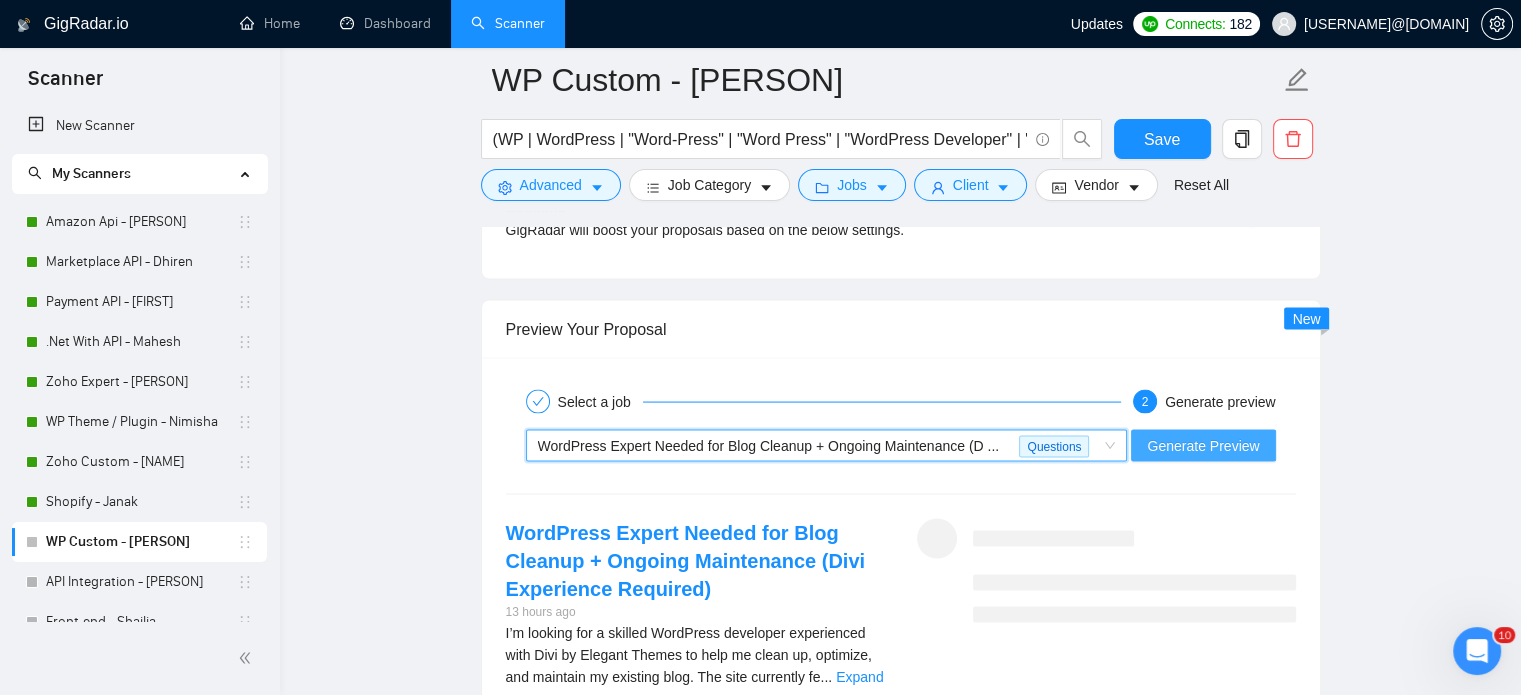 click on "Generate Preview" at bounding box center [1203, 446] 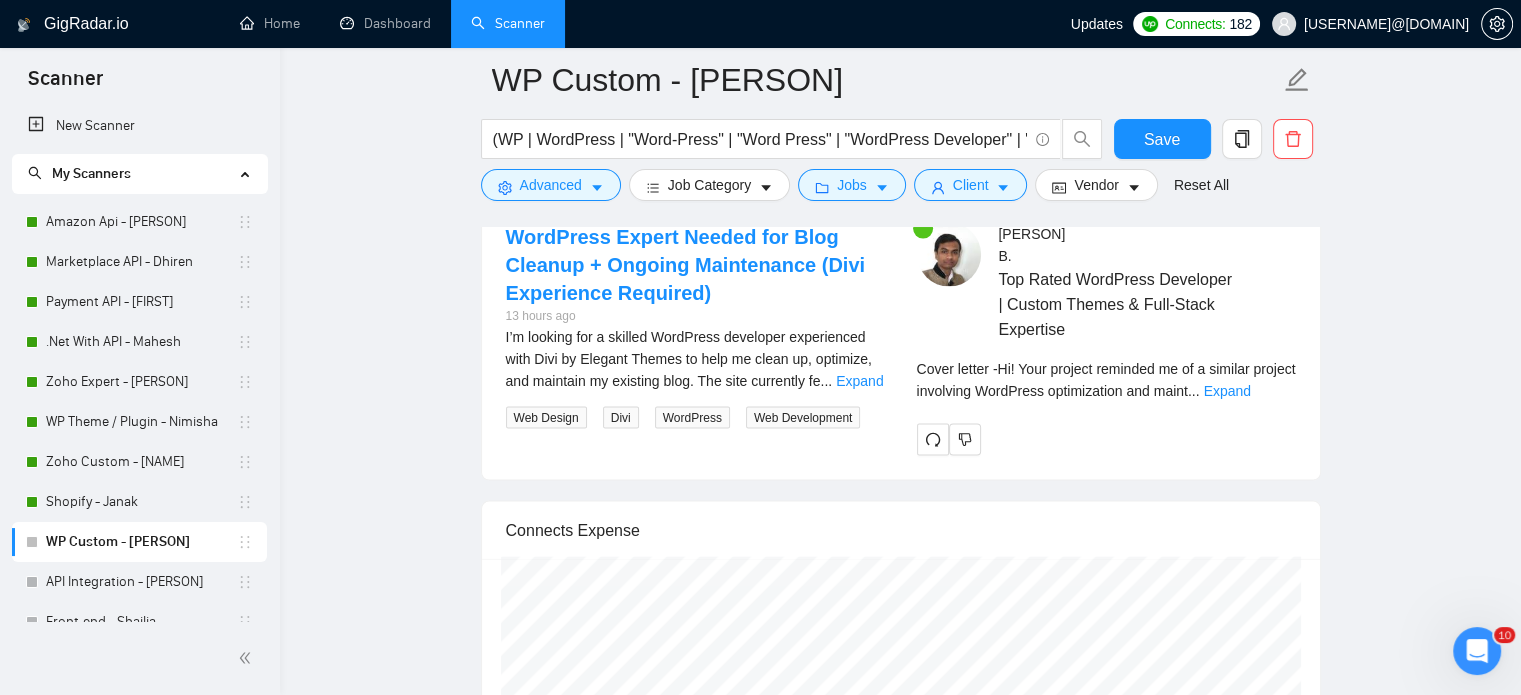 scroll, scrollTop: 4244, scrollLeft: 0, axis: vertical 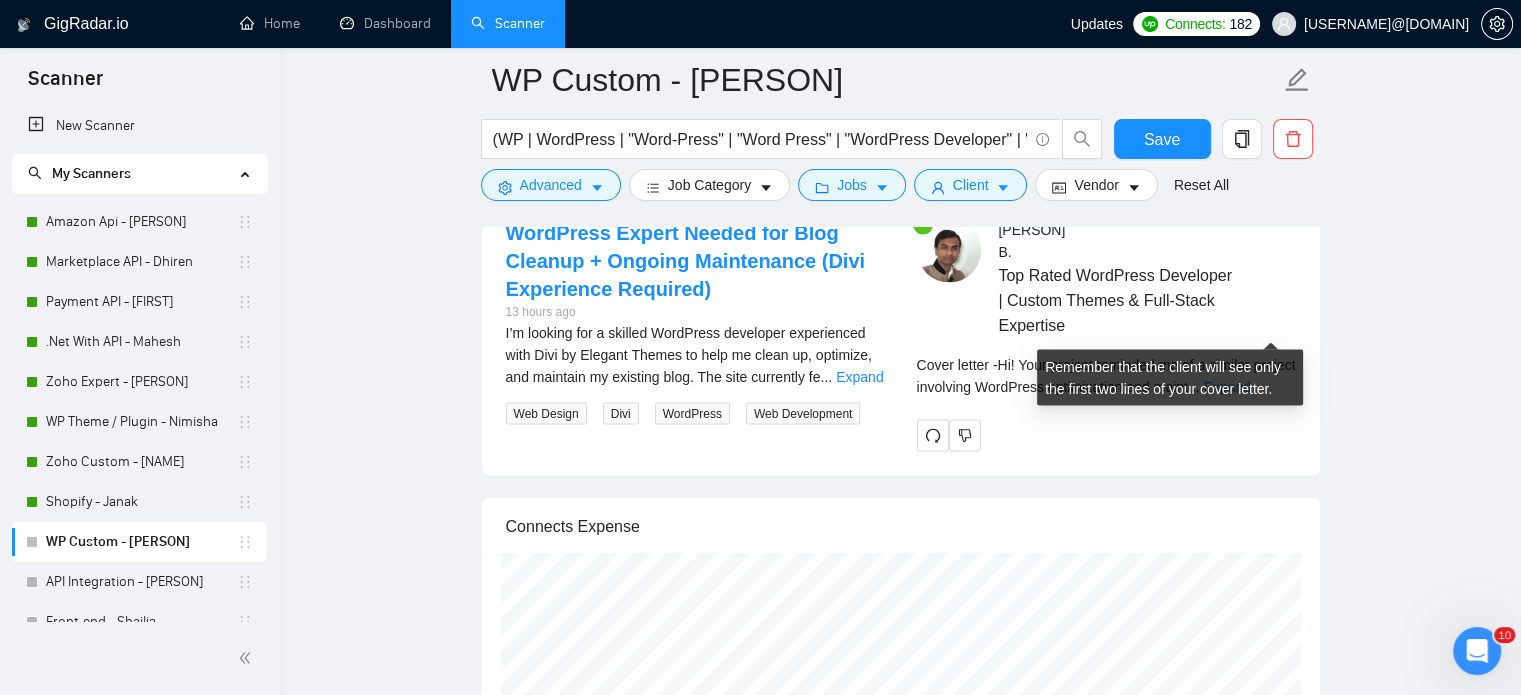 click on "Expand" at bounding box center (1226, 387) 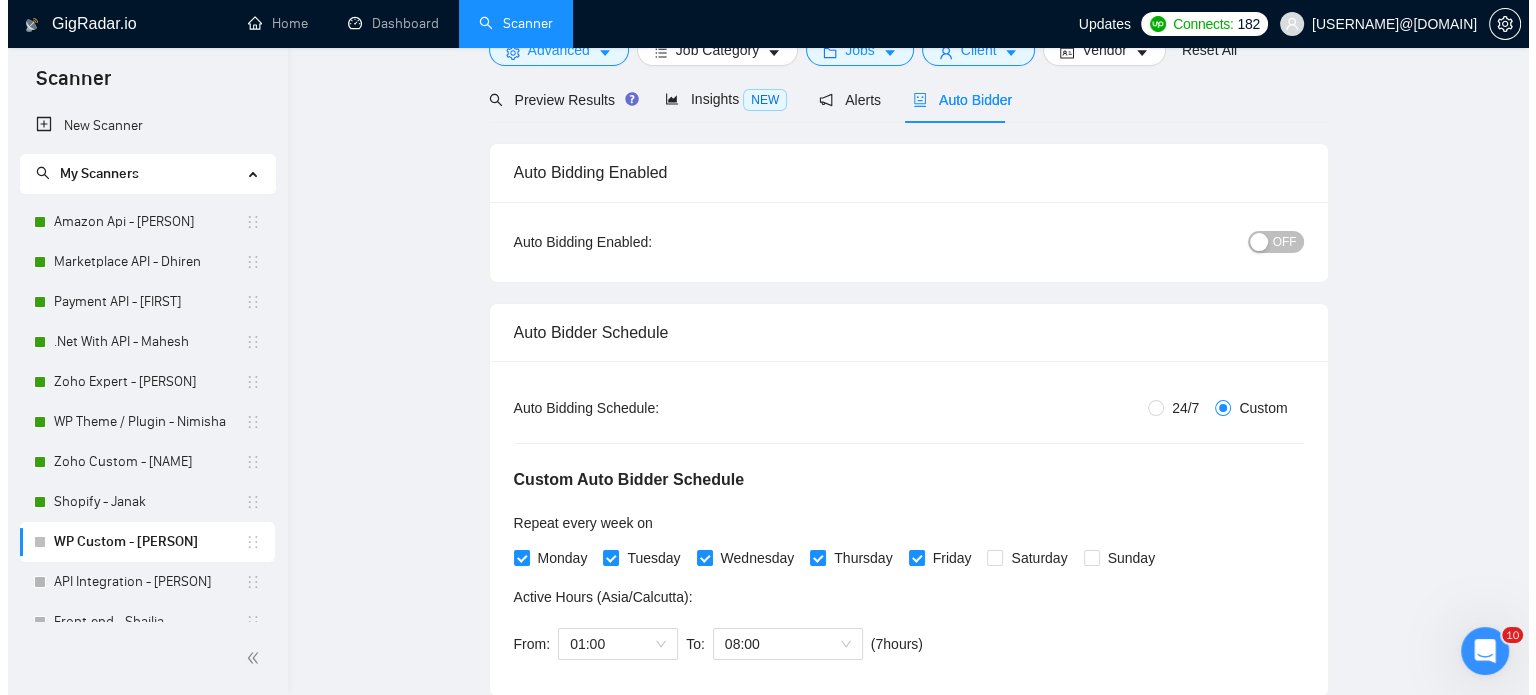 scroll, scrollTop: 0, scrollLeft: 0, axis: both 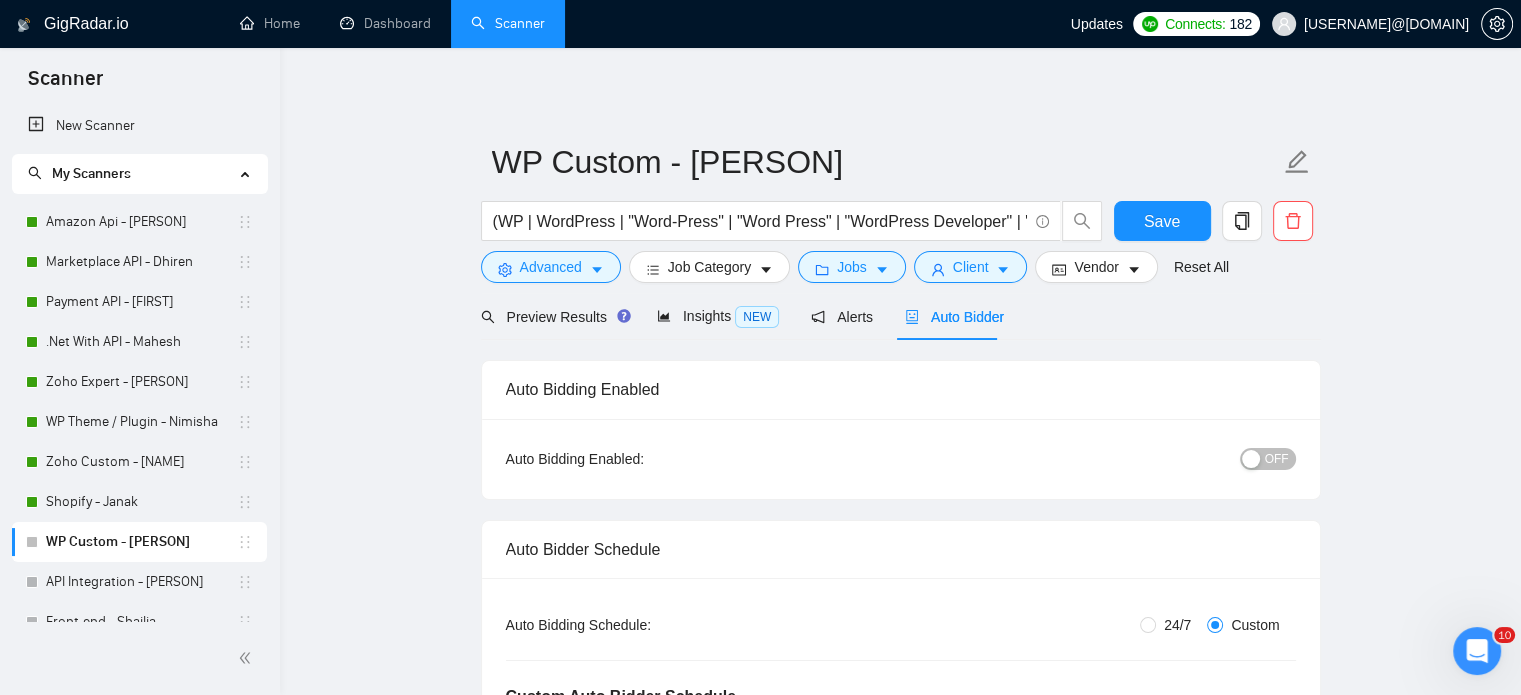 click on "OFF" at bounding box center (1277, 459) 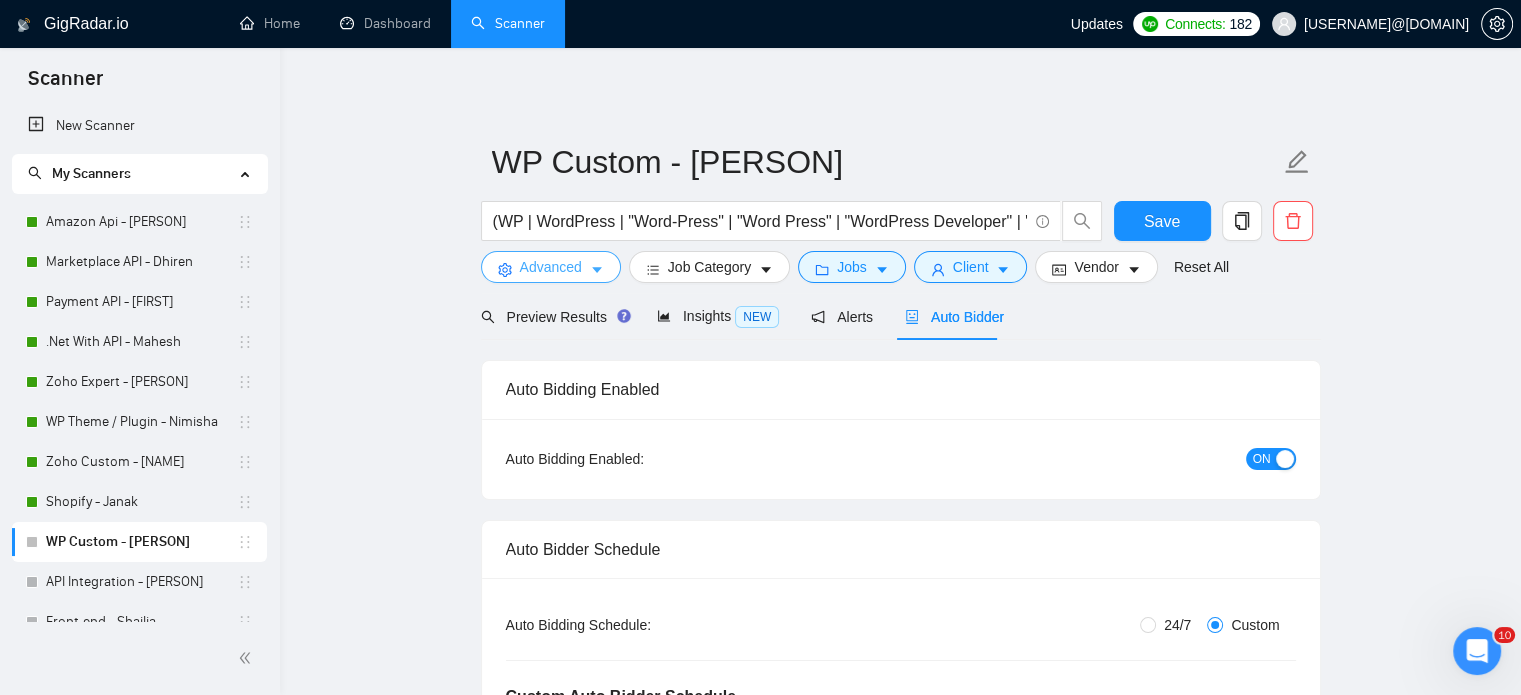 click on "Advanced" at bounding box center (551, 267) 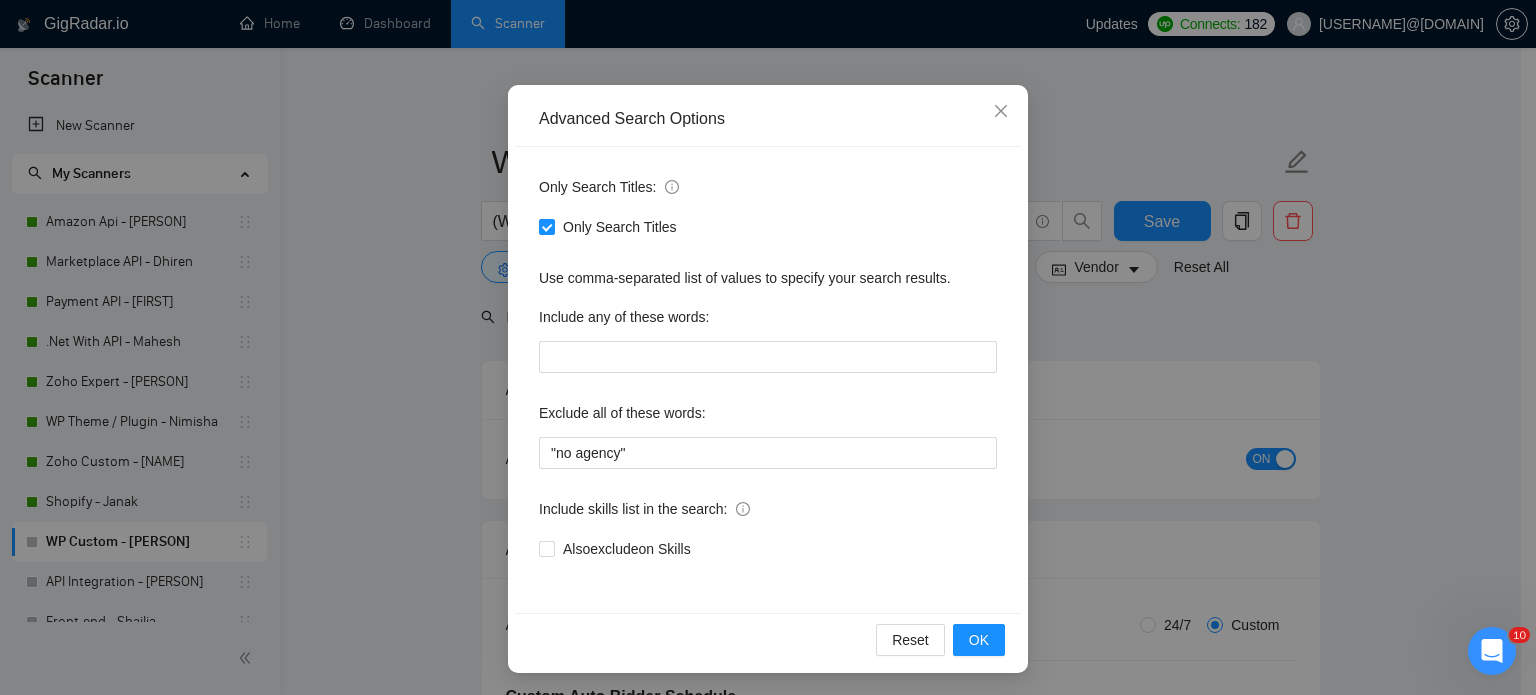 scroll, scrollTop: 136, scrollLeft: 0, axis: vertical 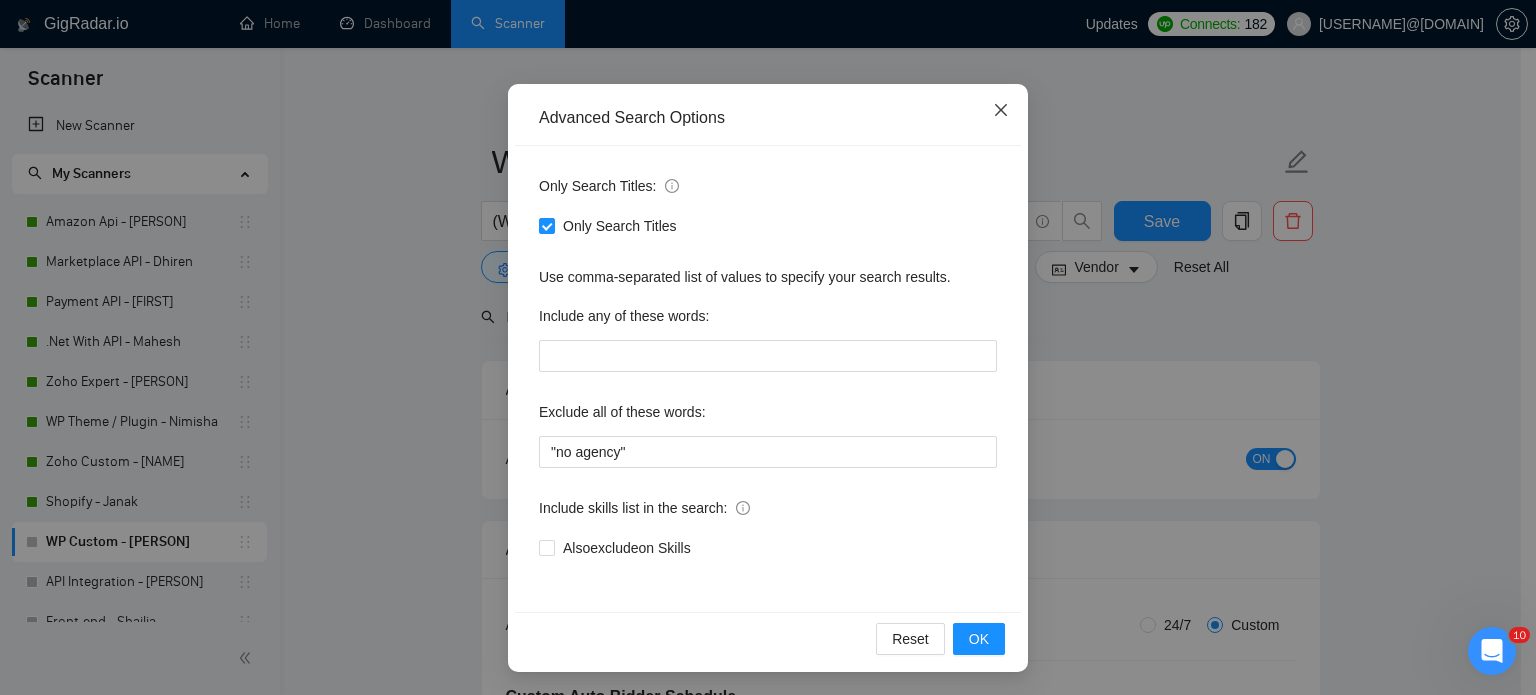 click 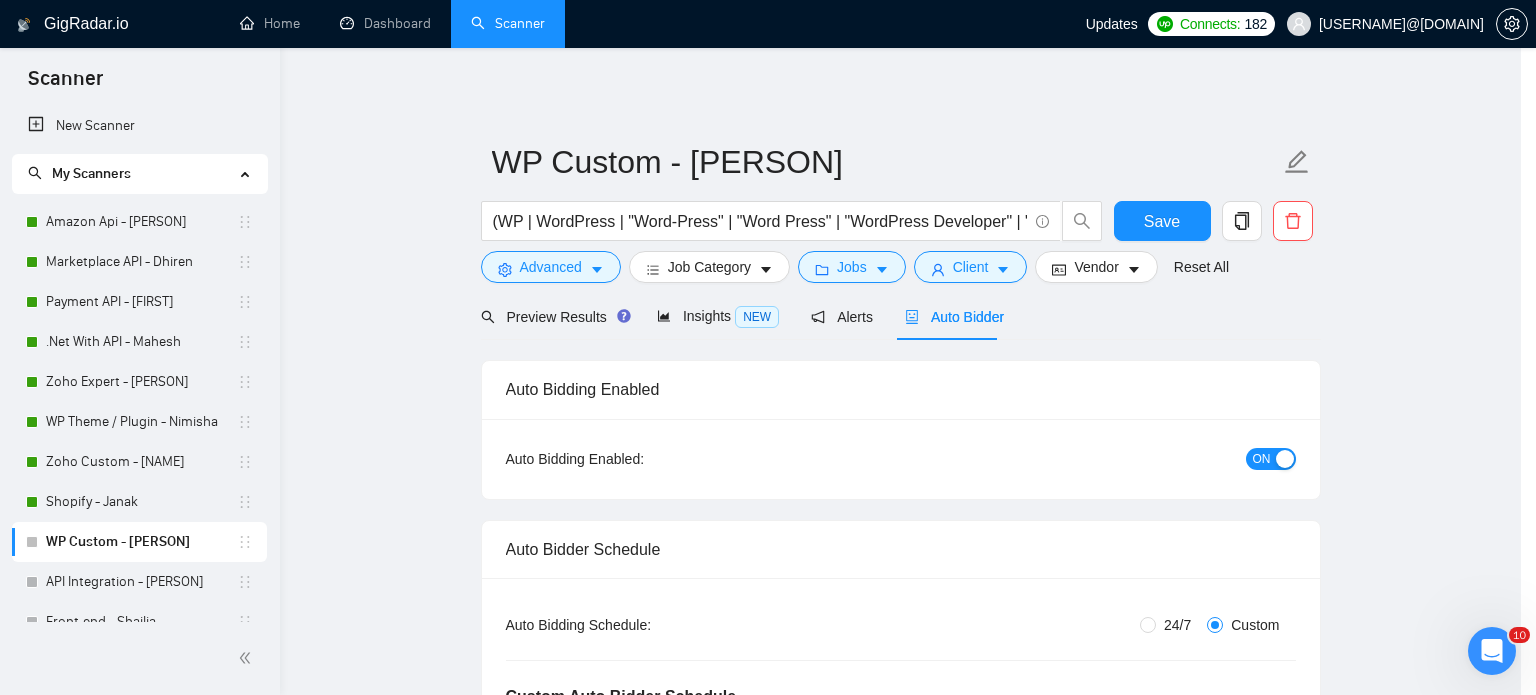 scroll, scrollTop: 36, scrollLeft: 0, axis: vertical 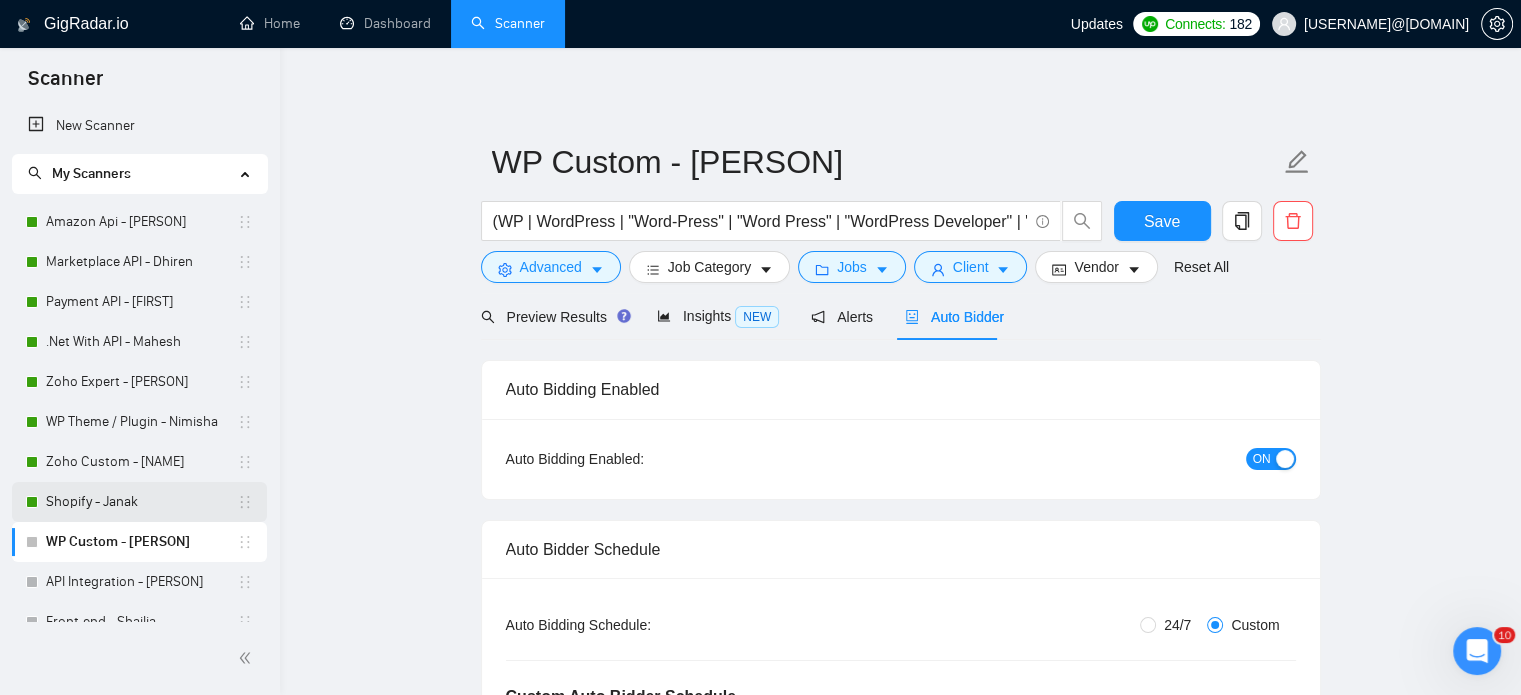 click on "Shopify - Janak" at bounding box center [141, 502] 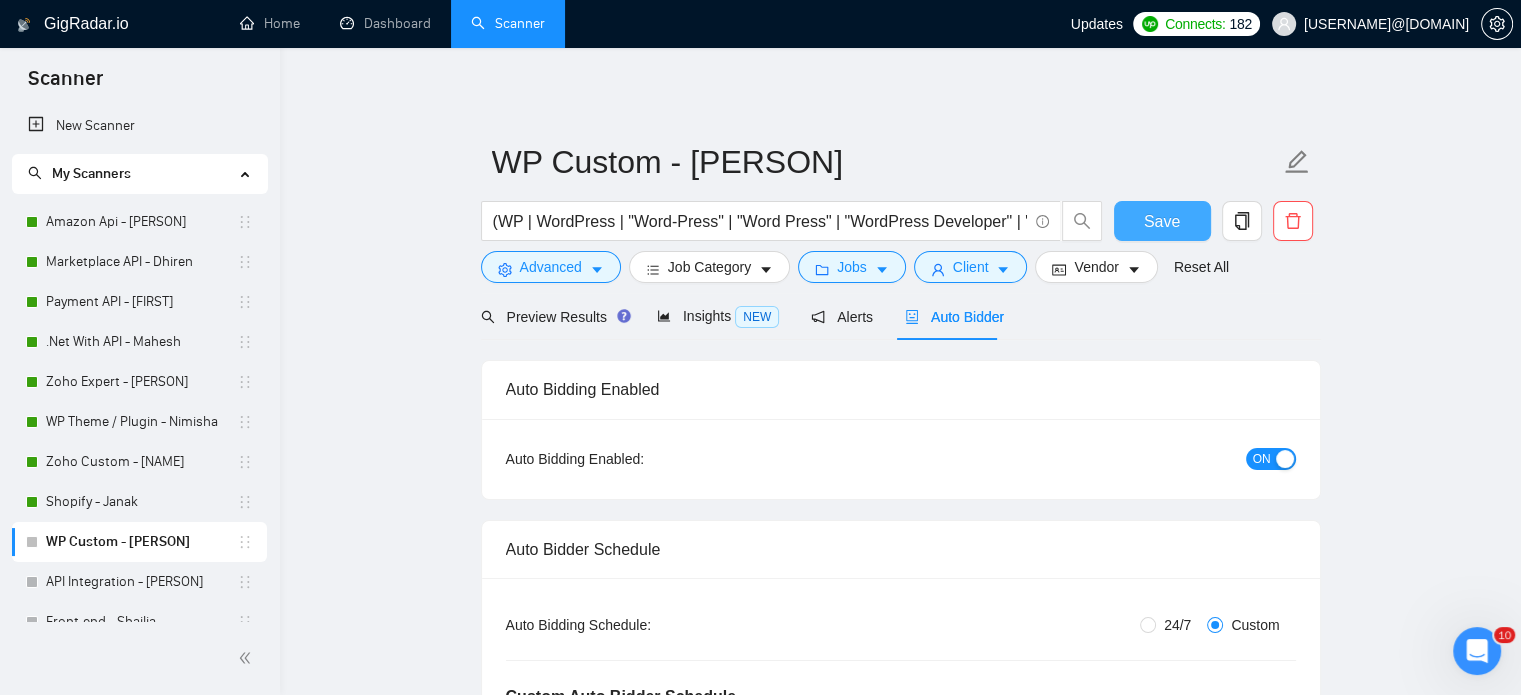 drag, startPoint x: 1153, startPoint y: 231, endPoint x: 129, endPoint y: 523, distance: 1064.8192 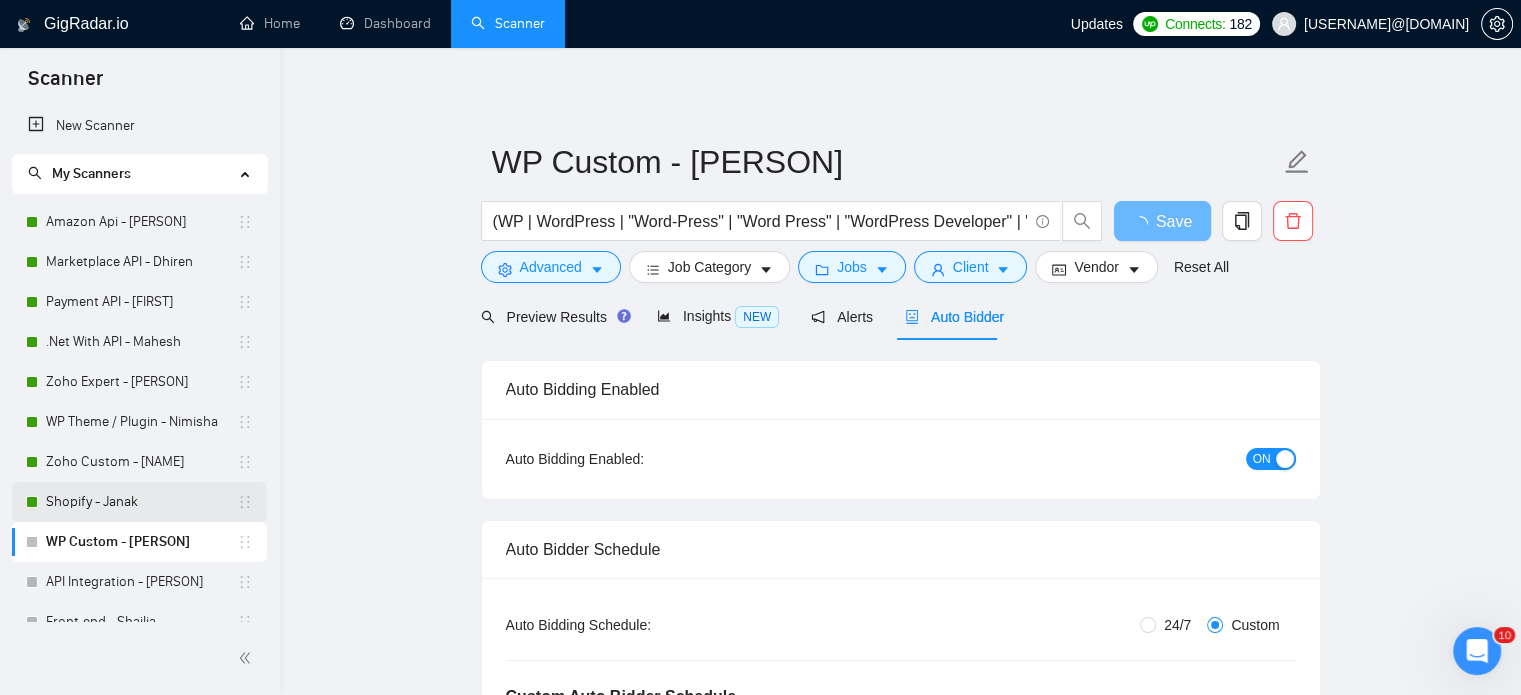 click on "Shopify - Janak" at bounding box center (141, 502) 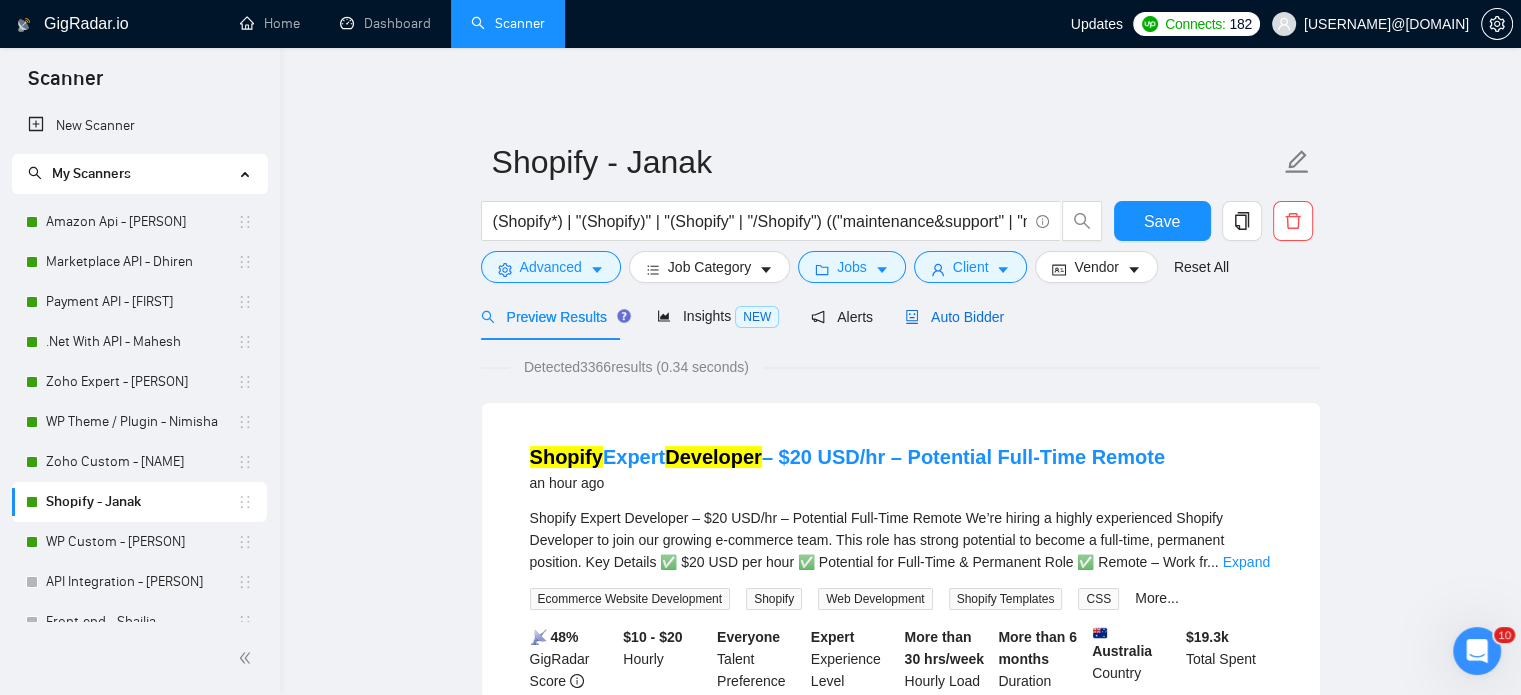 click on "Auto Bidder" at bounding box center (954, 317) 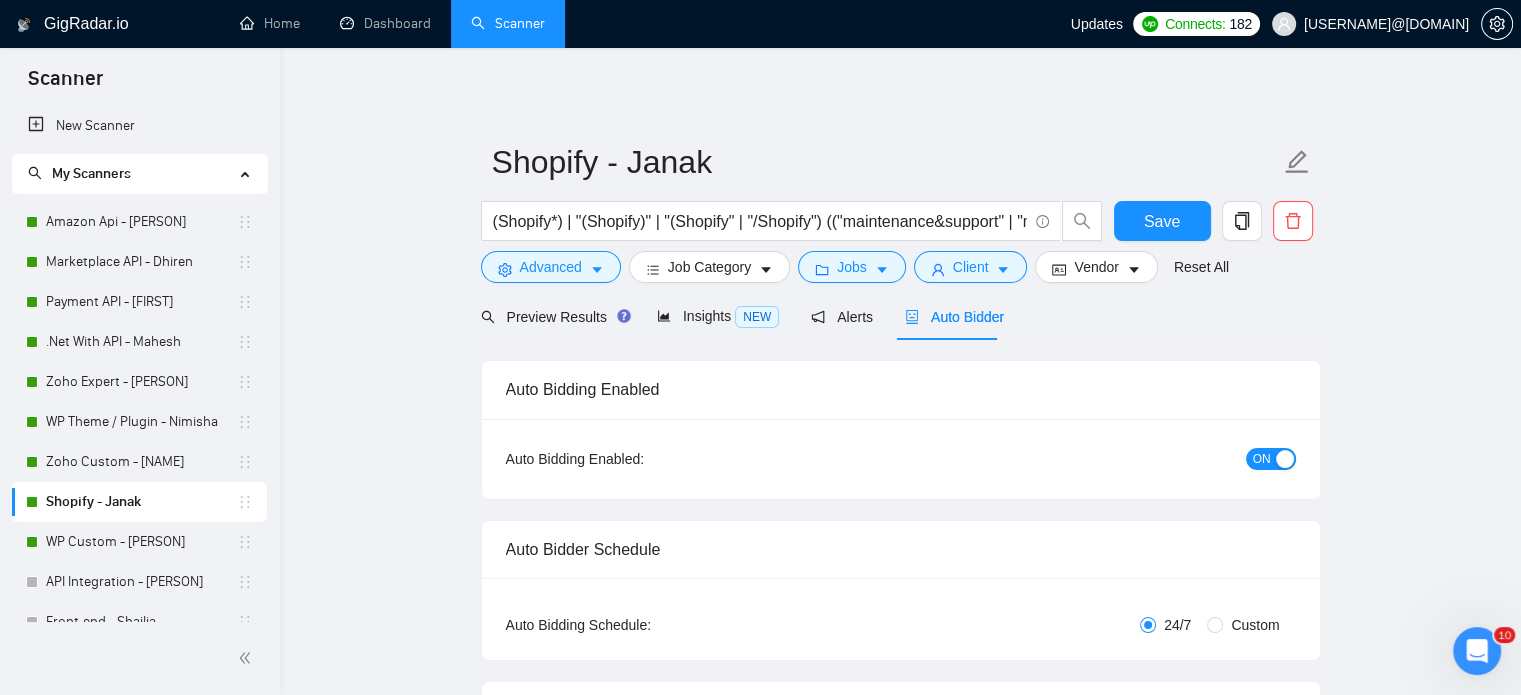 type 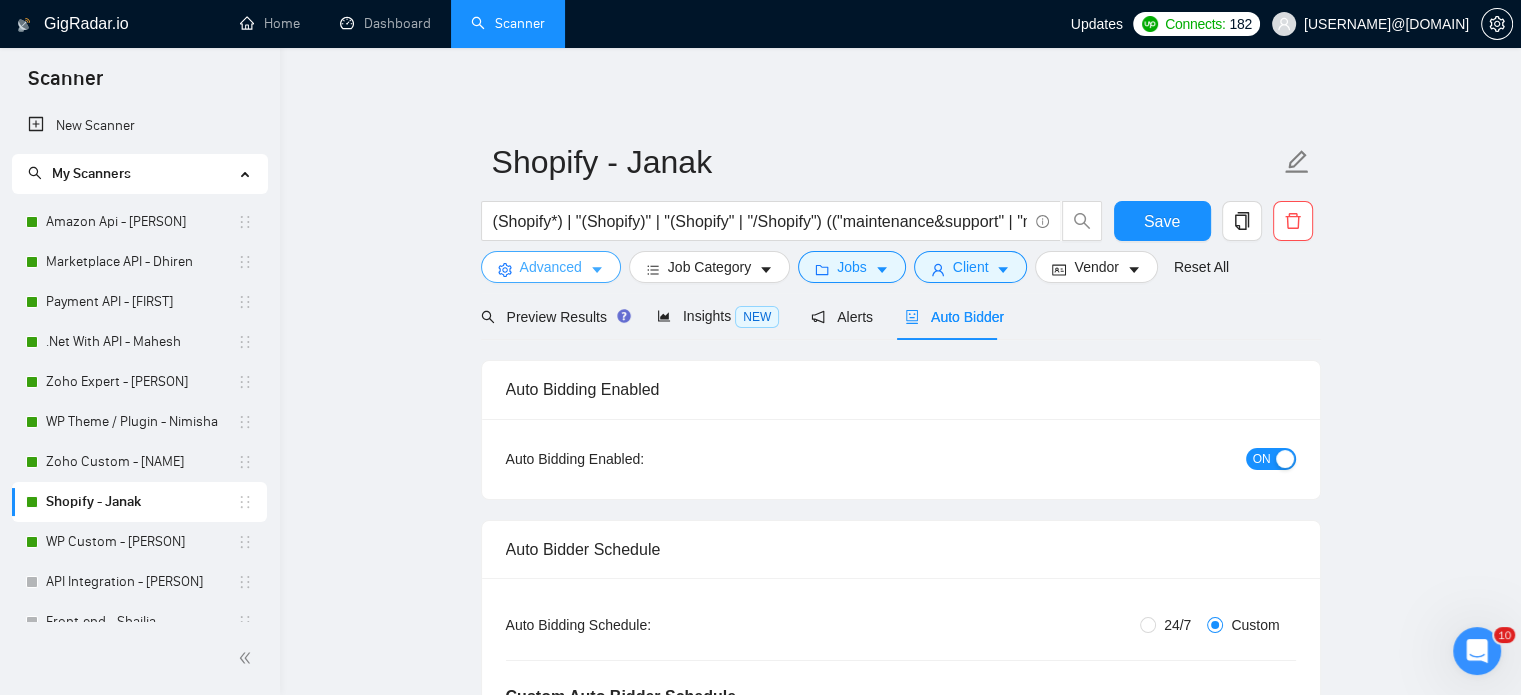 click on "Advanced" at bounding box center (551, 267) 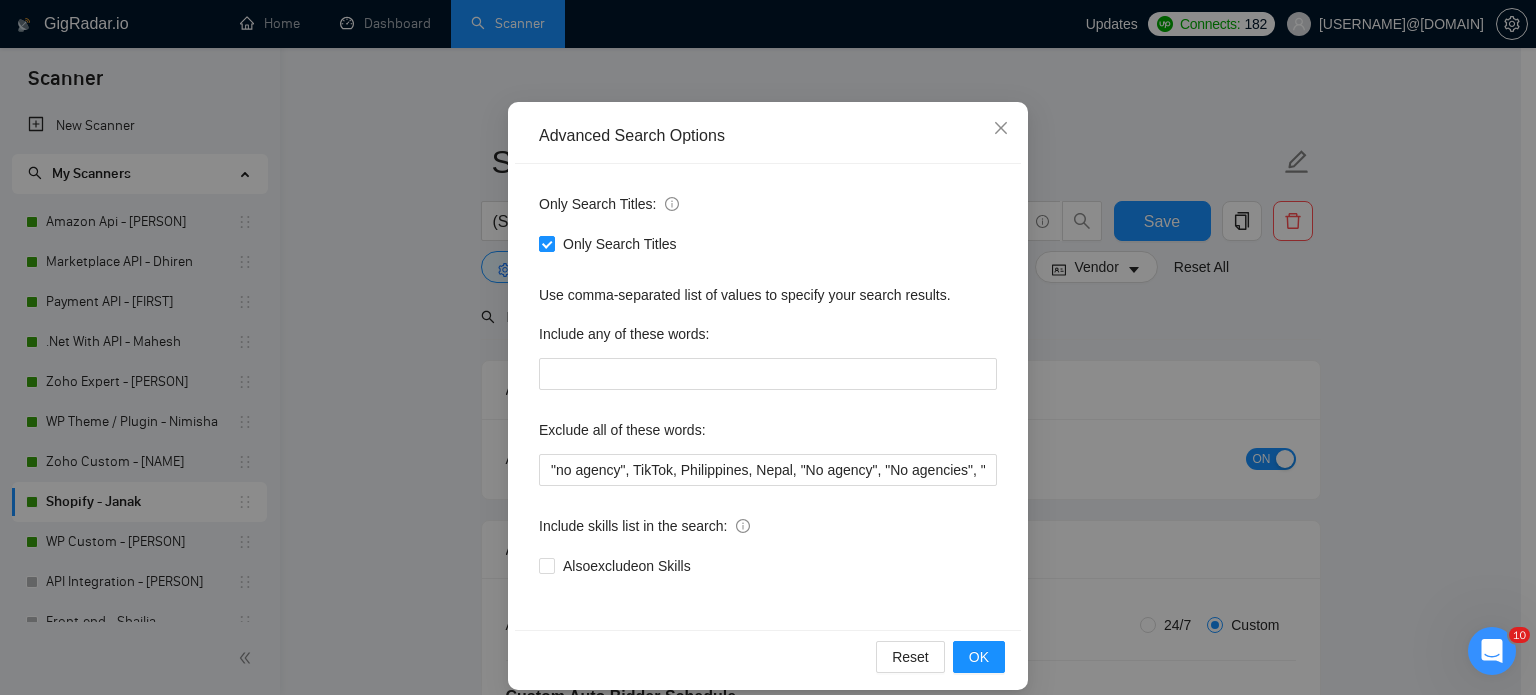 scroll, scrollTop: 136, scrollLeft: 0, axis: vertical 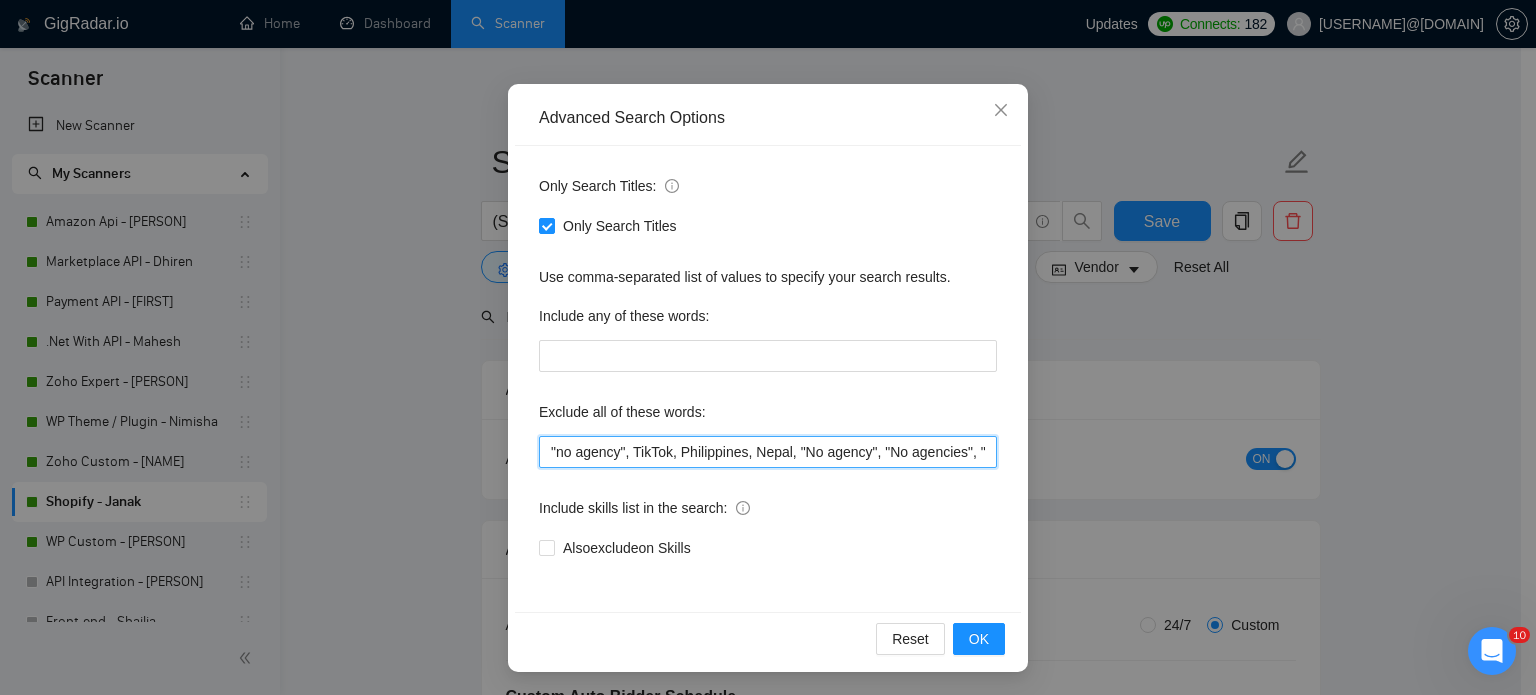 click on ""no agency", TikTok, Philippines, Nepal, "No agency", "No agencies", "[No agency]", "(No agency)", "[No agencies]", "(No agencies)", "[No agency", "No agency]", "(No agency", "No agency)", "[No agencies", "No agencies]", "(No agencies", "No agencies)", "No-agency", "no-agencies", "no-agency -", "no agencies -", "no agency/", "no agencies/", "no-agency/", "no agencies/", "no agency.", "no agencies.", "no-agency.", "no agencies.", "no agency,", "no agencies,", "no-agency,", "no agencies,", "Freelancer only", "Freelancers only", "freelancer-only", "freelancers-only", "Individual only", "Individuals only", "Individual-only", "Individuals-only", "Independent only", "Independent-only"" at bounding box center [768, 452] 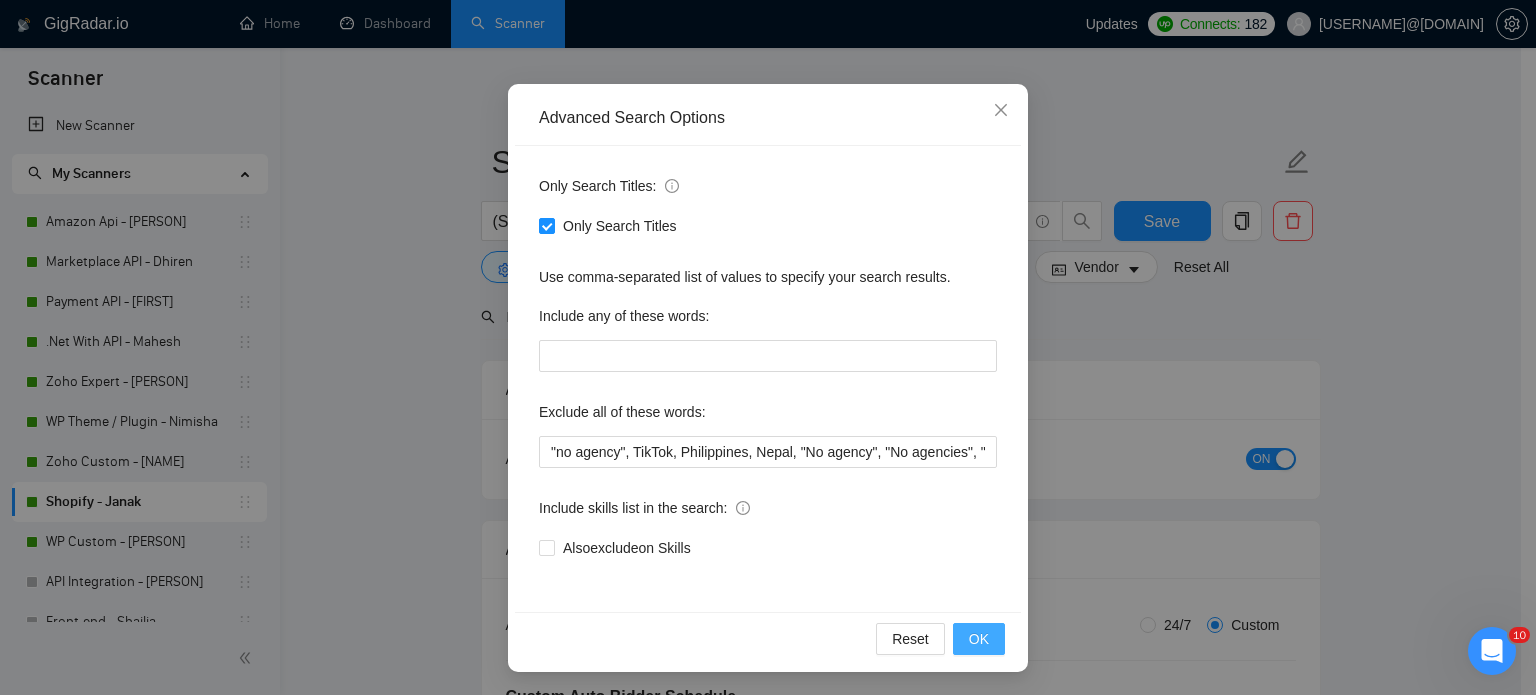 drag, startPoint x: 986, startPoint y: 640, endPoint x: 866, endPoint y: 633, distance: 120.203995 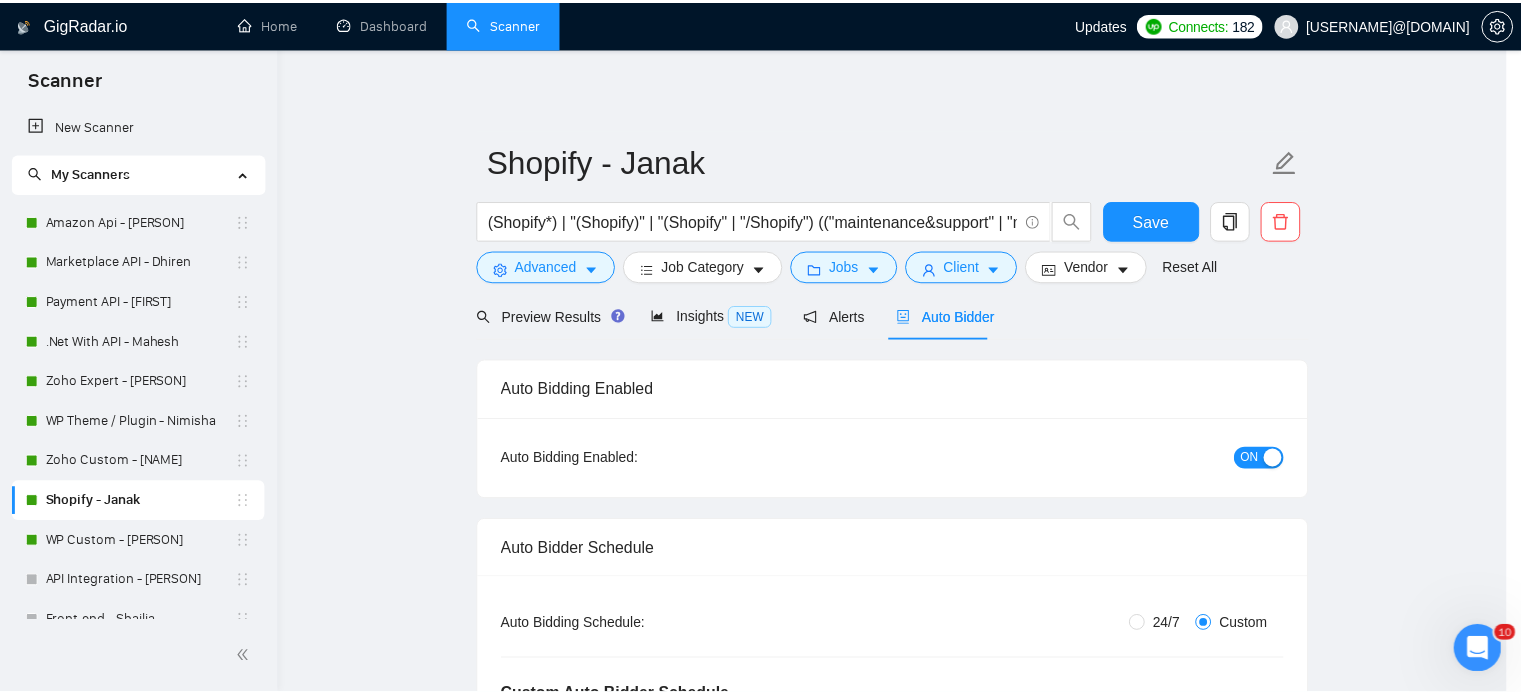 scroll, scrollTop: 36, scrollLeft: 0, axis: vertical 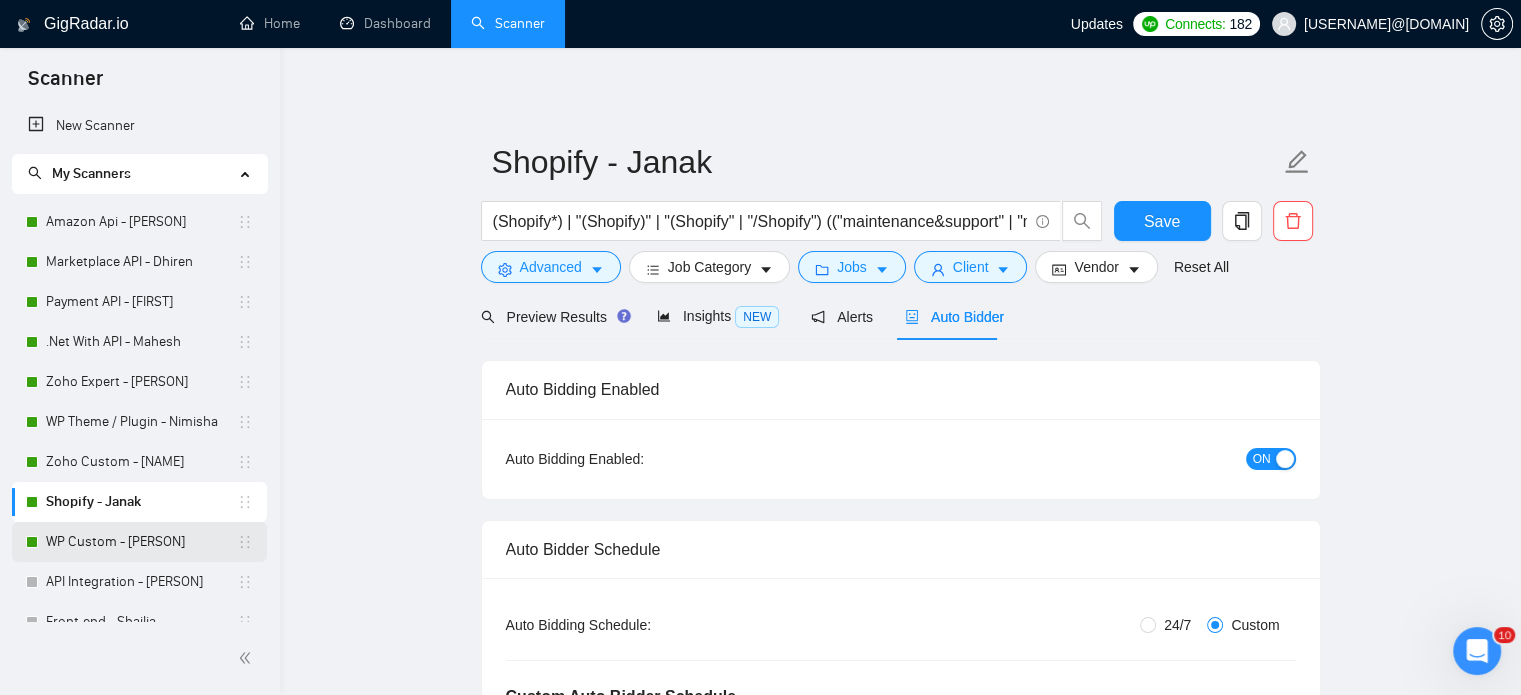 click on "WP Custom - [PERSON]" at bounding box center (141, 542) 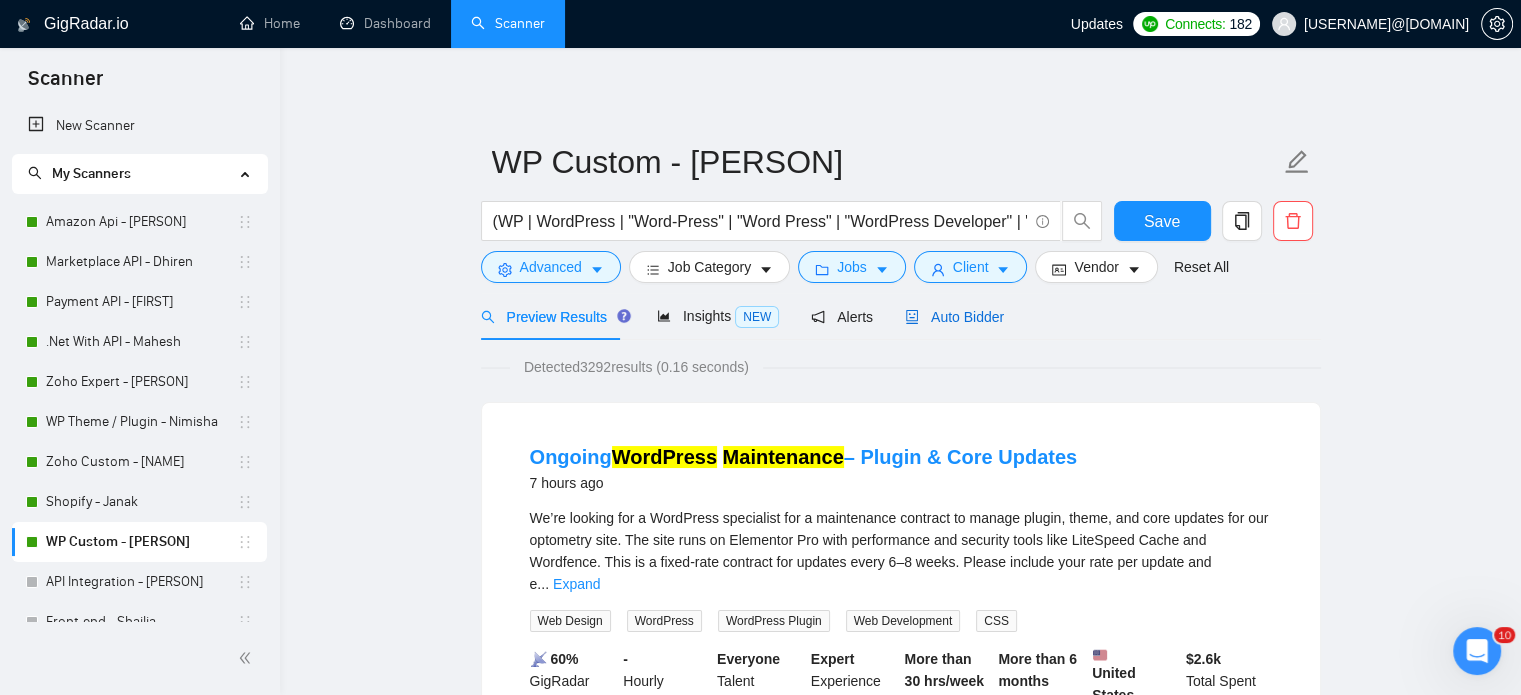 click on "Auto Bidder" at bounding box center (954, 317) 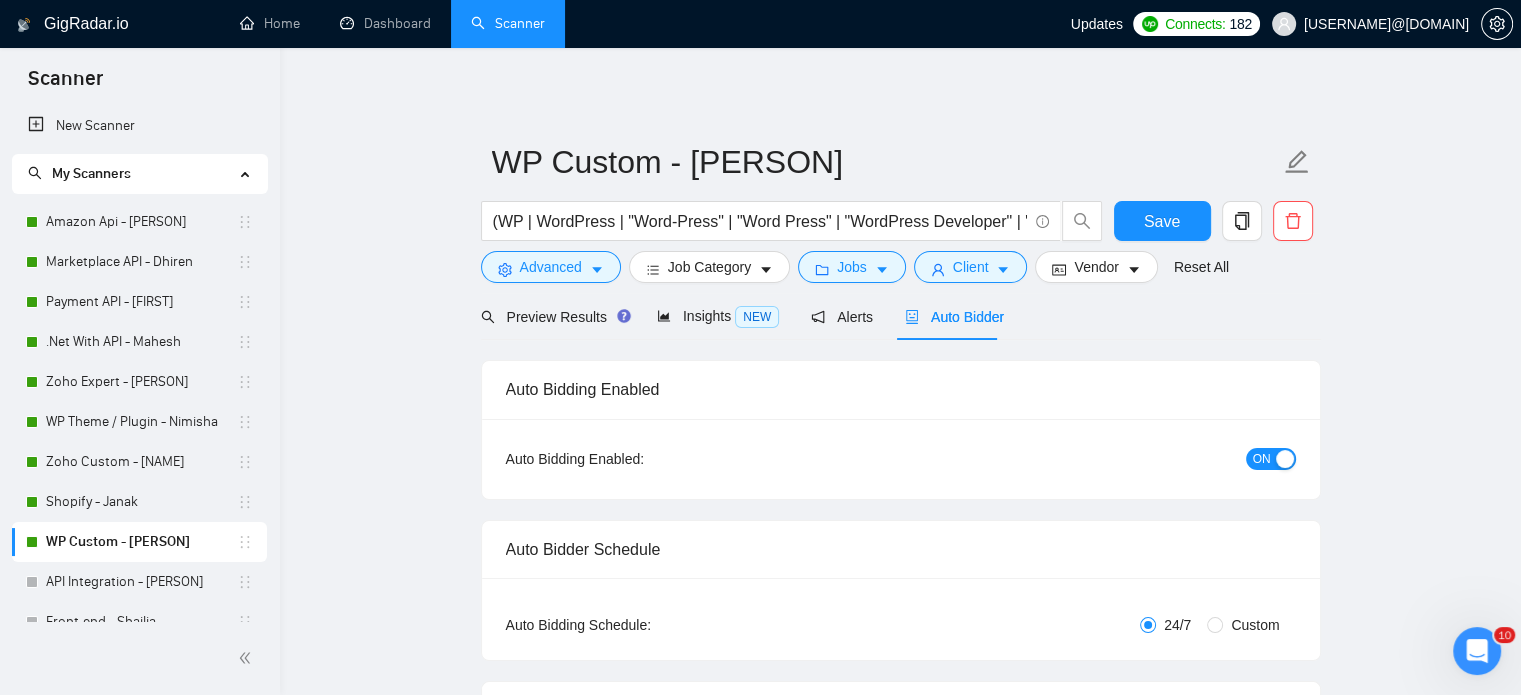 type 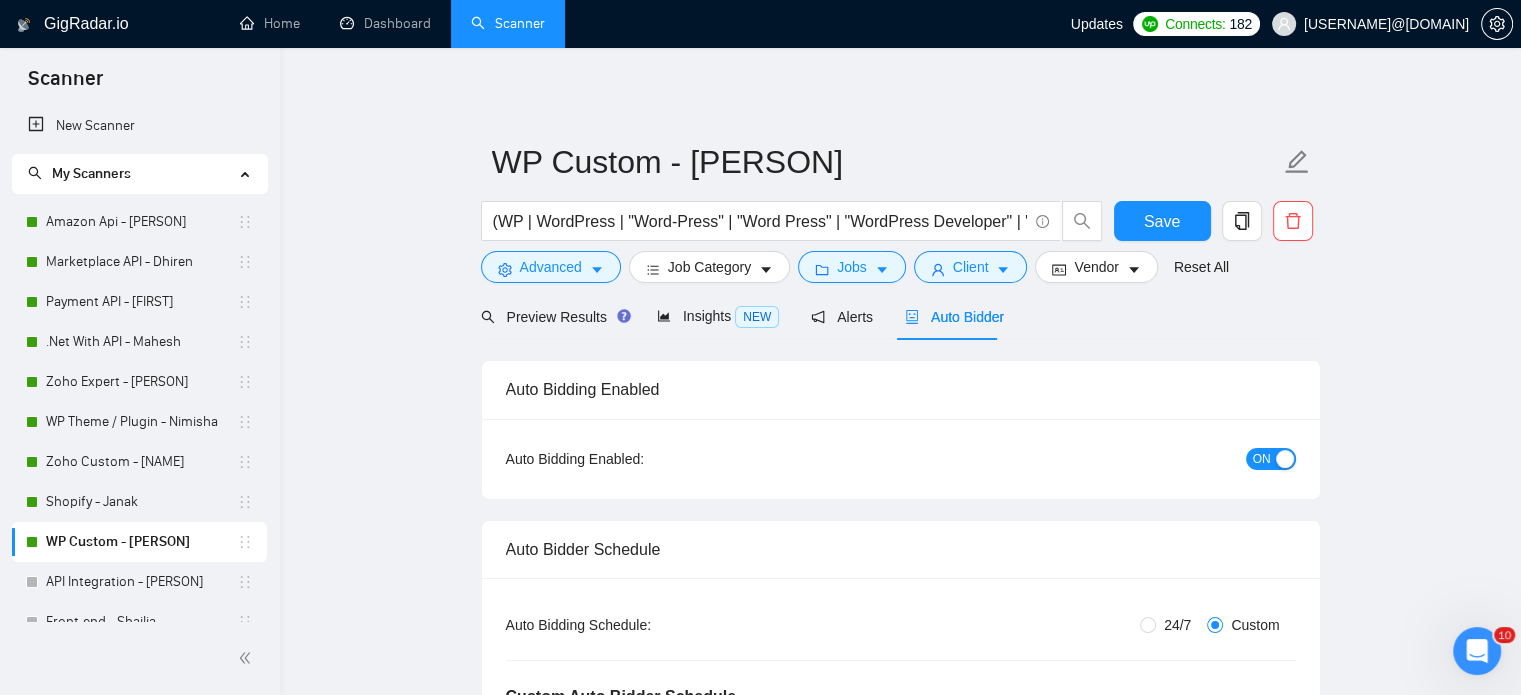 type 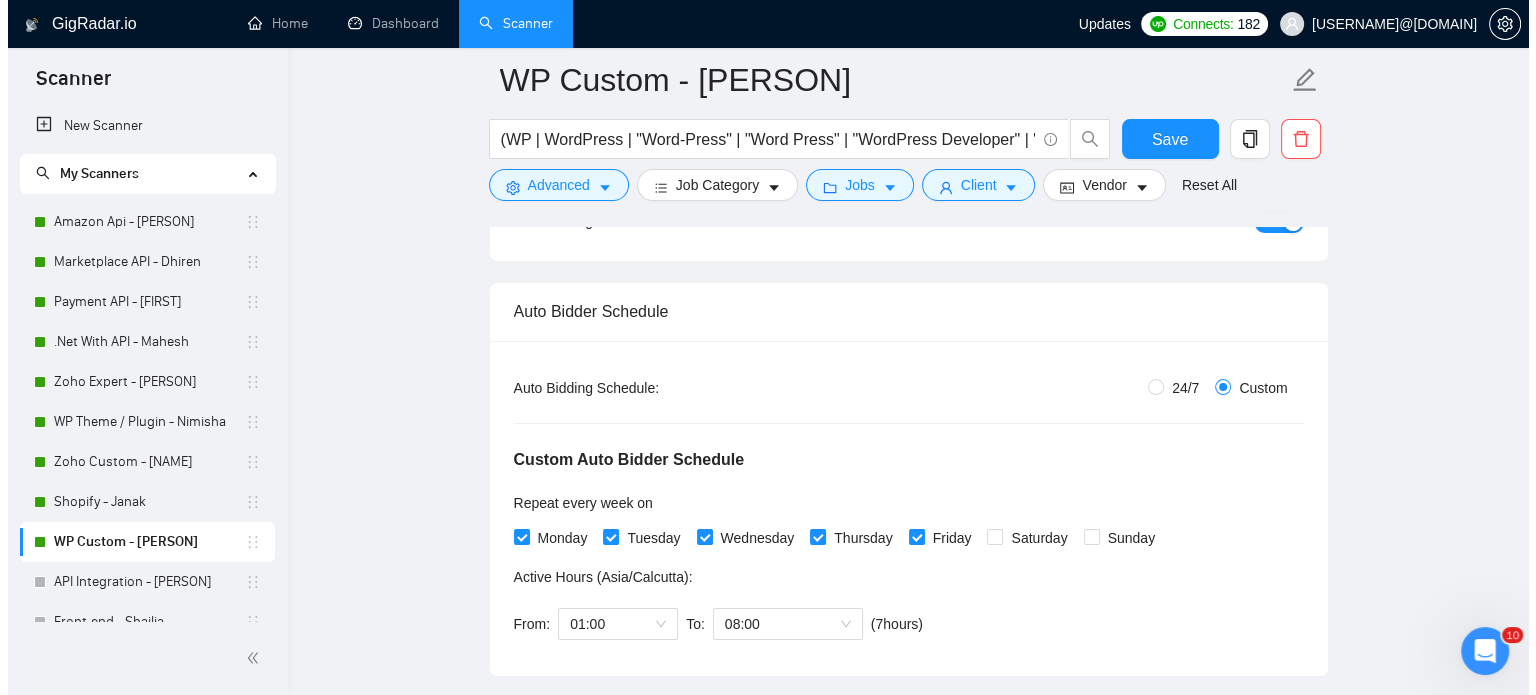 scroll, scrollTop: 0, scrollLeft: 0, axis: both 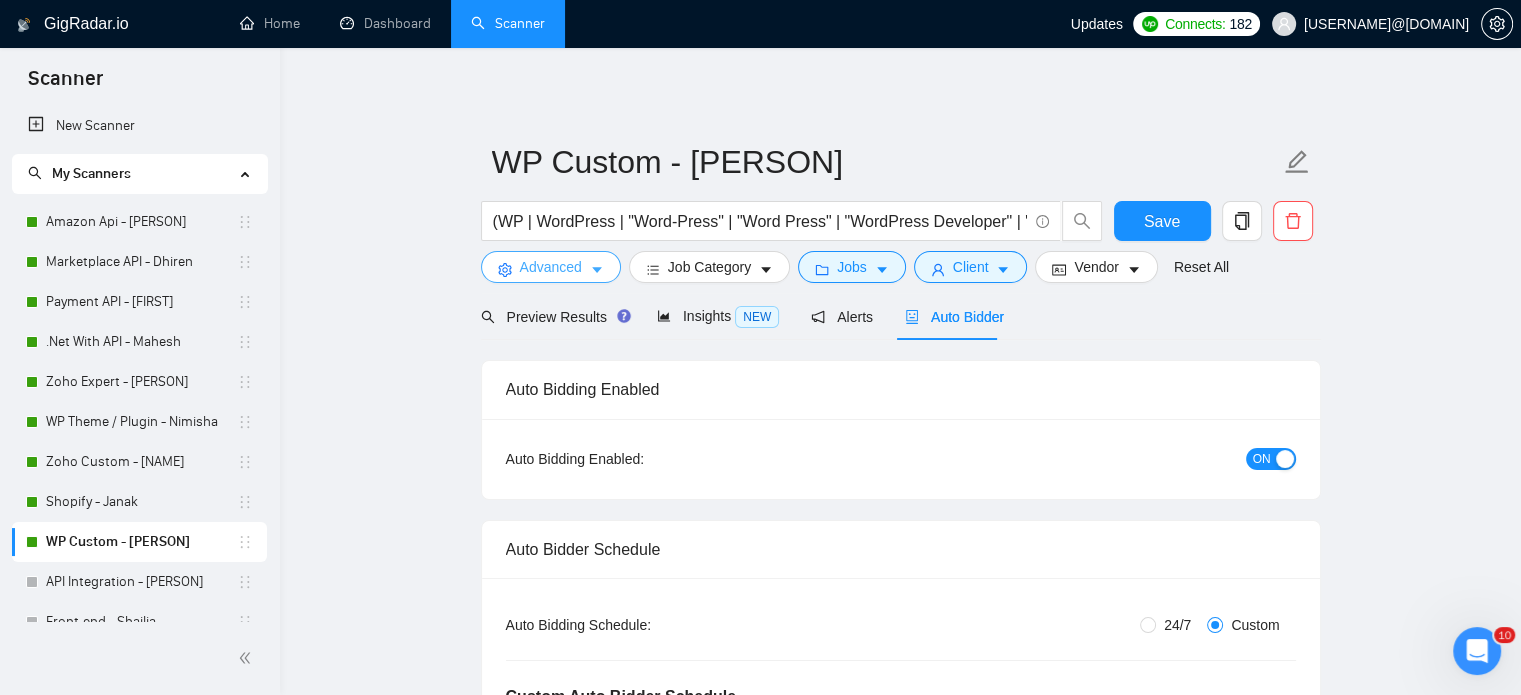 drag, startPoint x: 600, startPoint y: 271, endPoint x: 600, endPoint y: 287, distance: 16 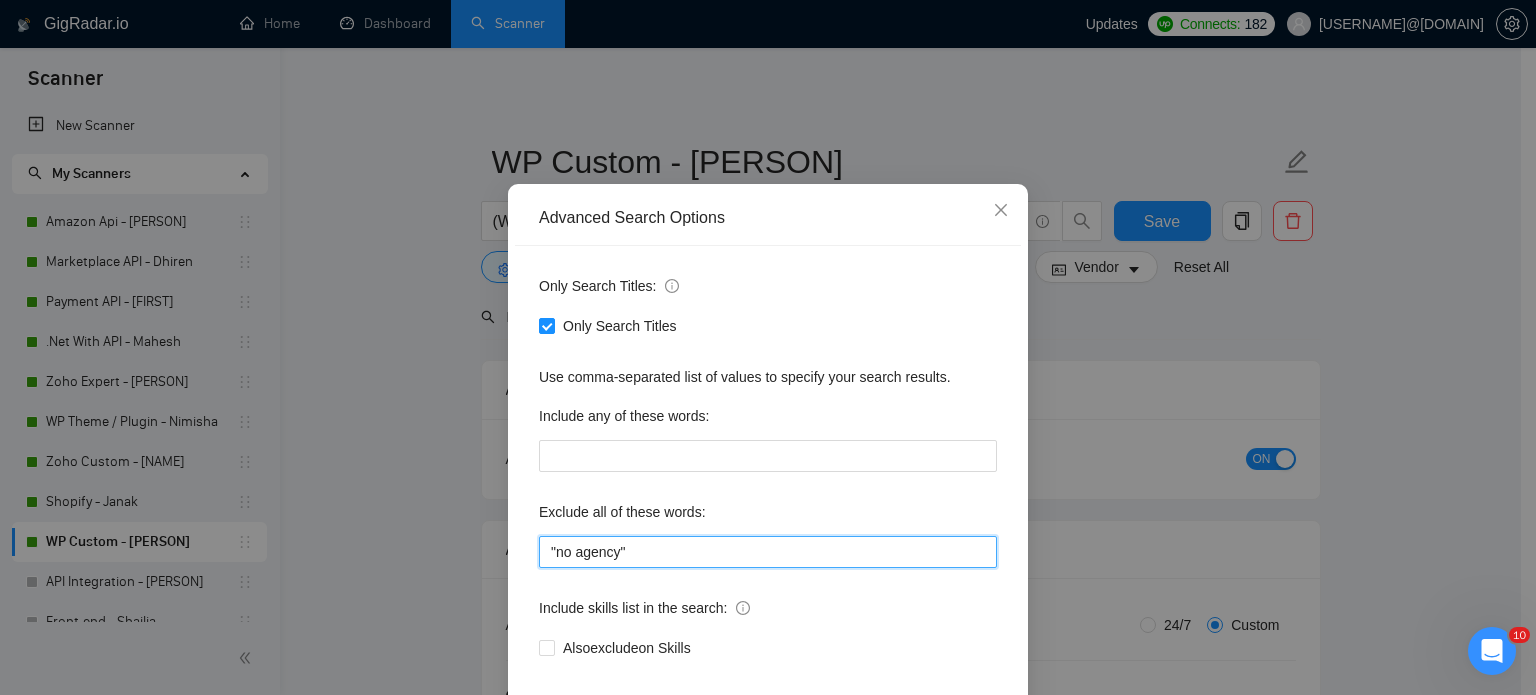 click on ""no agency"" at bounding box center (768, 552) 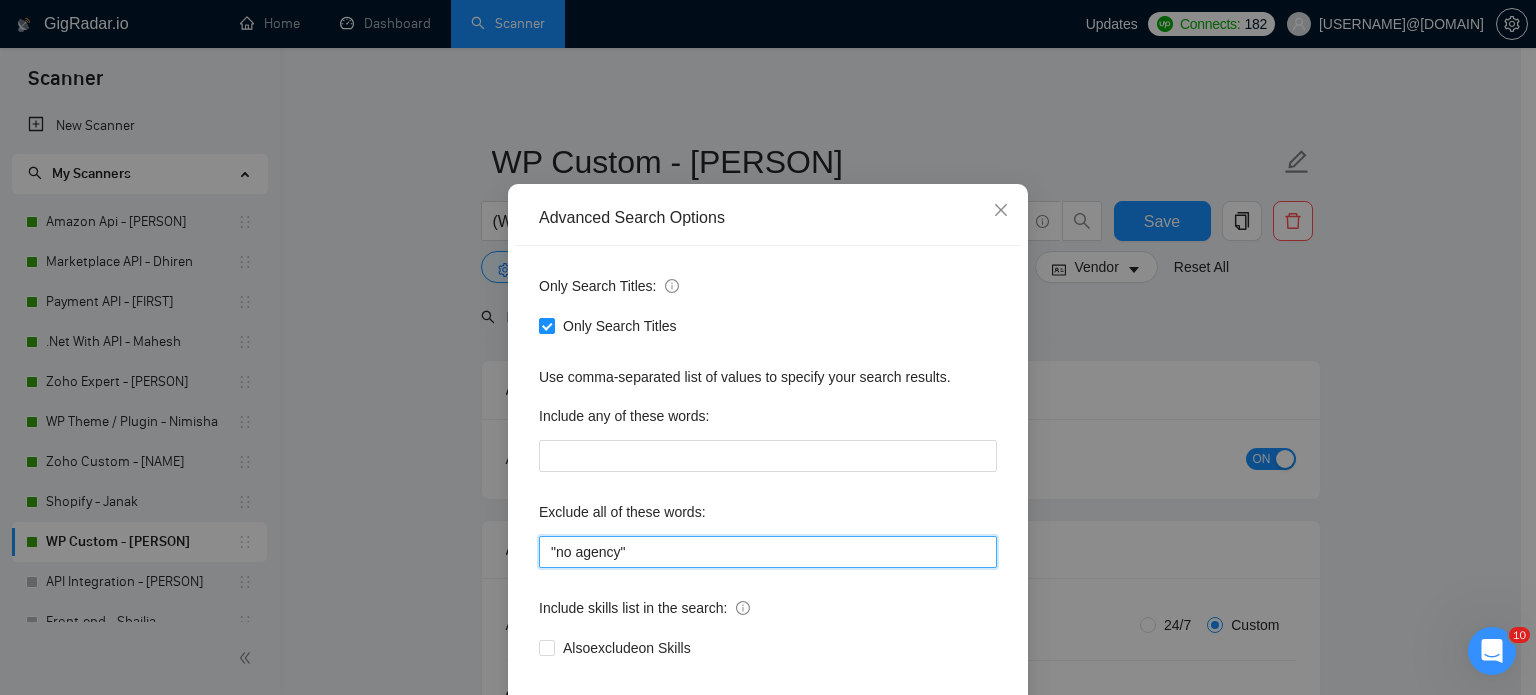 paste on ", TikTok, Philippines, Nepal, "No agency", "No agencies", "[No agency]", "(No agency)", "[No agencies]", "(No agencies)", "[No agency", "No agency]", "(No agency", "No agency)", "[No agencies", "No agencies]", "(No agencies", "No agencies)", "No-agency", "no-agencies", "no-agency -", "no agencies -", "no agency/", "no agencies/", "no-agency/", "no agencies/", "no agency.", "no agencies.", "no-agency.", "no agencies.", "no agency,", "no agencies,", "no-agency,", "no agencies,", "Freelancer only", "Freelancers only", "freelancer-only", "freelancers-only", "Individual only", "Individuals only", "Individual-only", "Individuals-only", "Independent only", "Independent-only"" 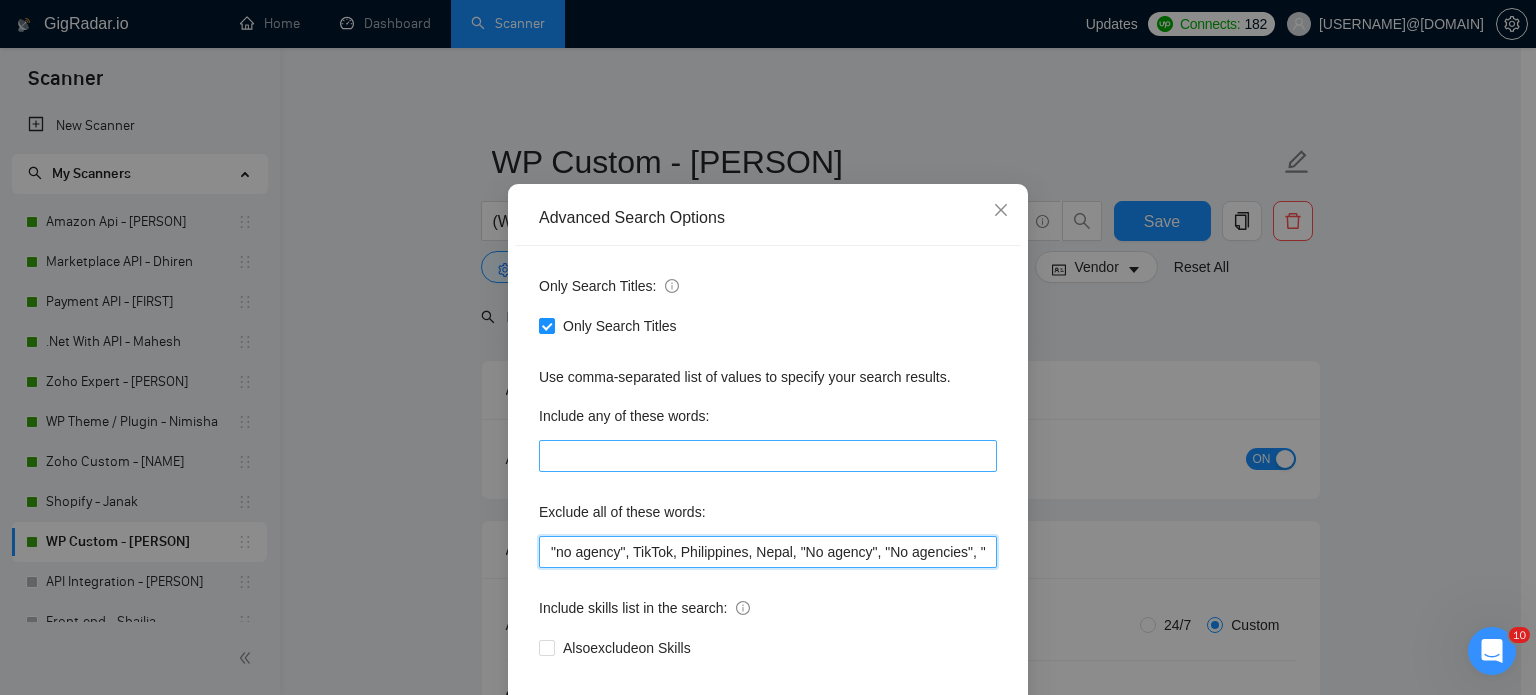 scroll, scrollTop: 0, scrollLeft: 3742, axis: horizontal 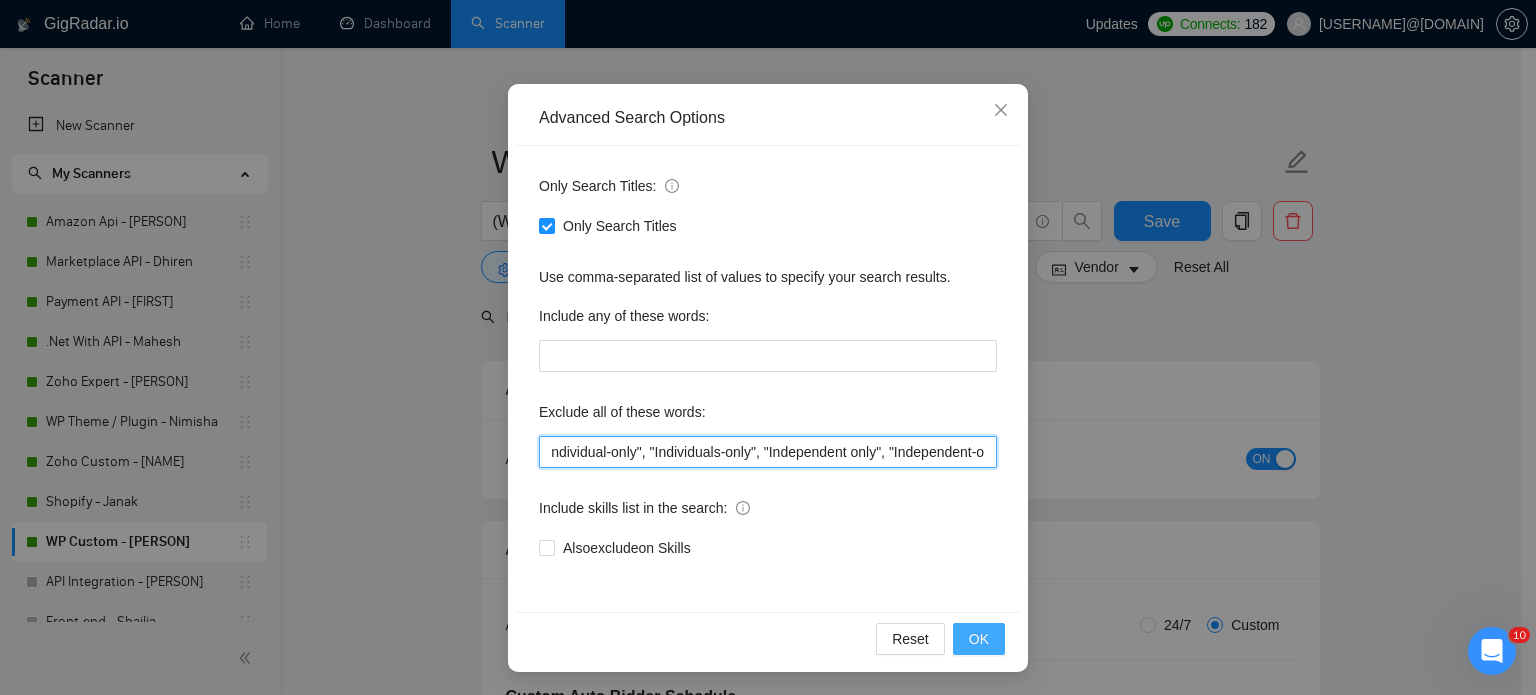 type on ""no agency", TikTok, Philippines, Nepal, "No agency", "No agencies", "[No agency]", "(No agency)", "[No agencies]", "(No agencies)", "[No agency", "No agency]", "(No agency", "No agency)", "[No agencies", "No agencies]", "(No agencies", "No agencies)", "No-agency", "no-agencies", "no-agency -", "no agencies -", "no agency/", "no agencies/", "no-agency/", "no agencies/", "no agency.", "no agencies.", "no-agency.", "no agencies.", "no agency,", "no agencies,", "no-agency,", "no agencies,", "Freelancer only", "Freelancers only", "freelancer-only", "freelancers-only", "Individual only", "Individuals only", "Individual-only", "Individuals-only", "Independent only", "Independent-only"" 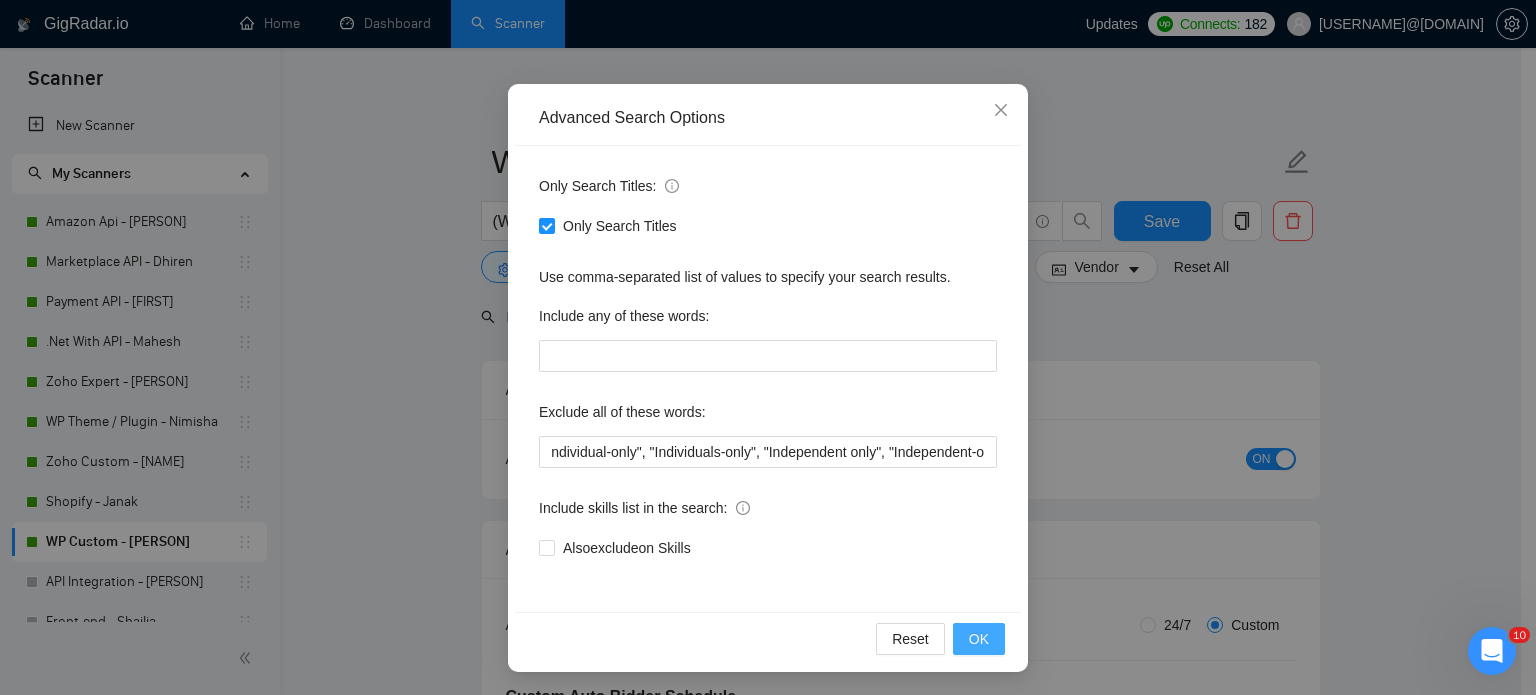 click on "OK" at bounding box center (979, 639) 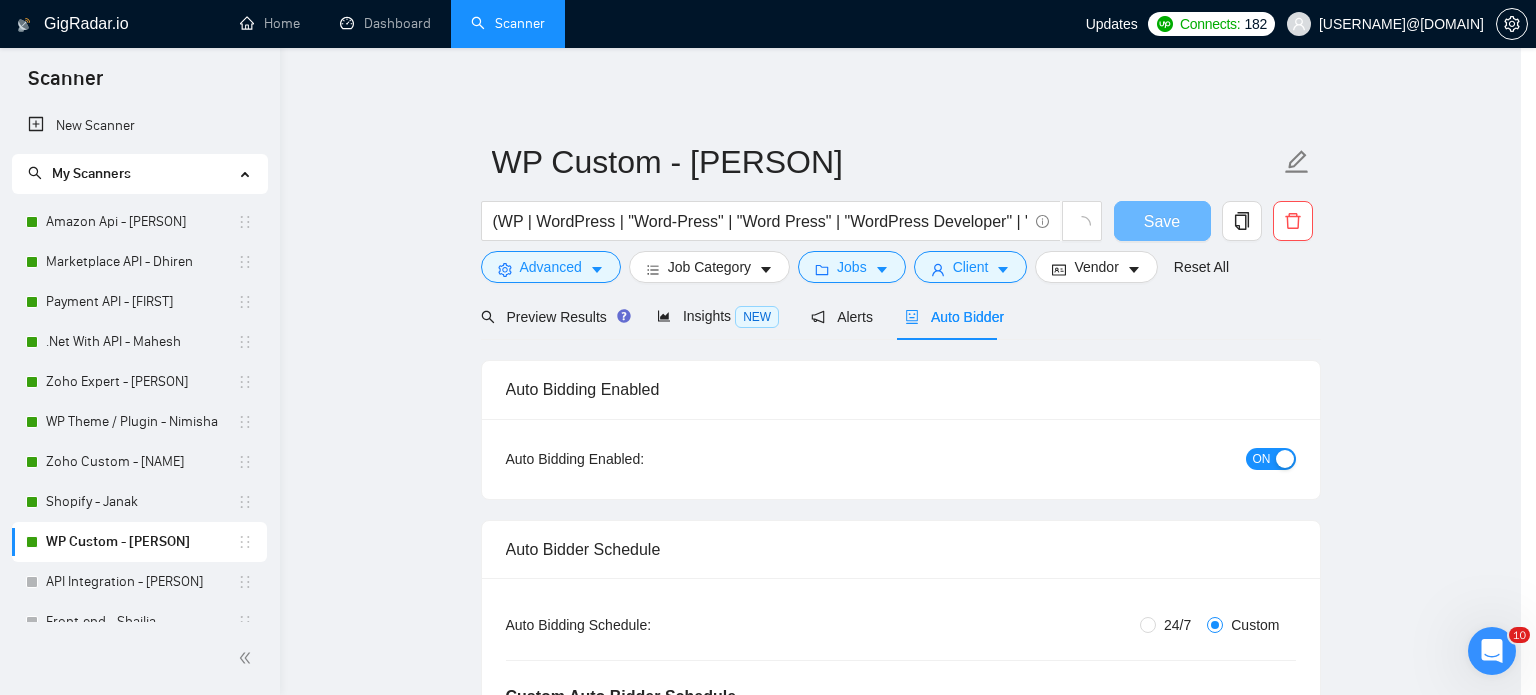 scroll, scrollTop: 0, scrollLeft: 0, axis: both 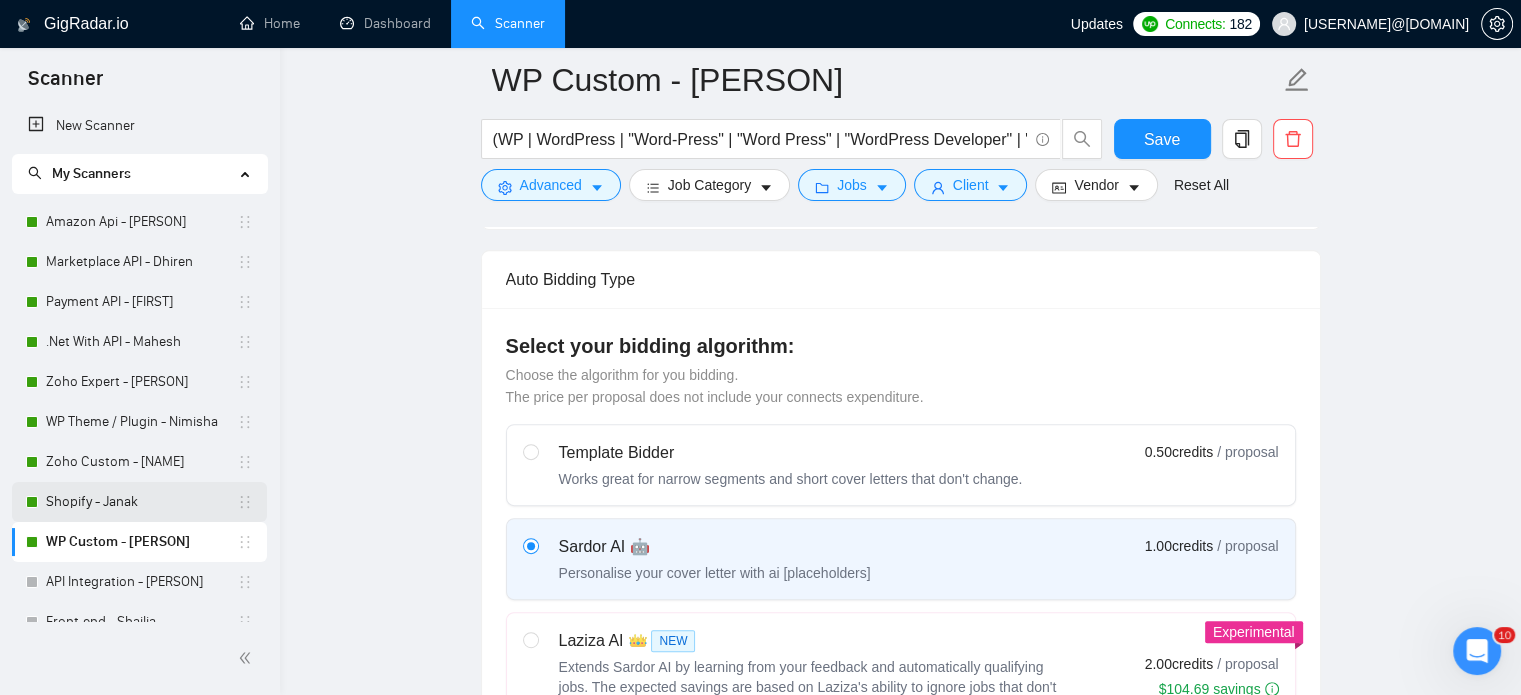 click on "Shopify - Janak" at bounding box center [141, 502] 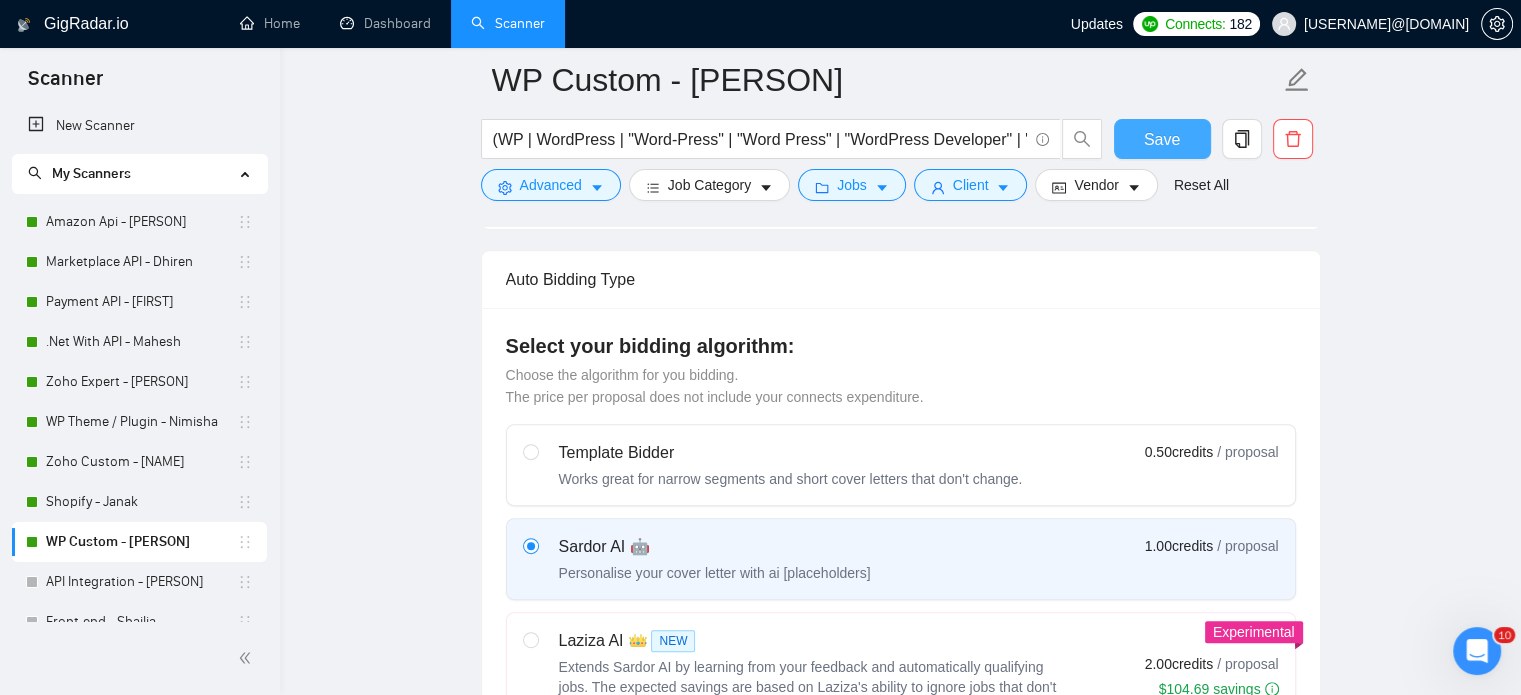 drag, startPoint x: 1169, startPoint y: 142, endPoint x: 1031, endPoint y: 465, distance: 351.24493 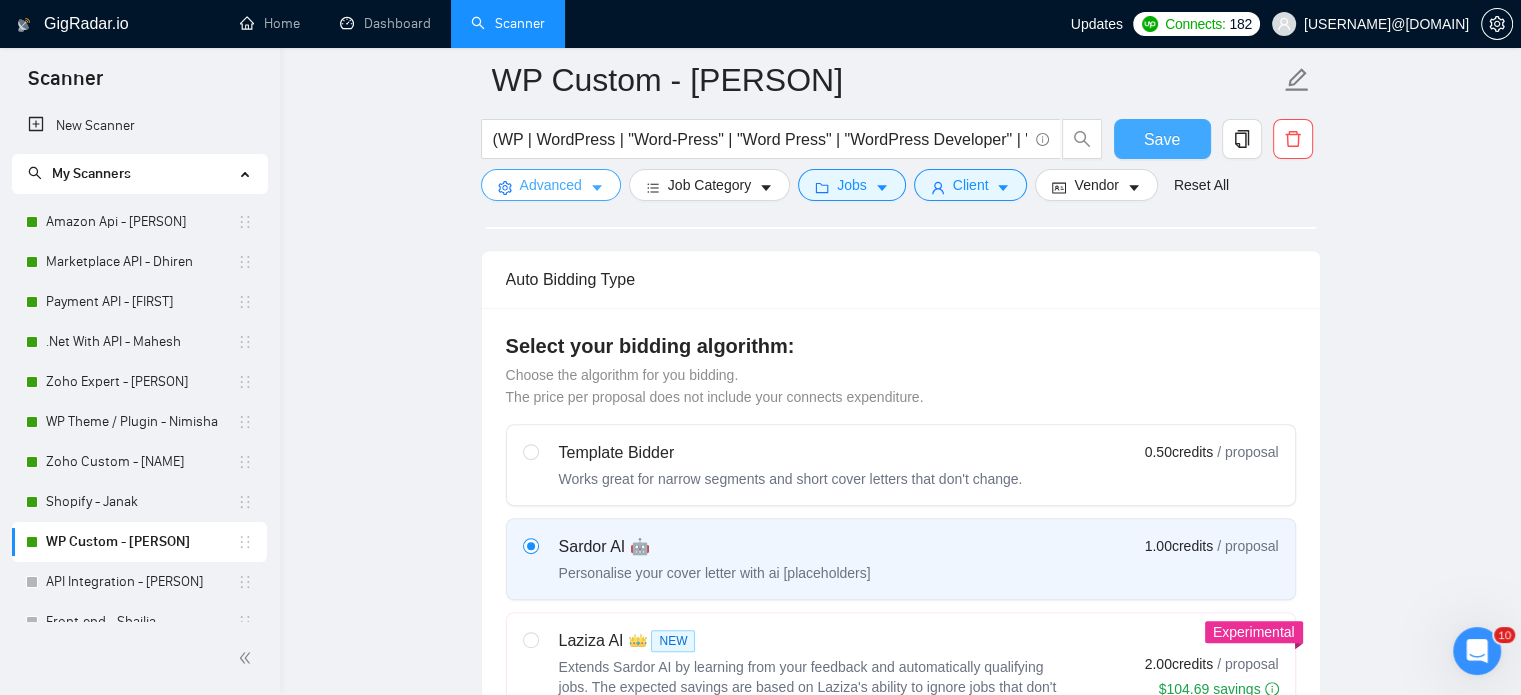 type 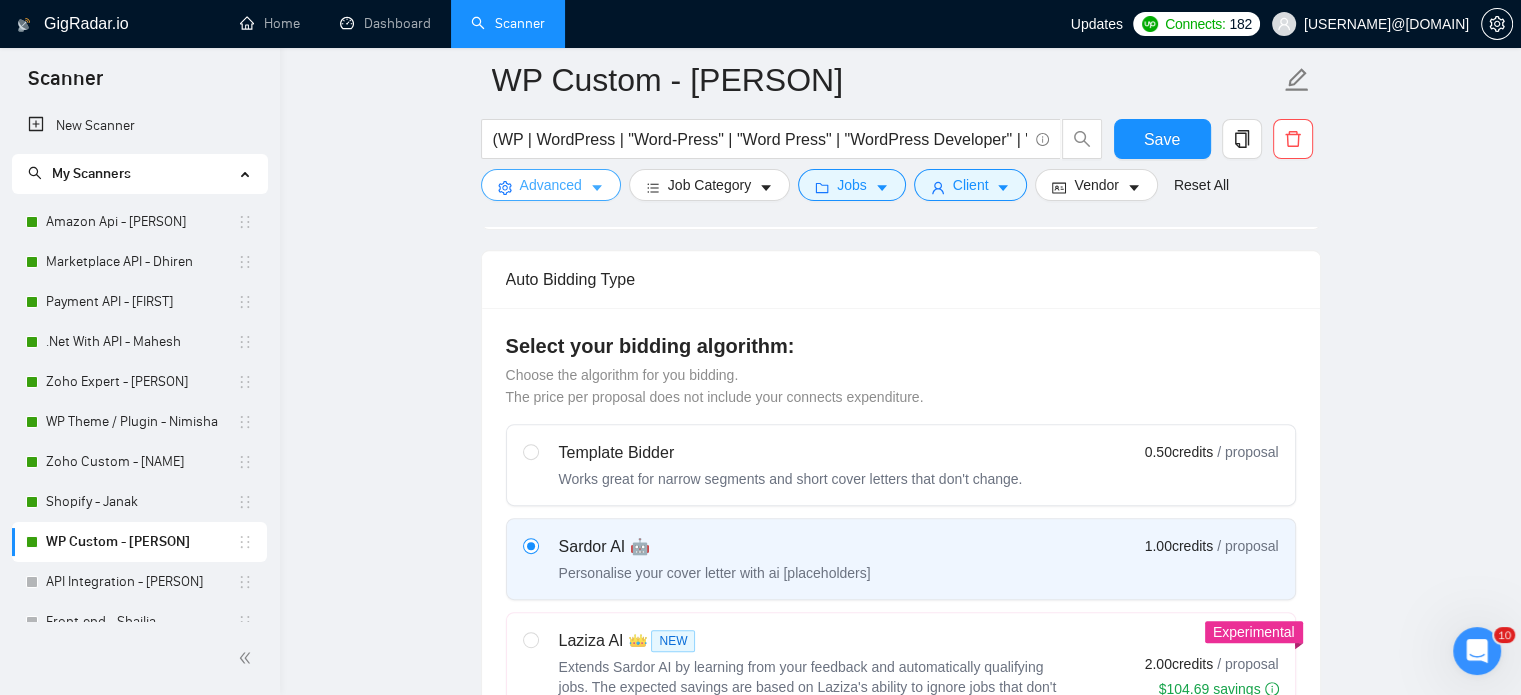 click 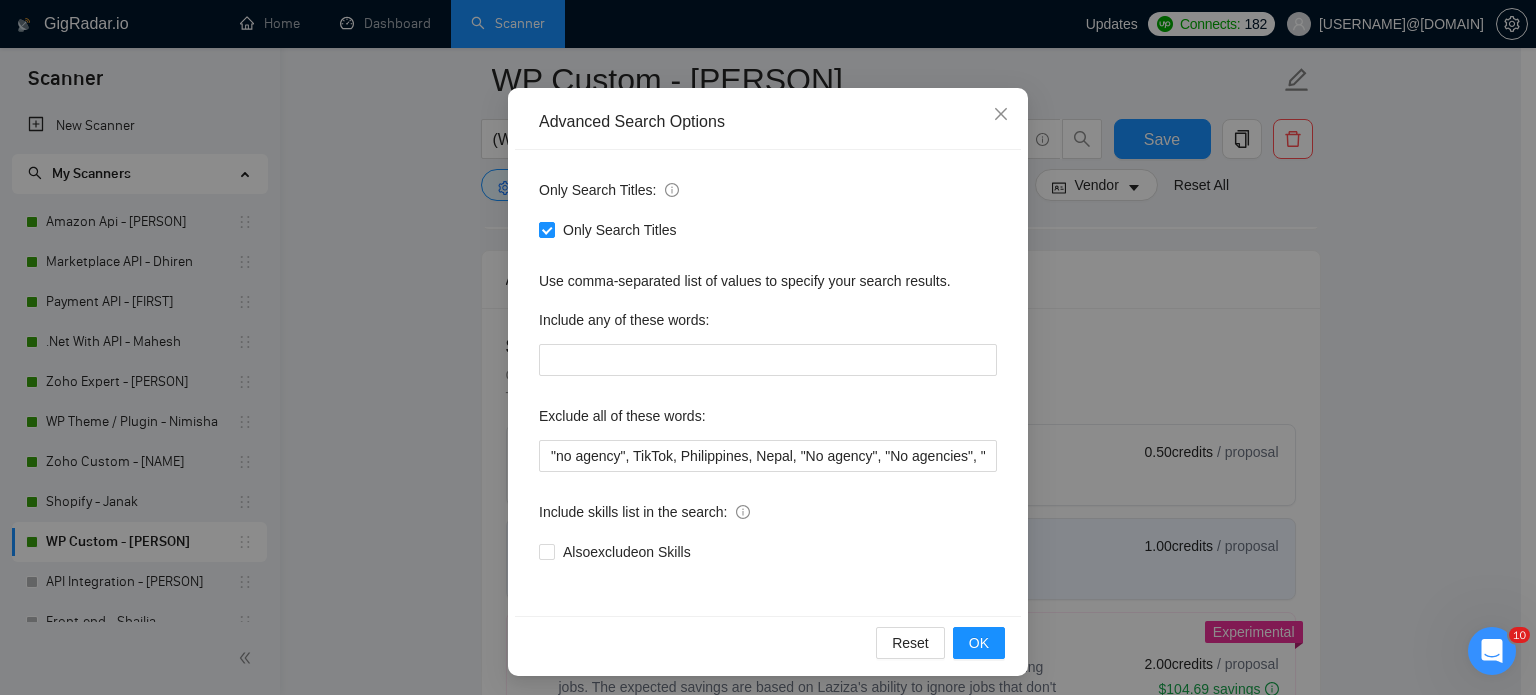 scroll, scrollTop: 136, scrollLeft: 0, axis: vertical 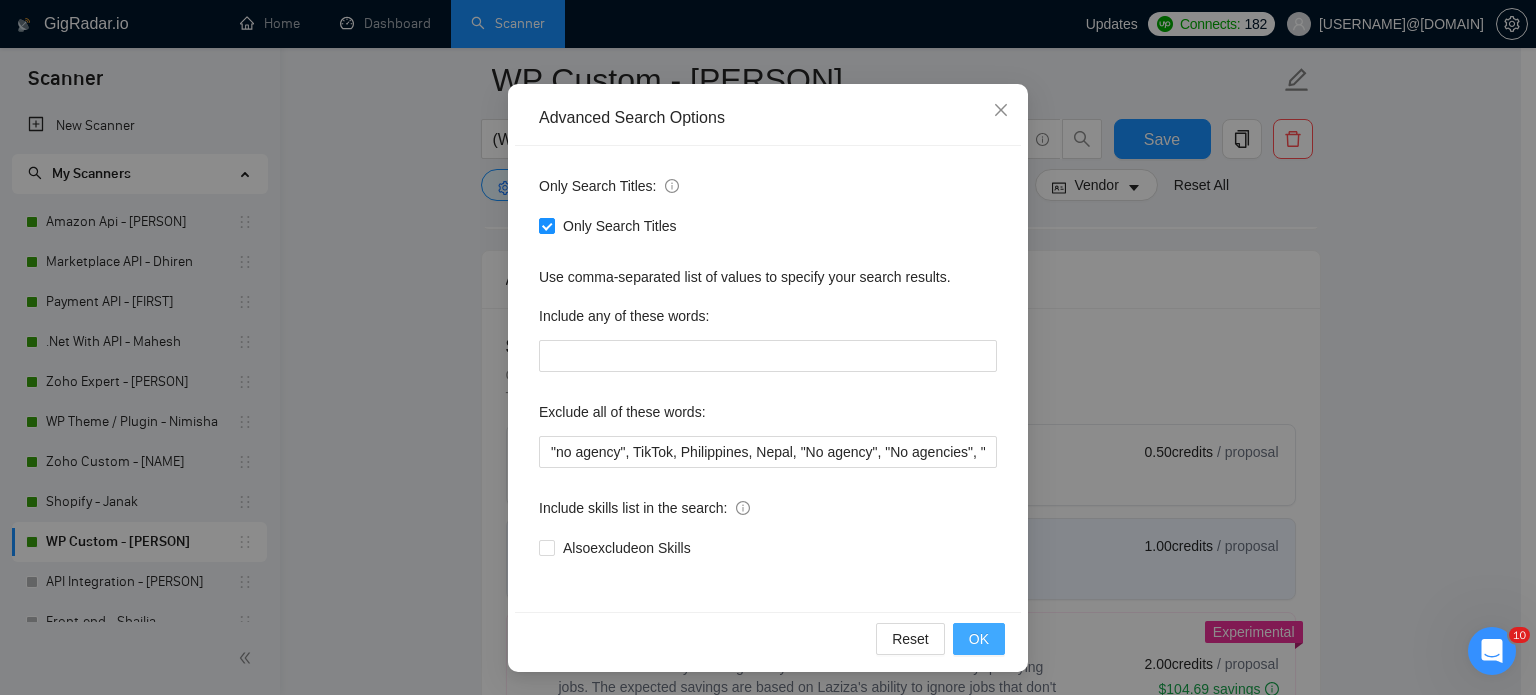 click on "OK" at bounding box center (979, 639) 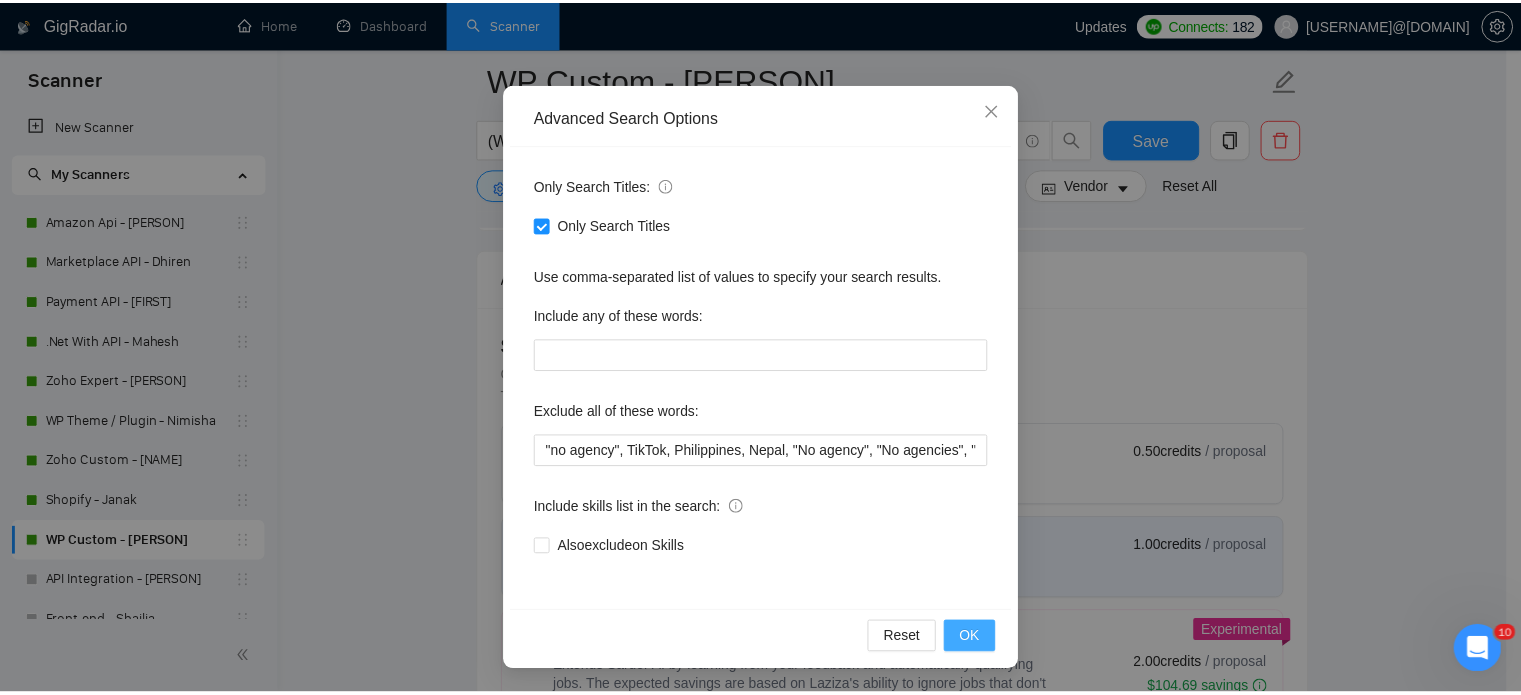 scroll, scrollTop: 36, scrollLeft: 0, axis: vertical 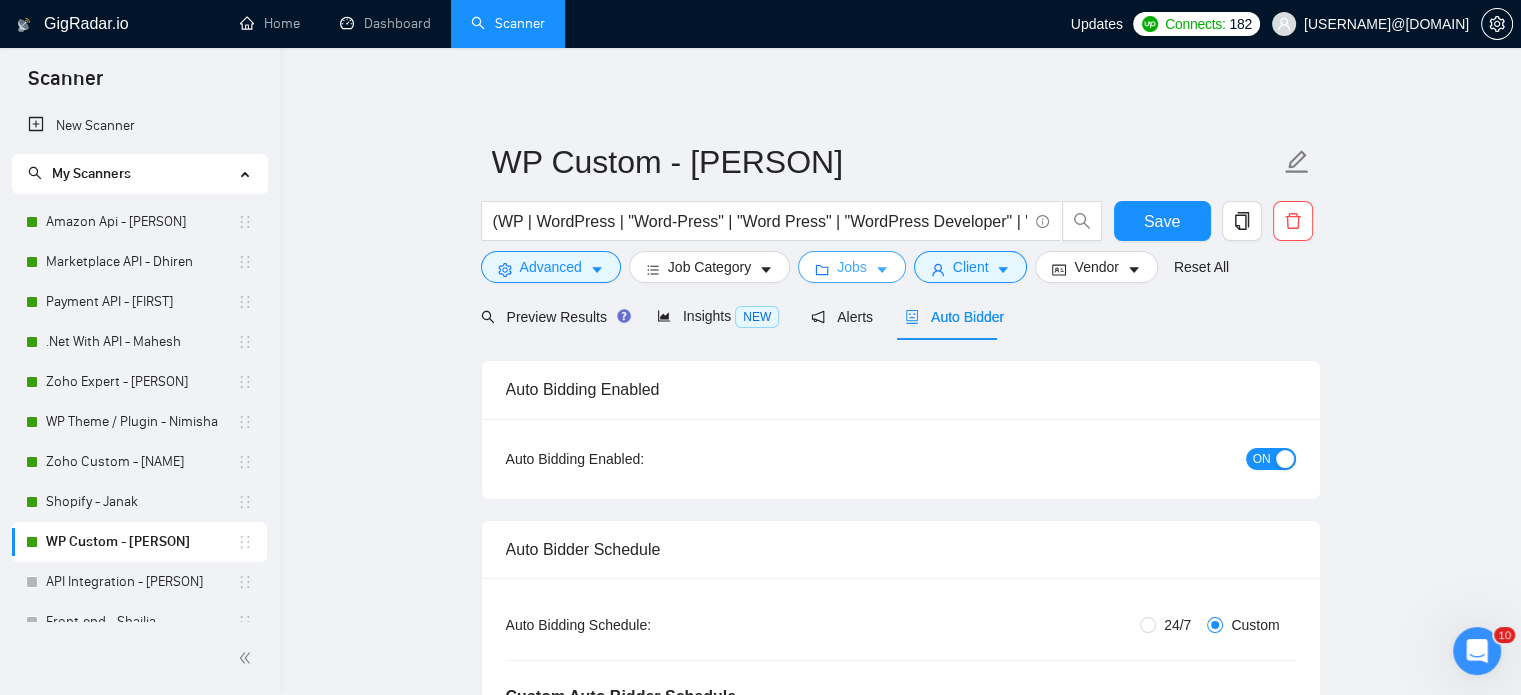 click on "Jobs" at bounding box center [852, 267] 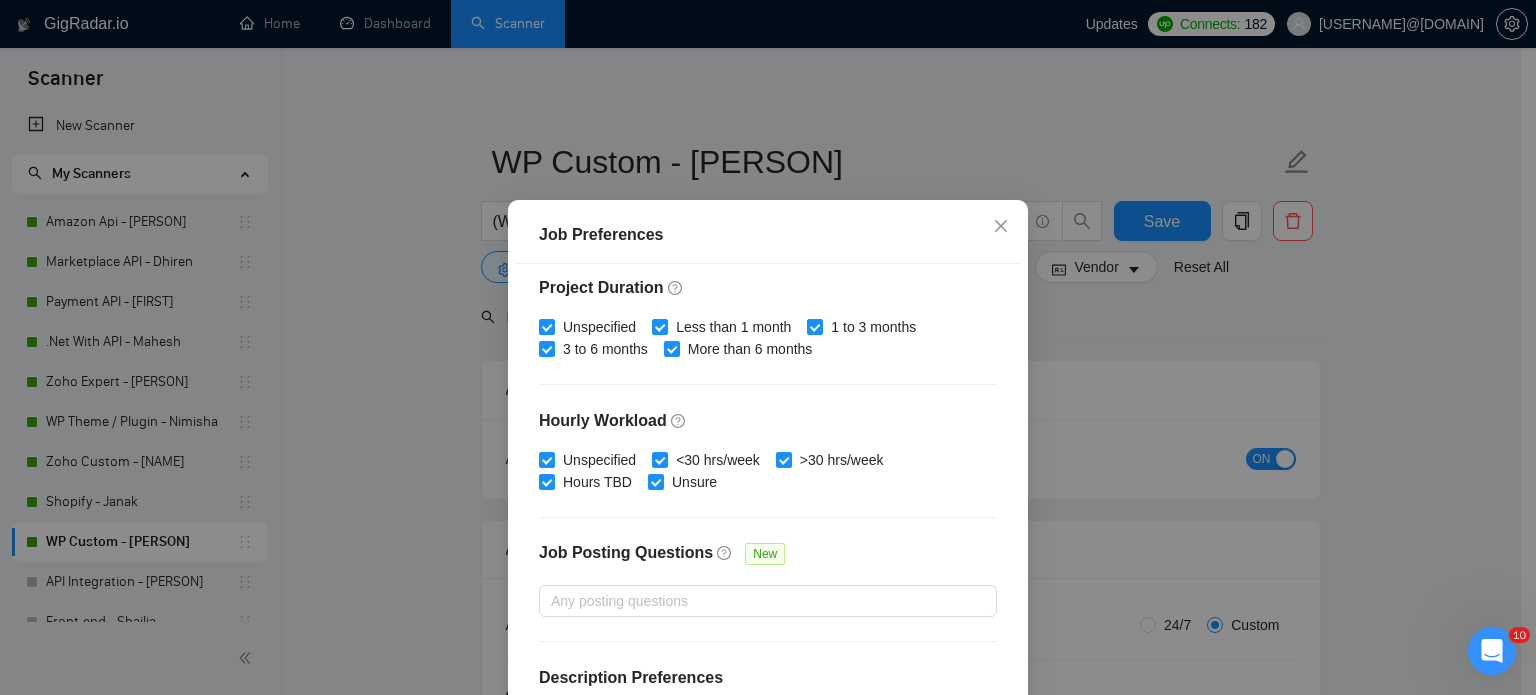 scroll, scrollTop: 640, scrollLeft: 0, axis: vertical 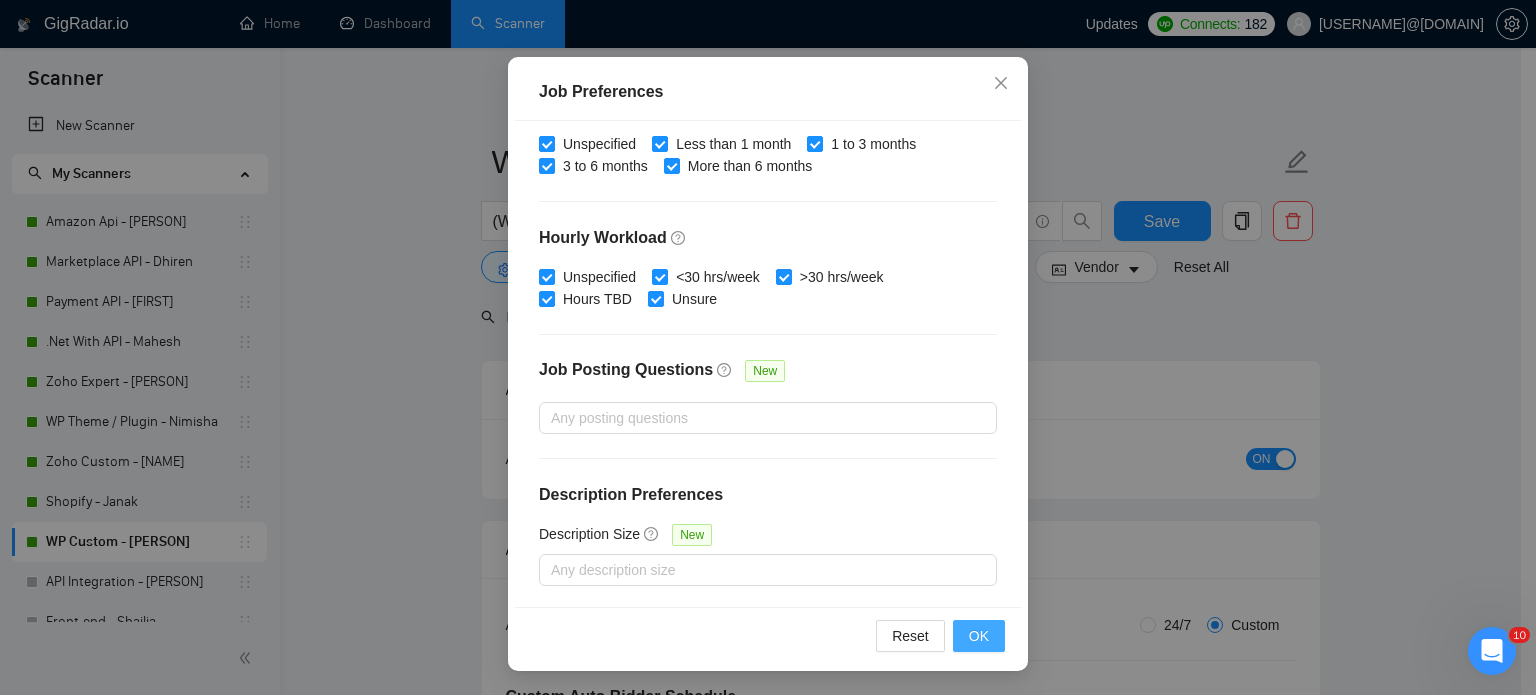 click on "OK" at bounding box center [979, 636] 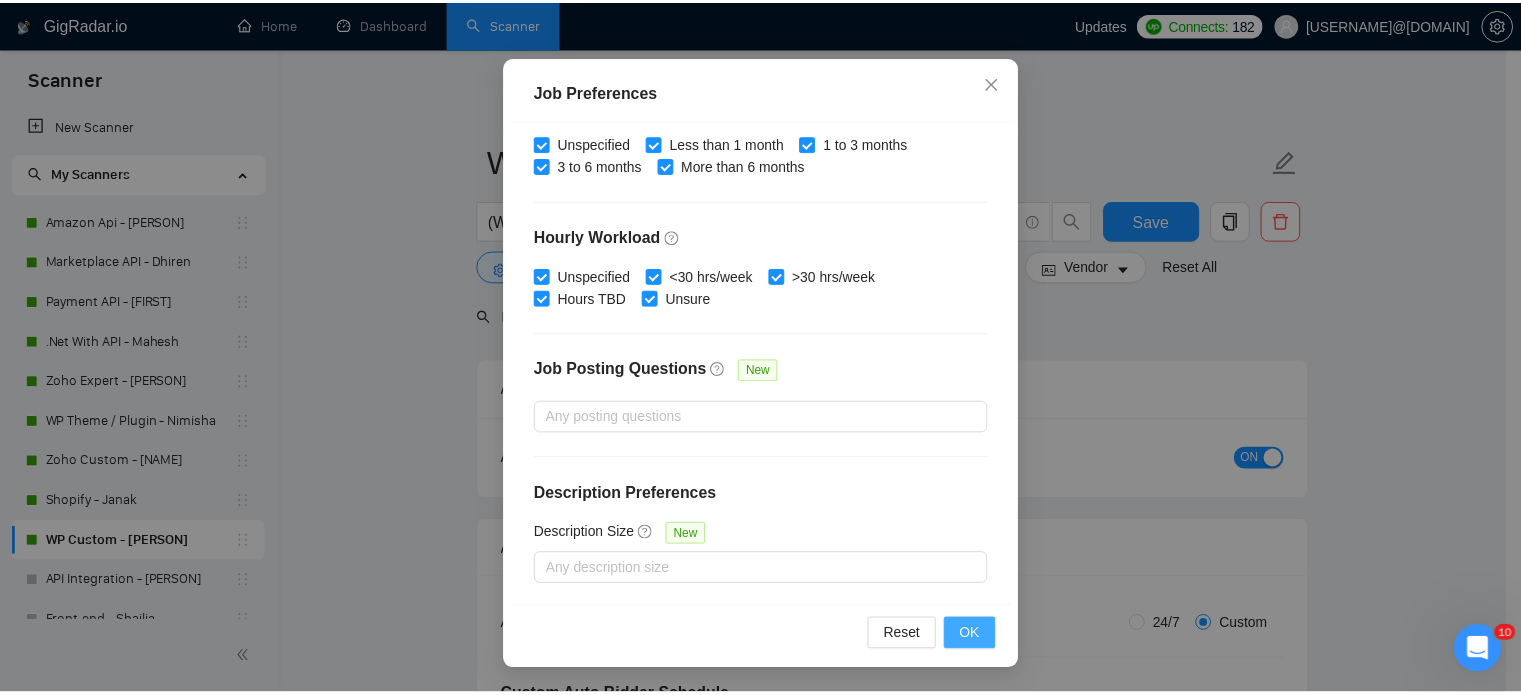 scroll, scrollTop: 63, scrollLeft: 0, axis: vertical 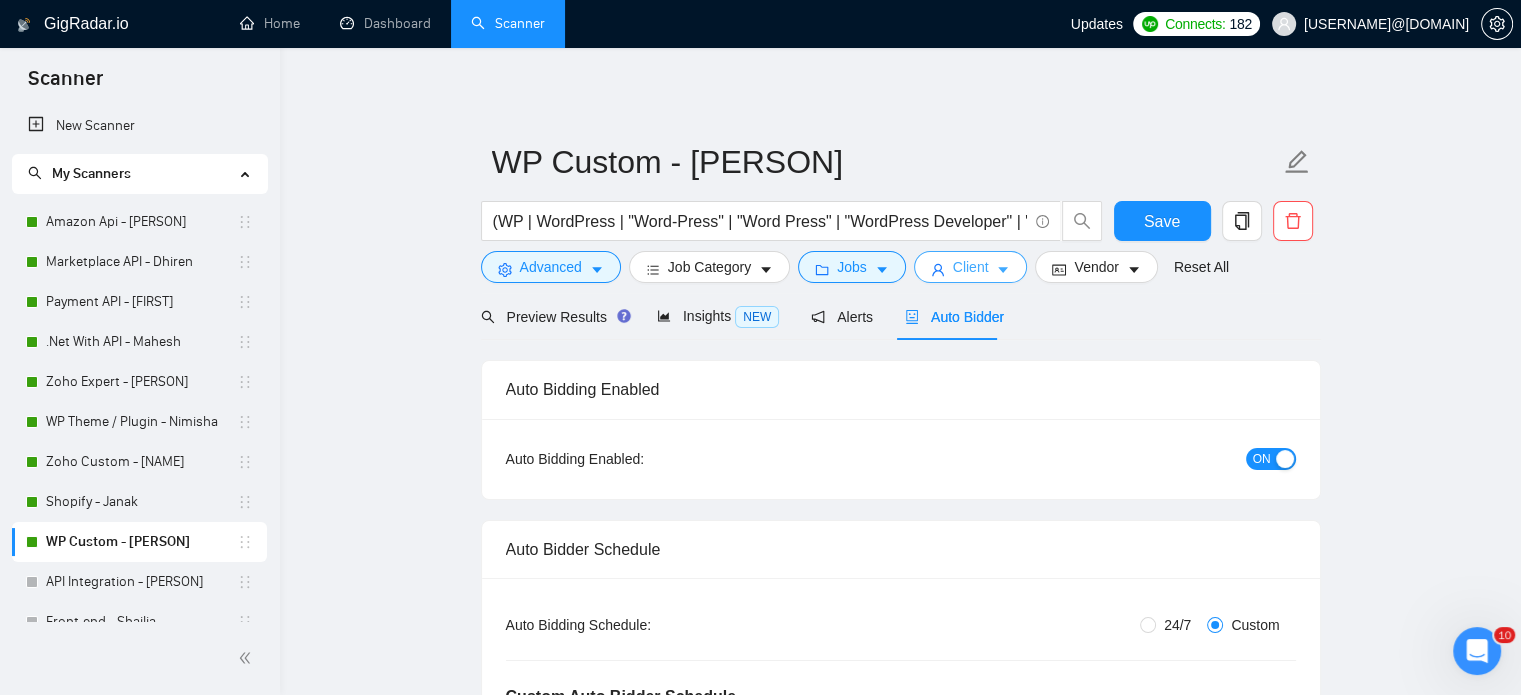 click 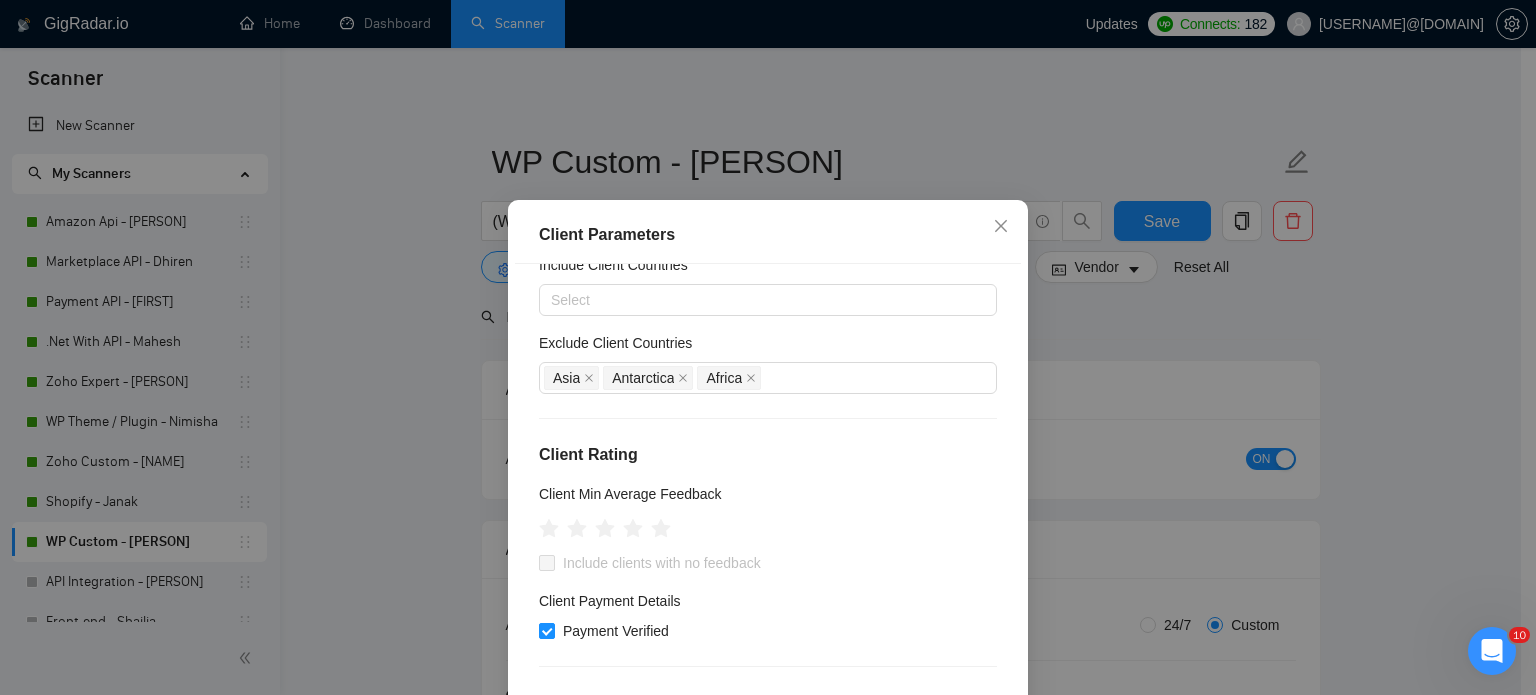 scroll, scrollTop: 100, scrollLeft: 0, axis: vertical 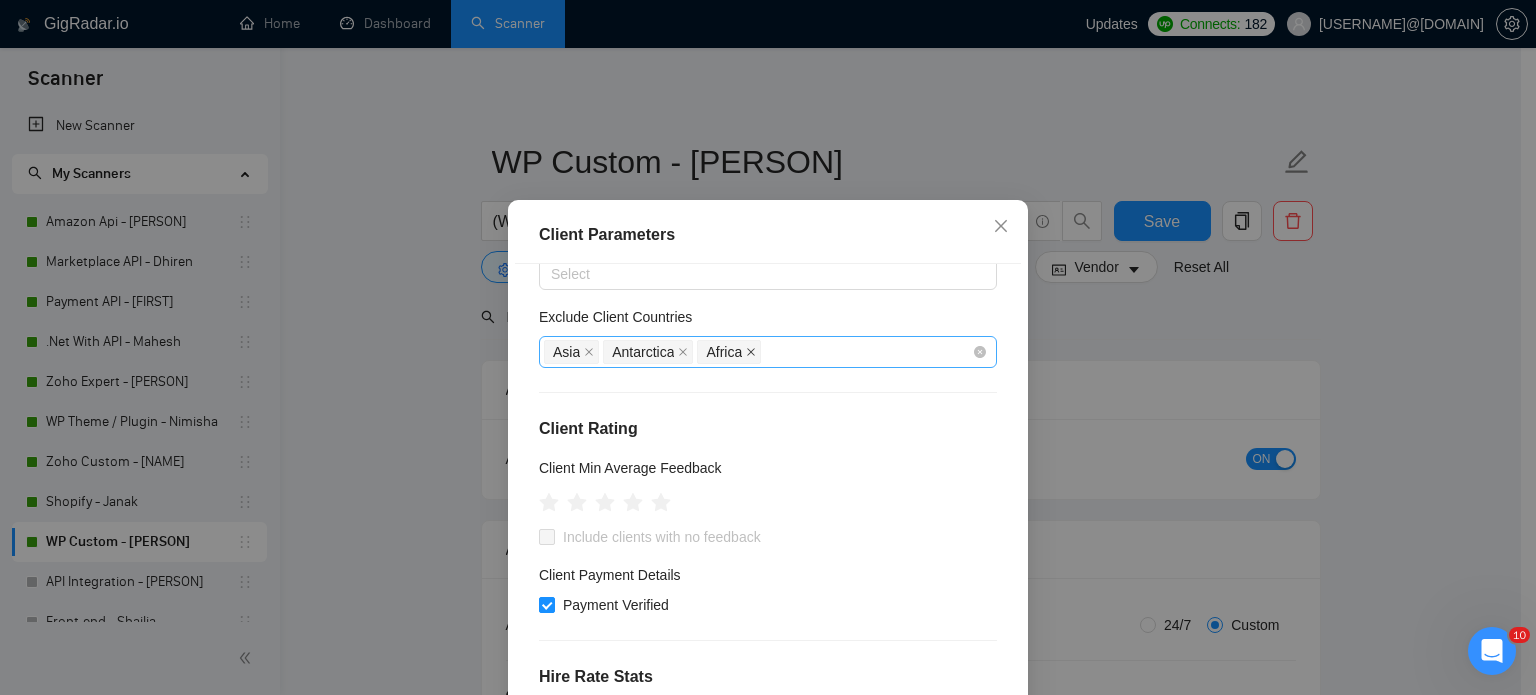 click 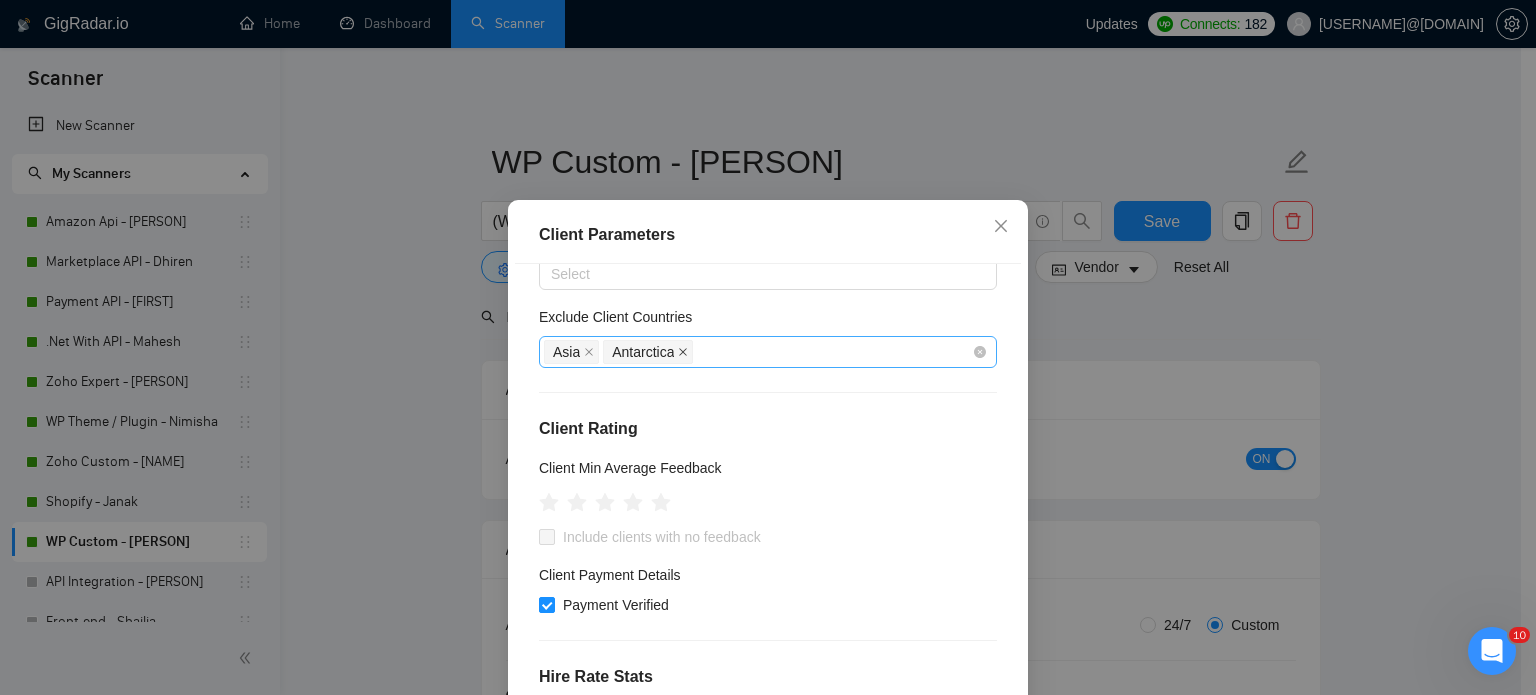 click 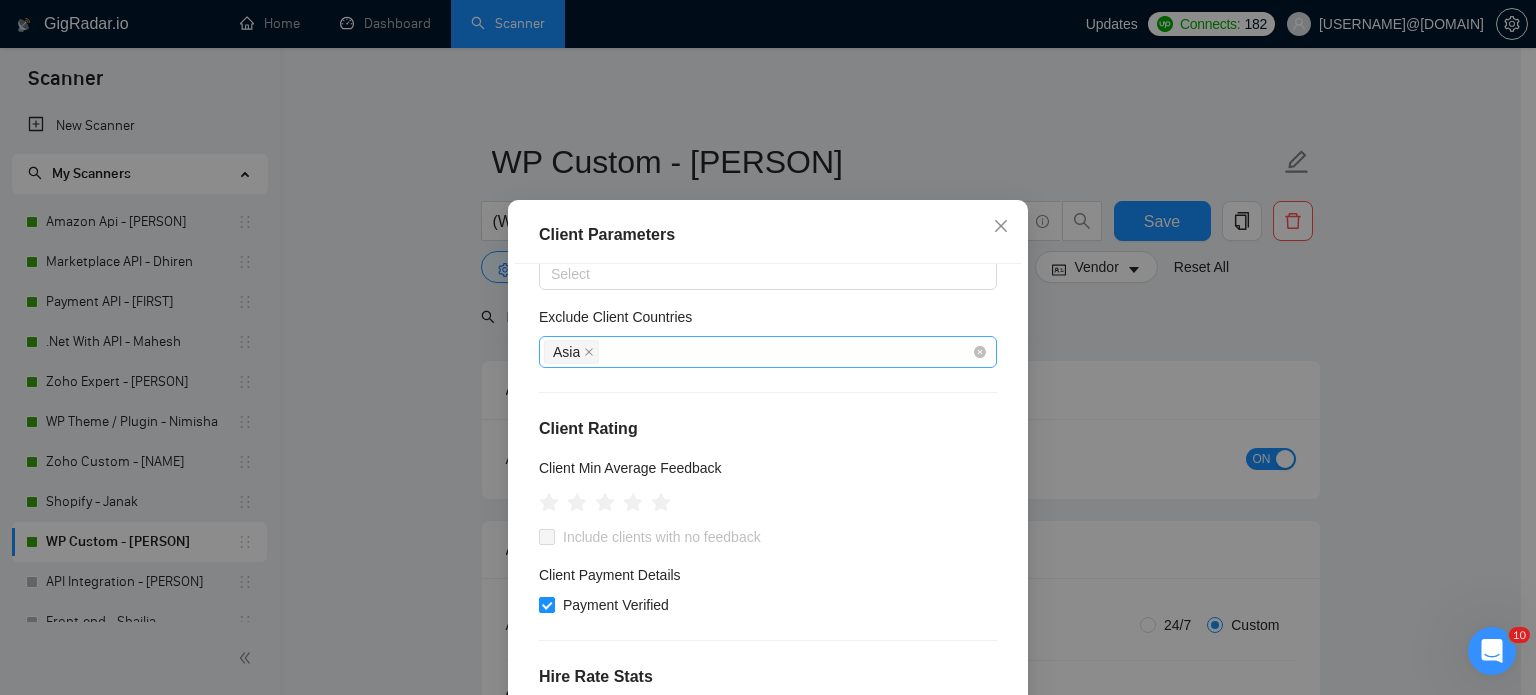 click 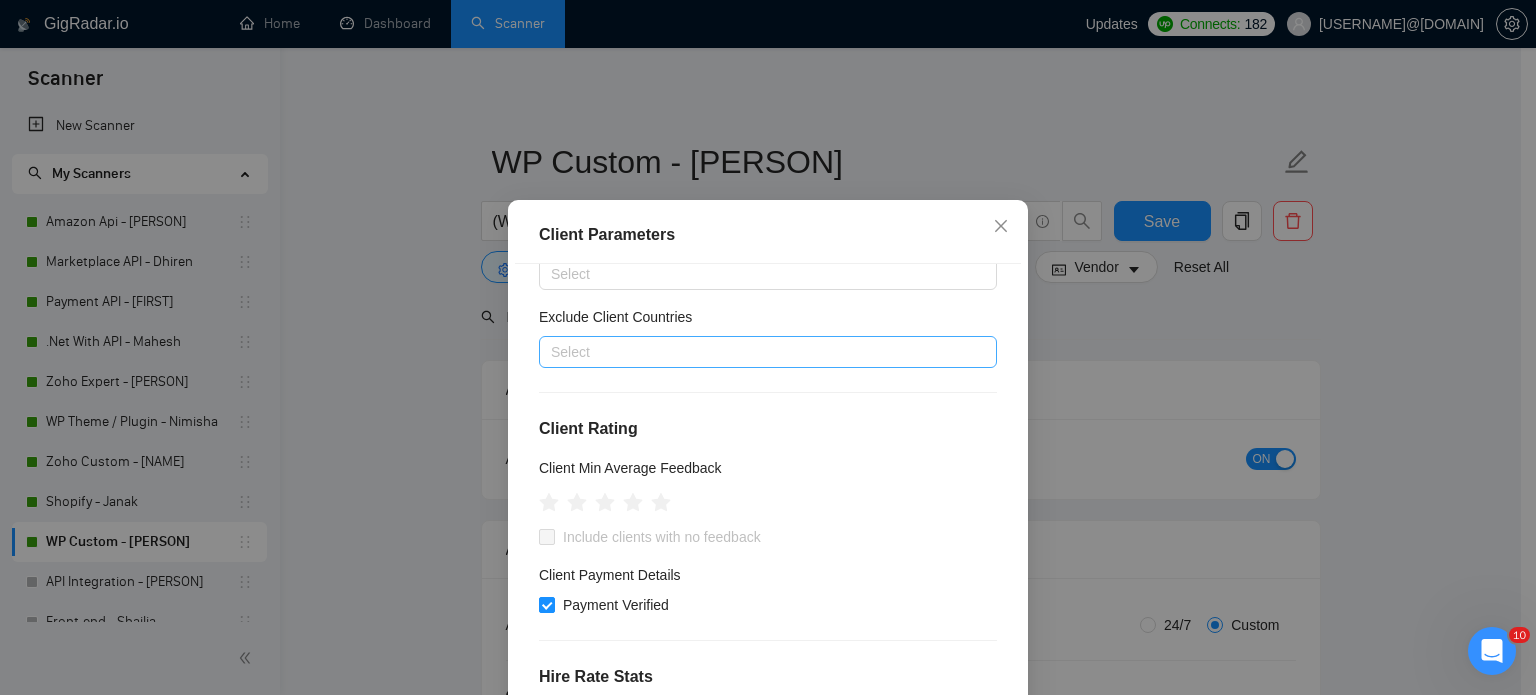 click at bounding box center [758, 352] 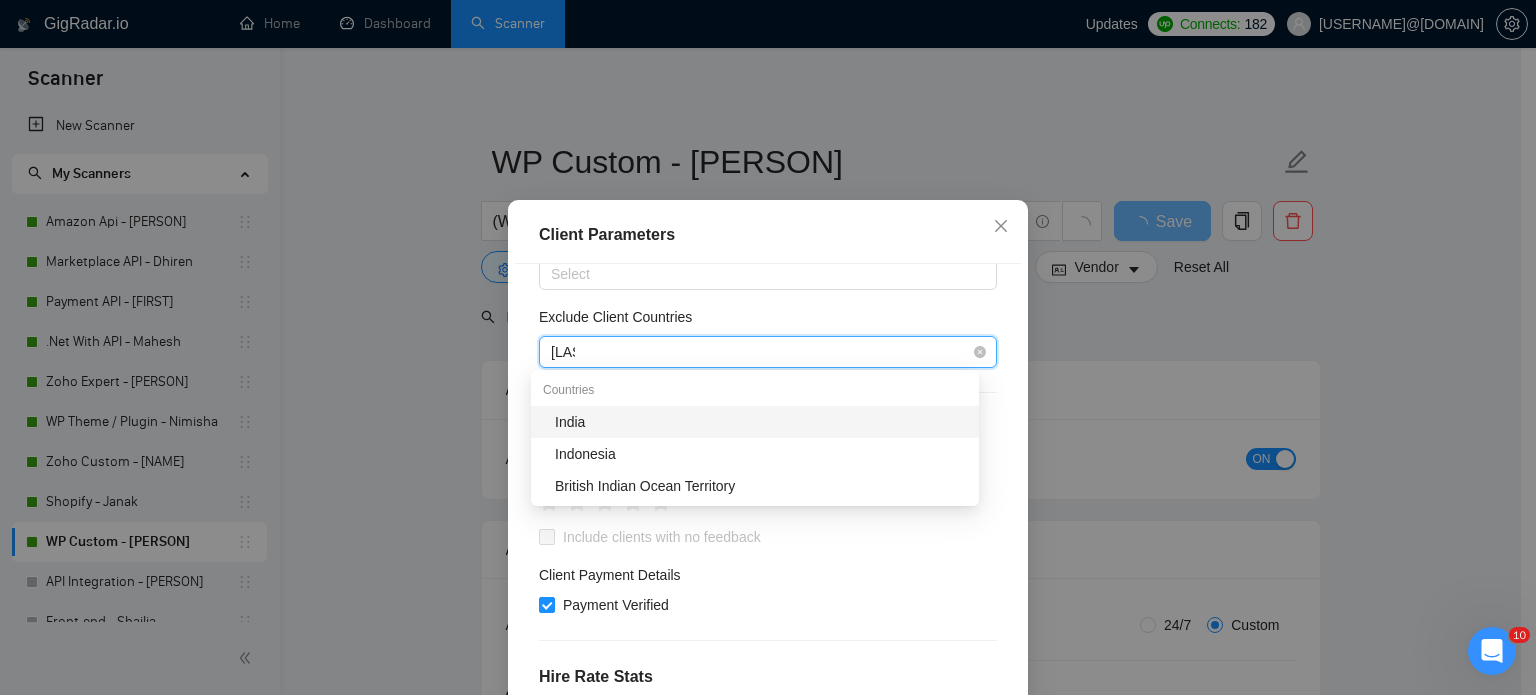 type on "[PERSON]" 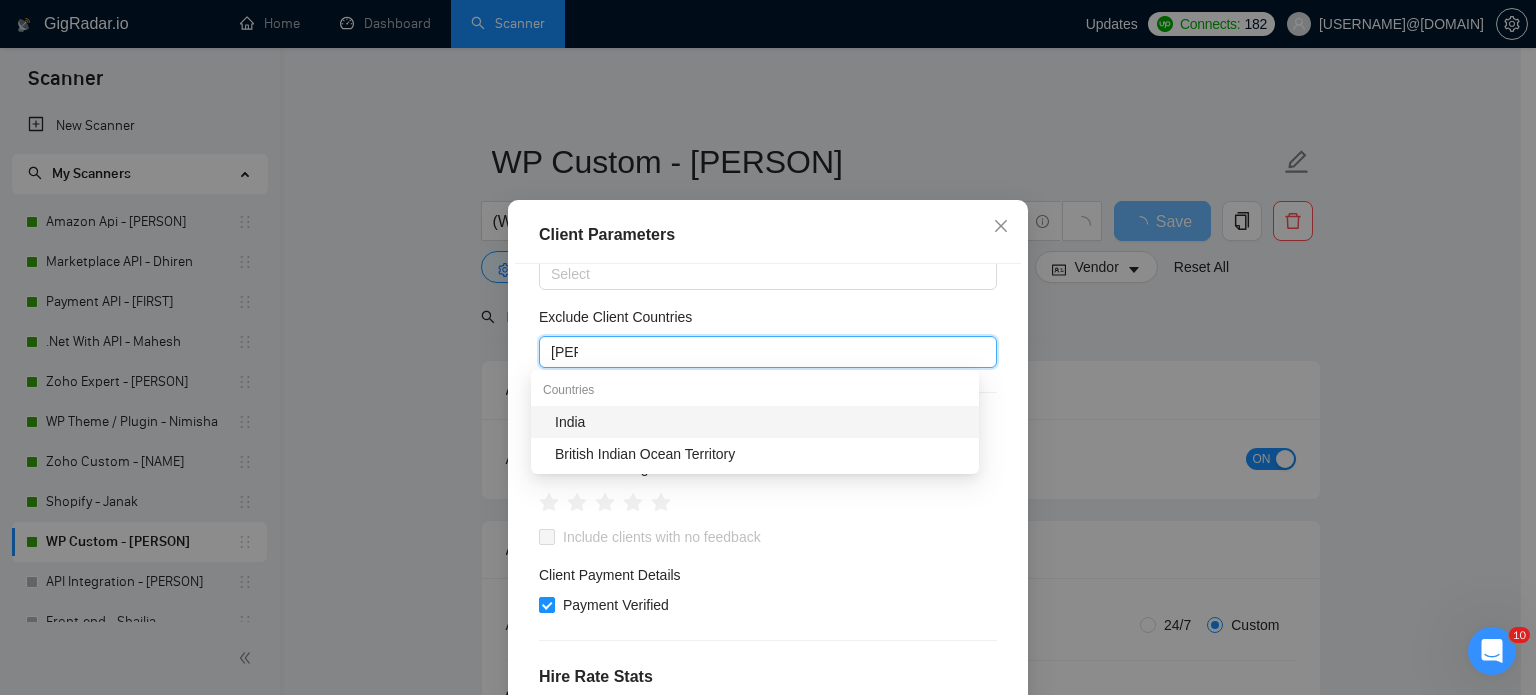 click on "India" at bounding box center [755, 422] 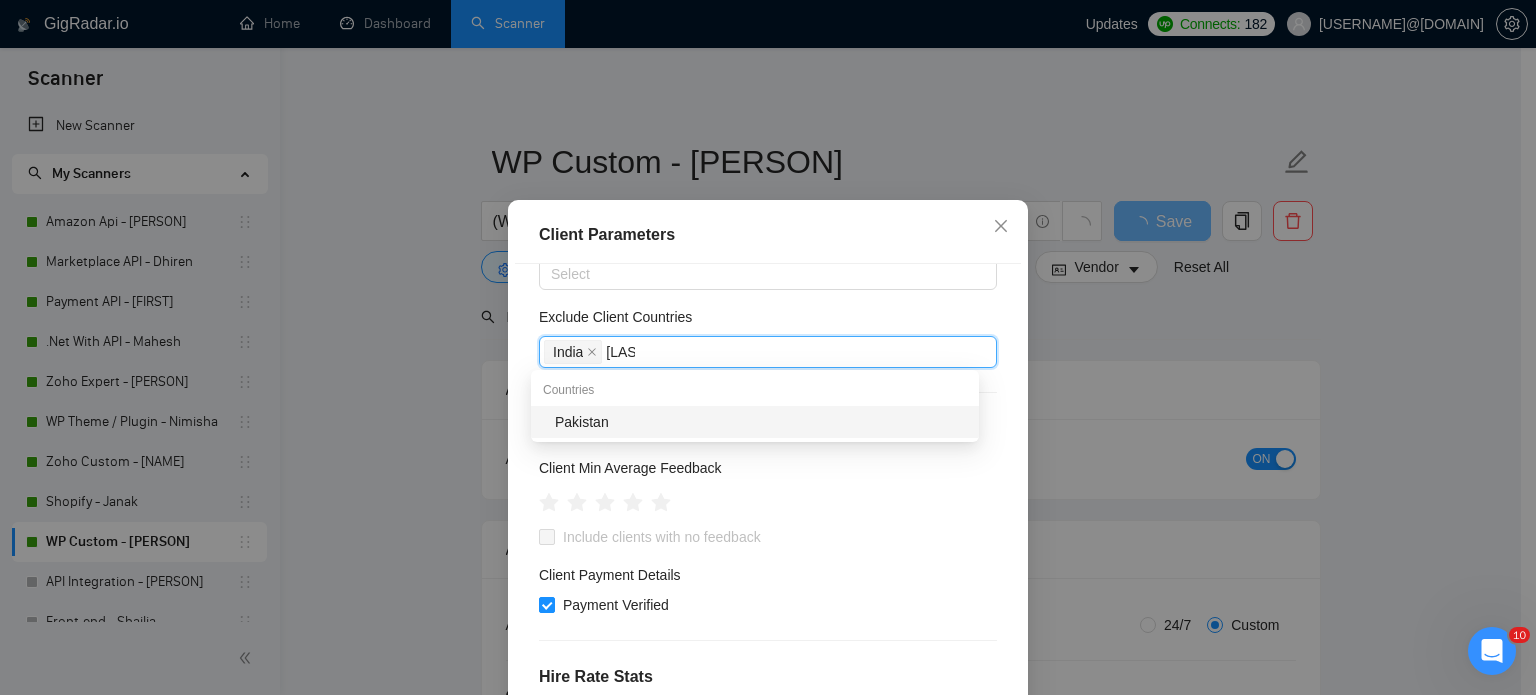 type on "Pakis" 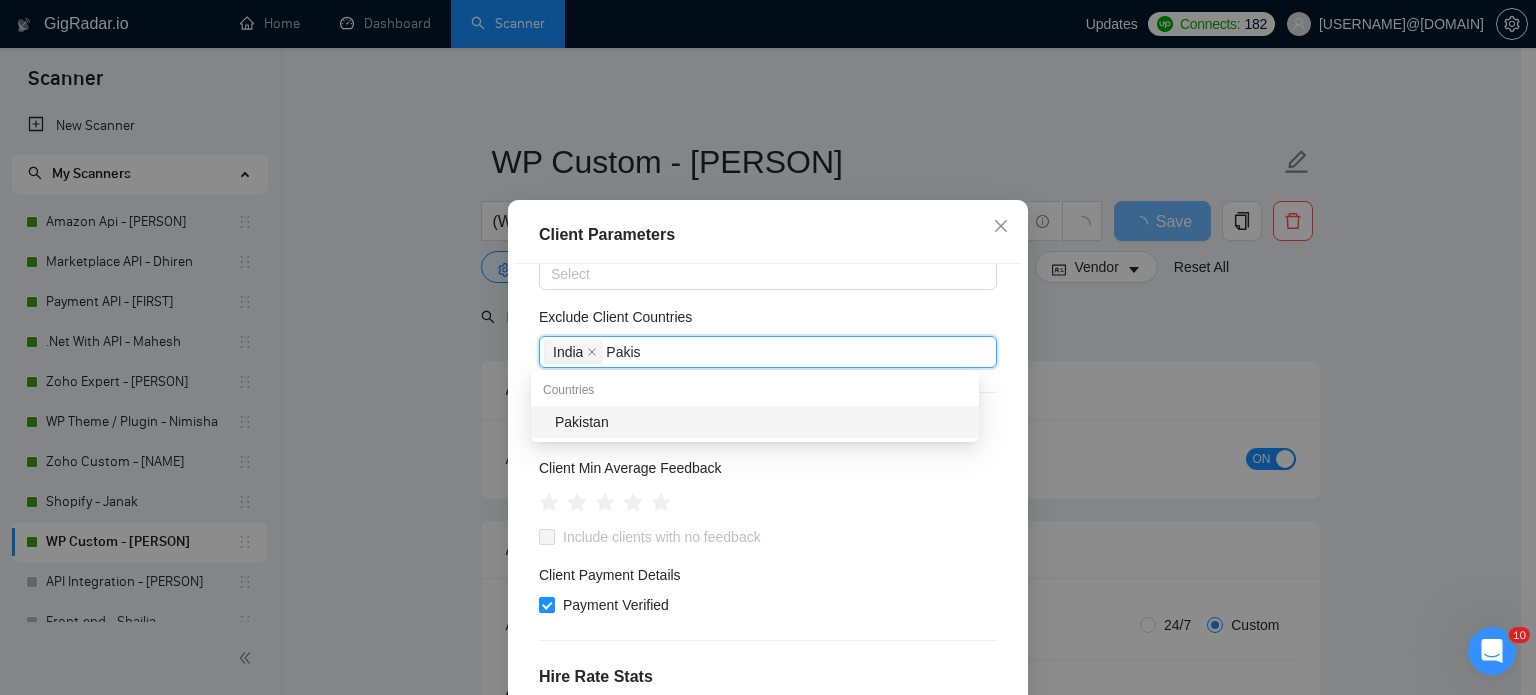 click on "Pakistan" at bounding box center [755, 422] 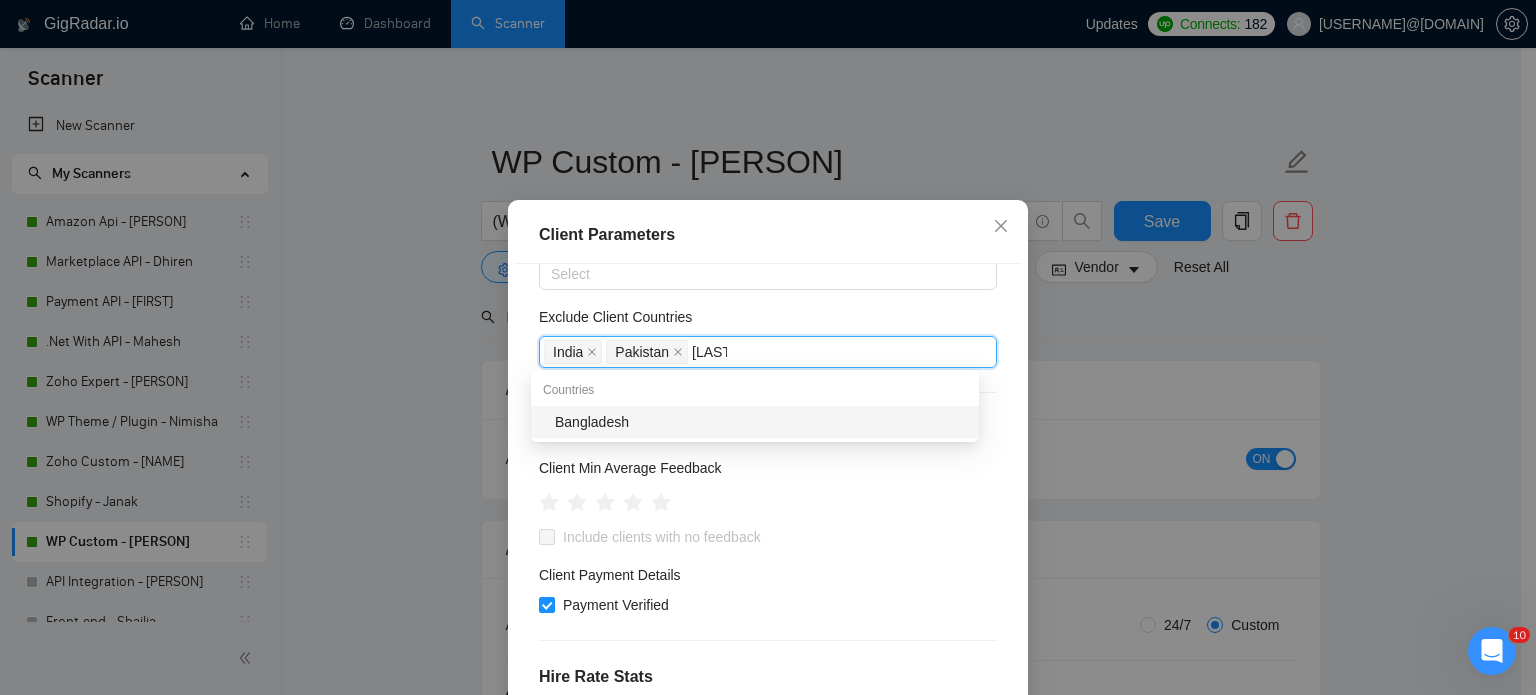 type on "[LAST]" 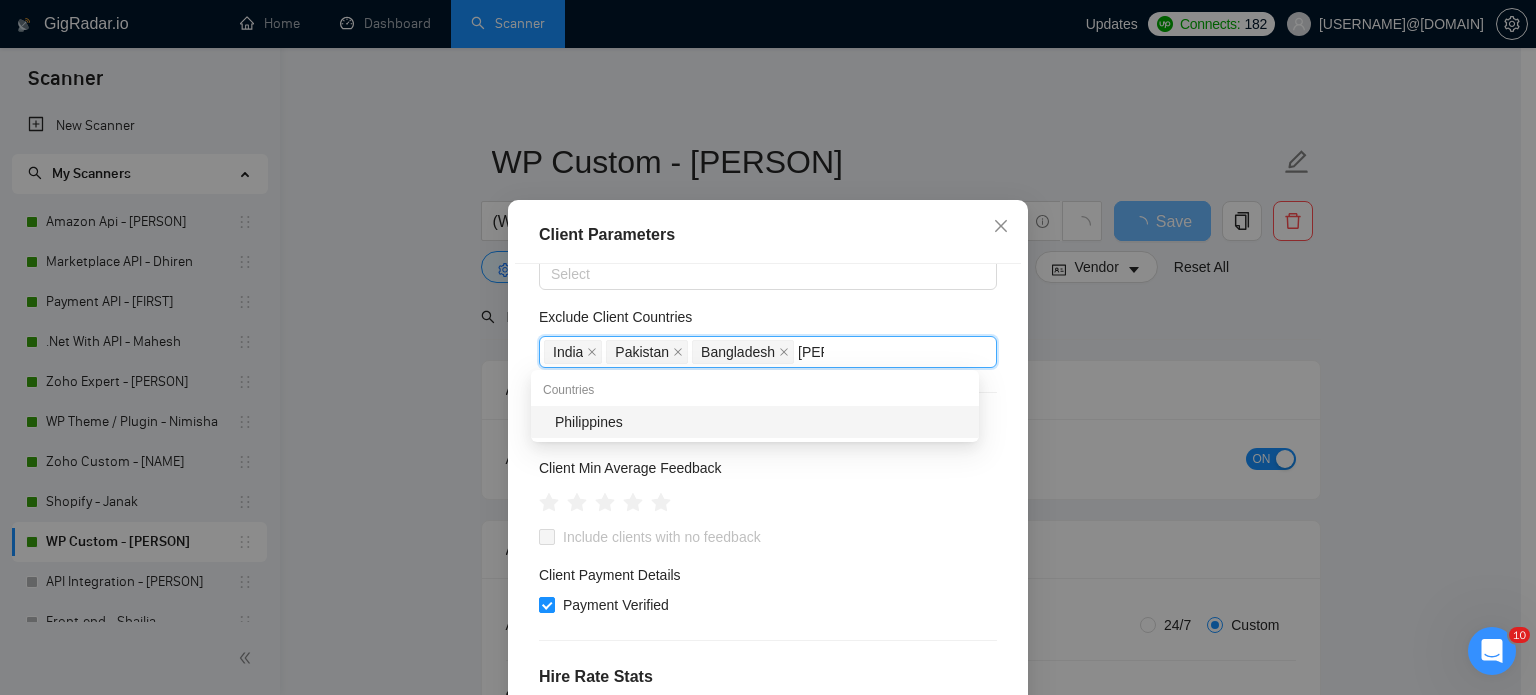type on "[CITY]" 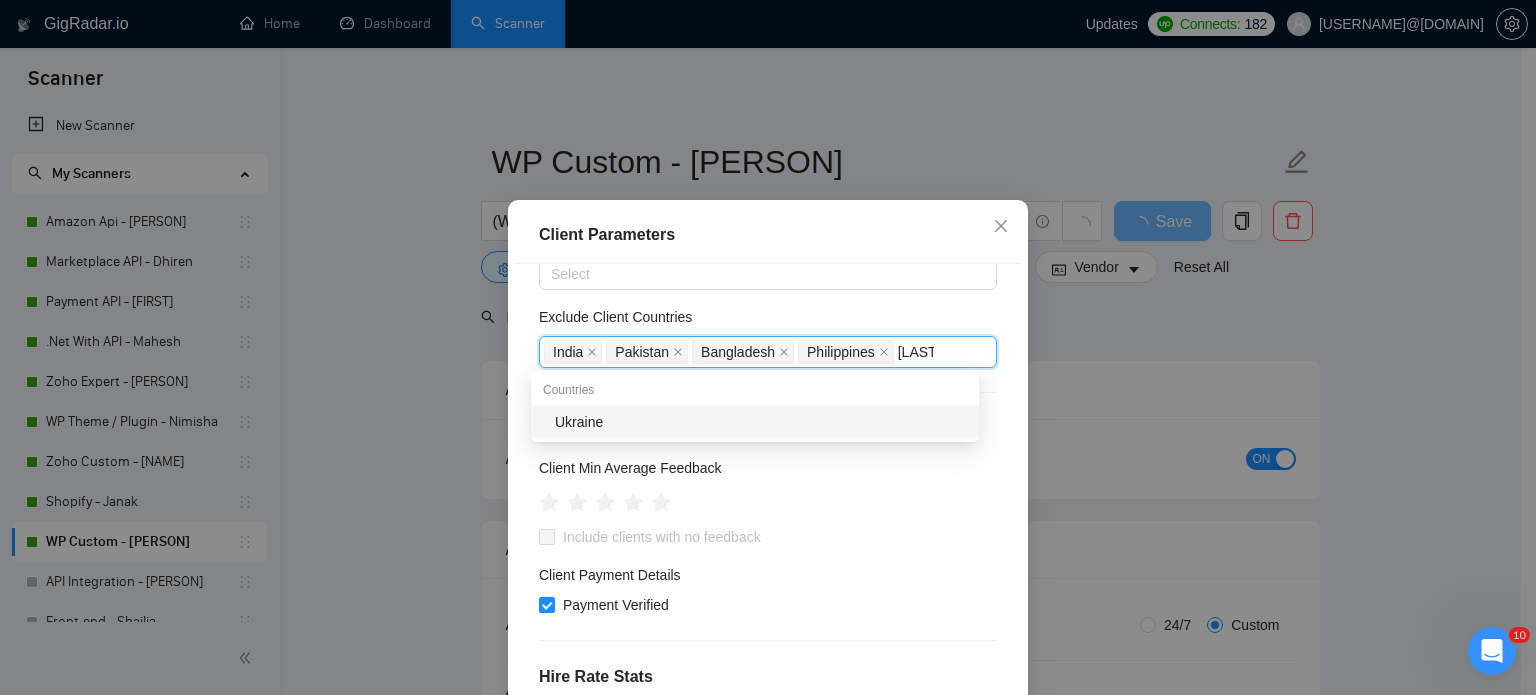 type on "[COUNTRY]" 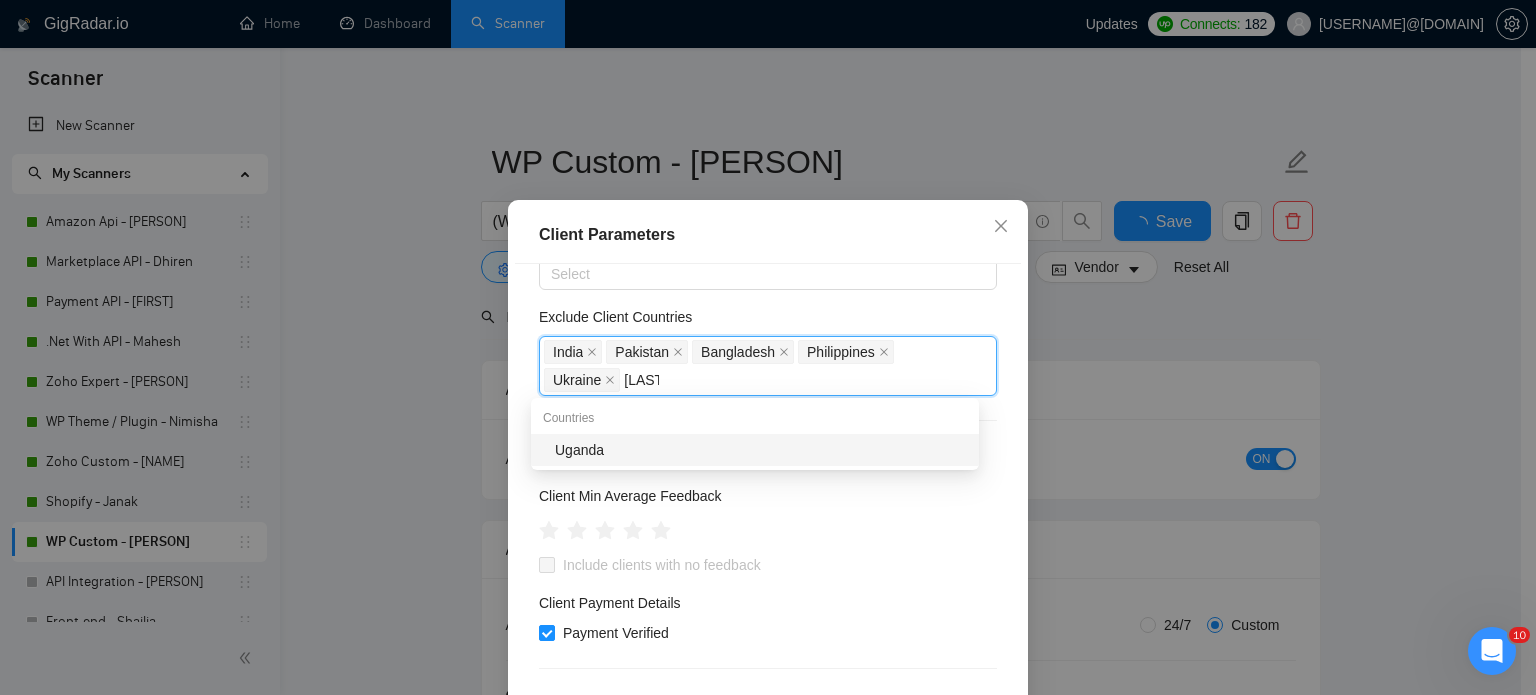 type on "[LAST]" 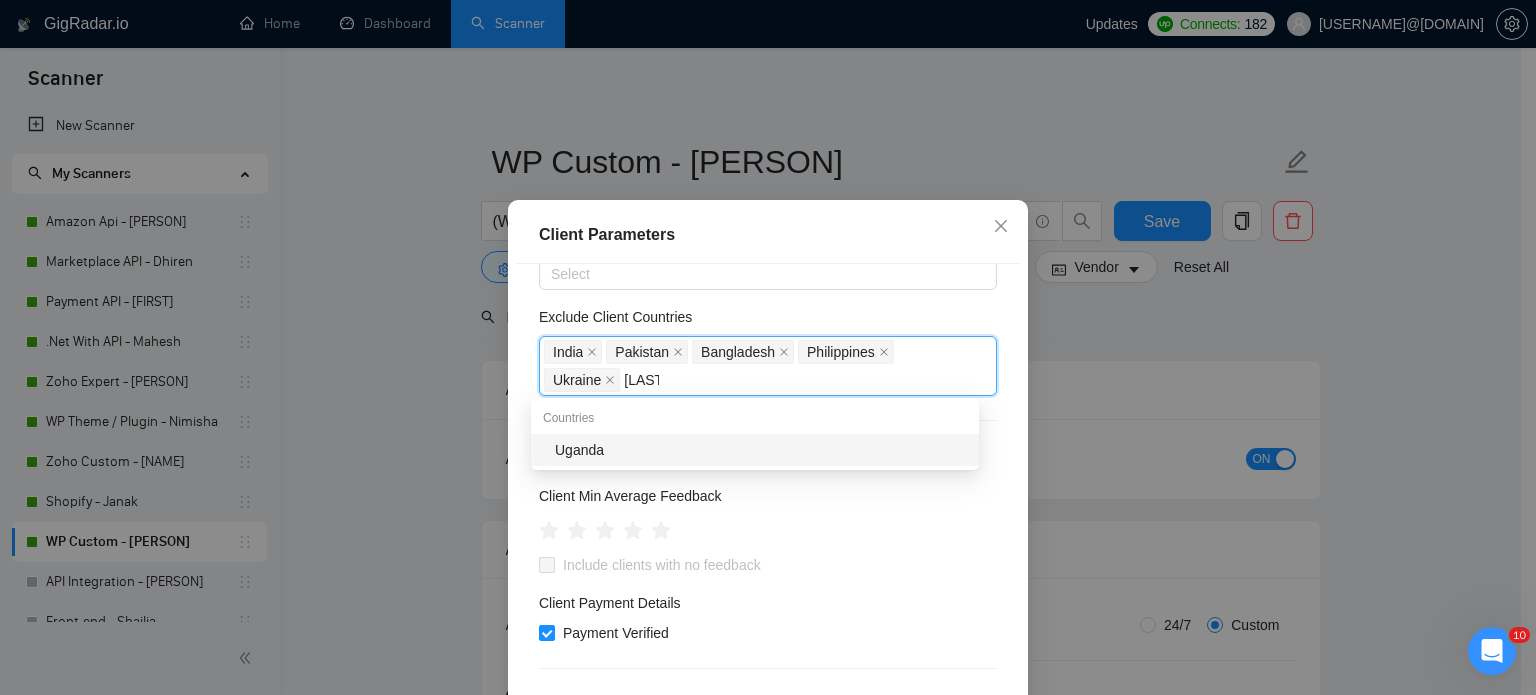 click on "Uganda" at bounding box center [761, 450] 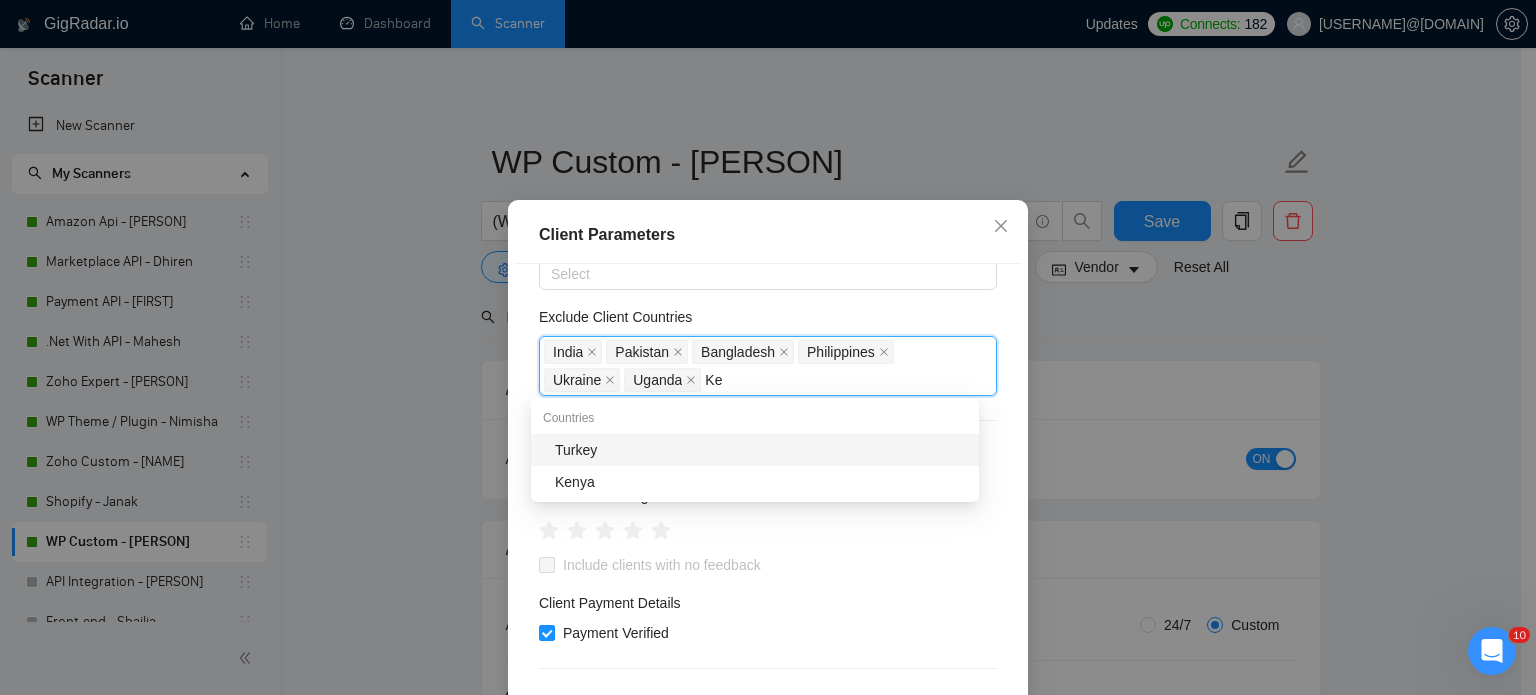 type on "[FIRST]" 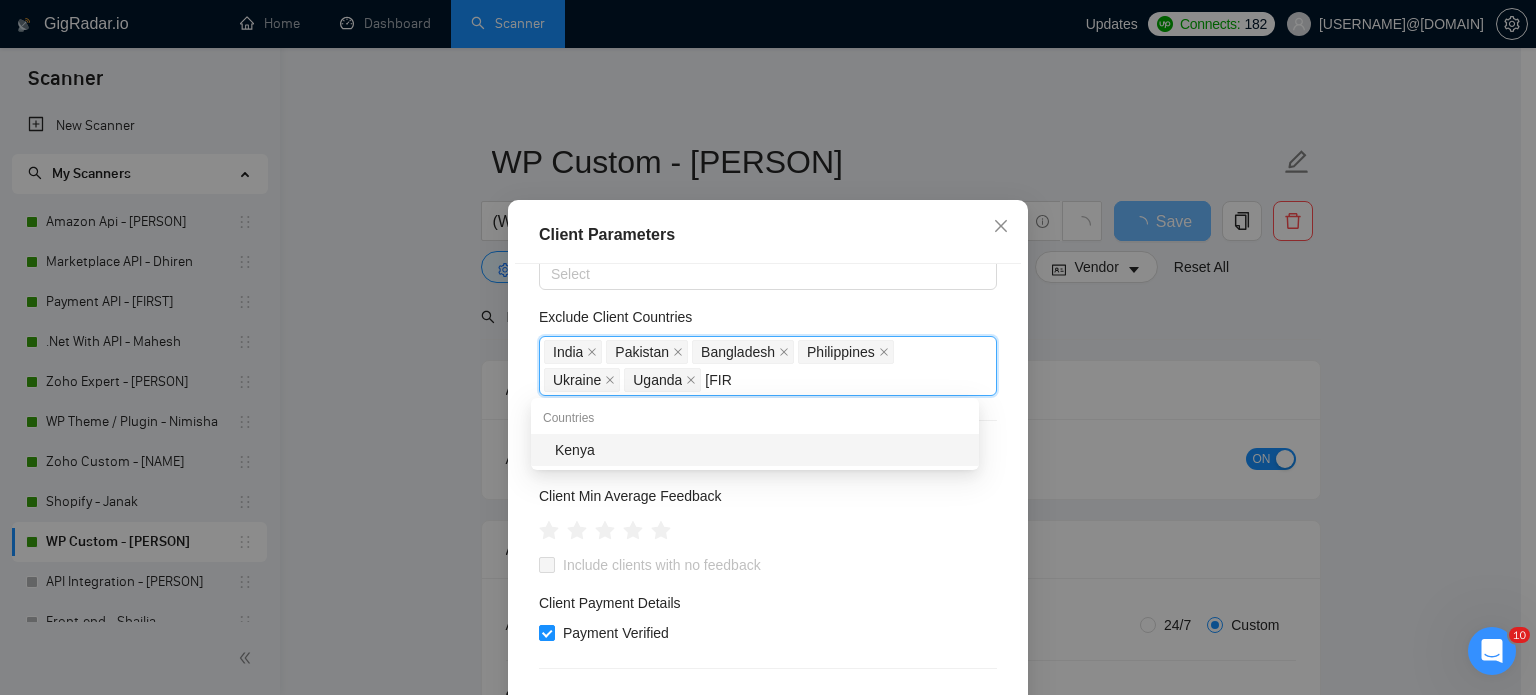click on "Kenya" at bounding box center (761, 450) 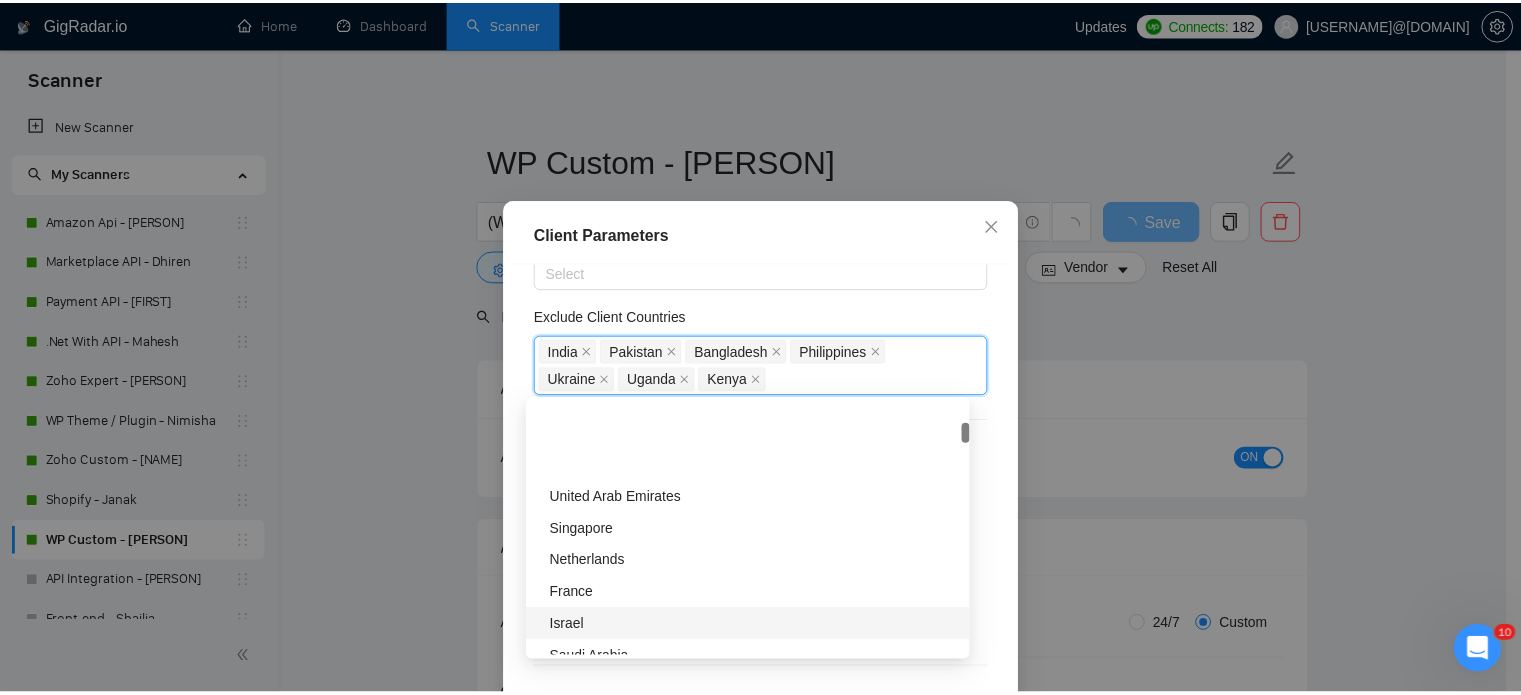 scroll, scrollTop: 500, scrollLeft: 0, axis: vertical 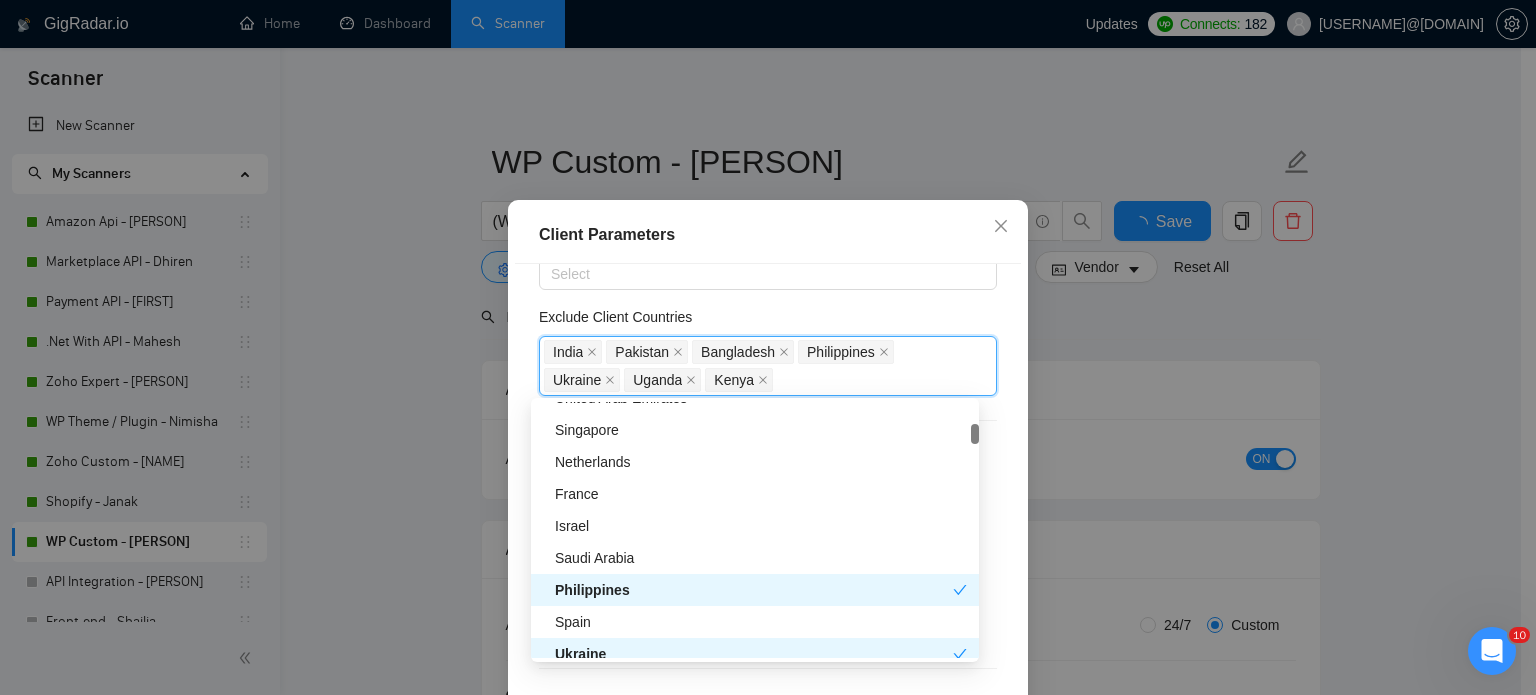 click on "Client Parameters Client Location Include Client Countries Select Exclude Client Countries India Pakistan Bangladesh Philippines Ukraine Uganda Kenya Client Rating Client Min Average Feedback Include clients with no feedback Client Payment Details Payment Verified Hire Rate Stats Client Total Spent $ Min - $ Max Client Hire Rate New Any hire rate Avg Hourly Rate Paid New $ Min - $ Max Include Clients without Sufficient History Client Profile Client Industry New Any industry Client Company Size Any company size Enterprise Clients New Any clients Reset OK" at bounding box center (768, 347) 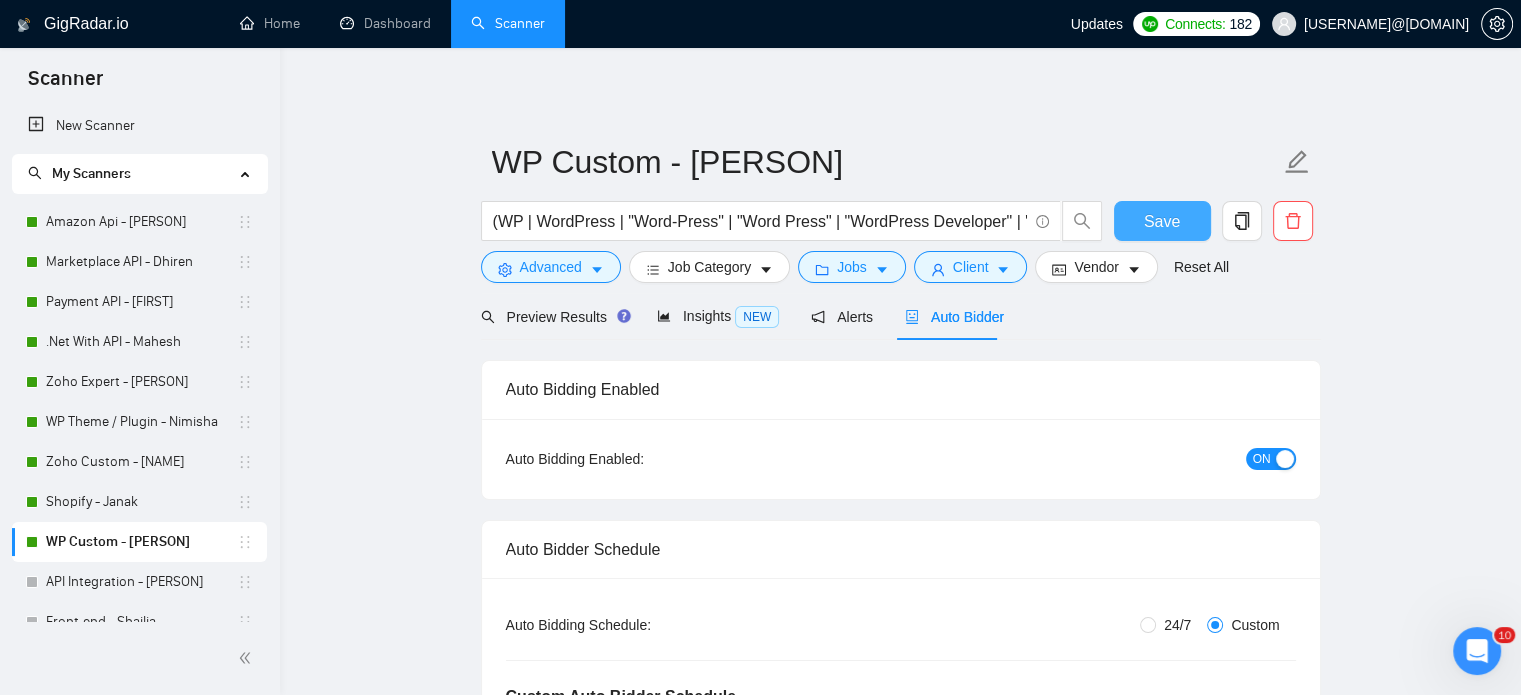 drag, startPoint x: 1153, startPoint y: 230, endPoint x: 36, endPoint y: 522, distance: 1154.5359 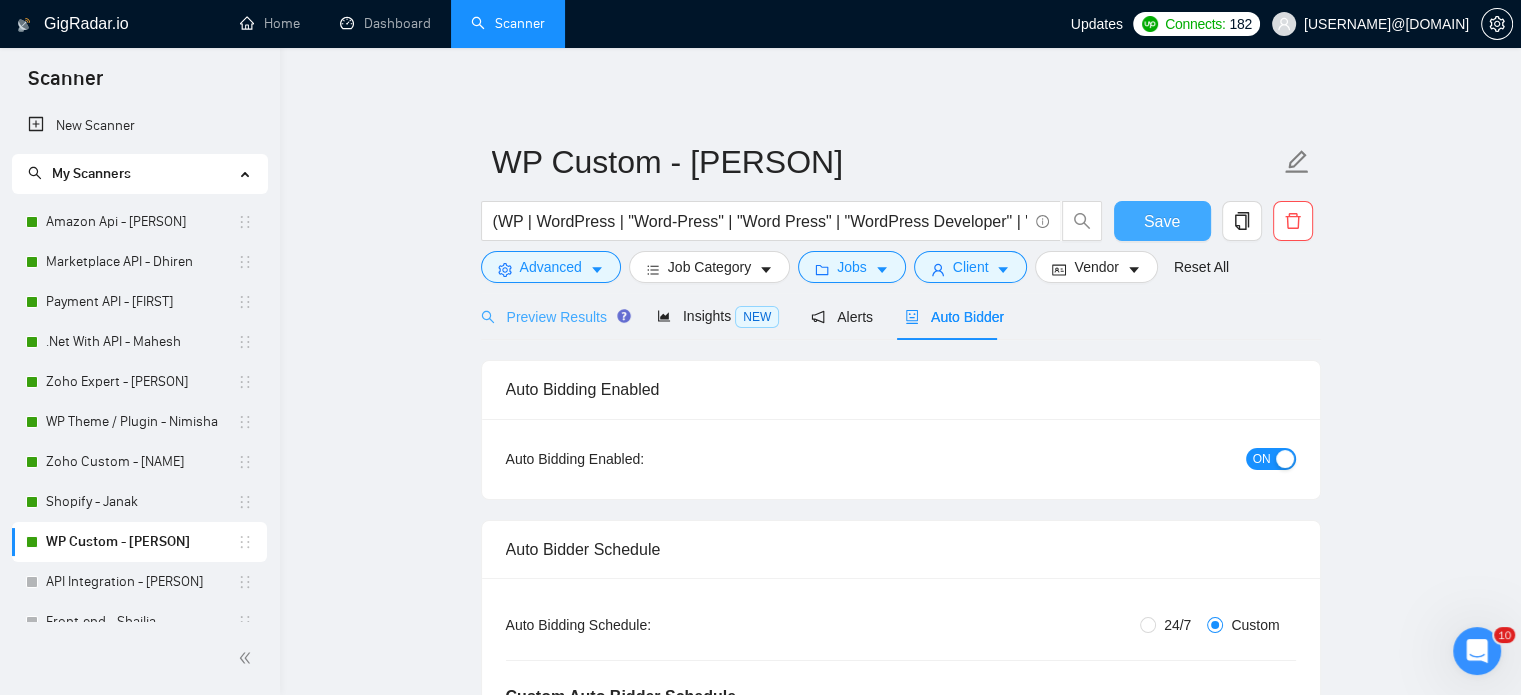 type 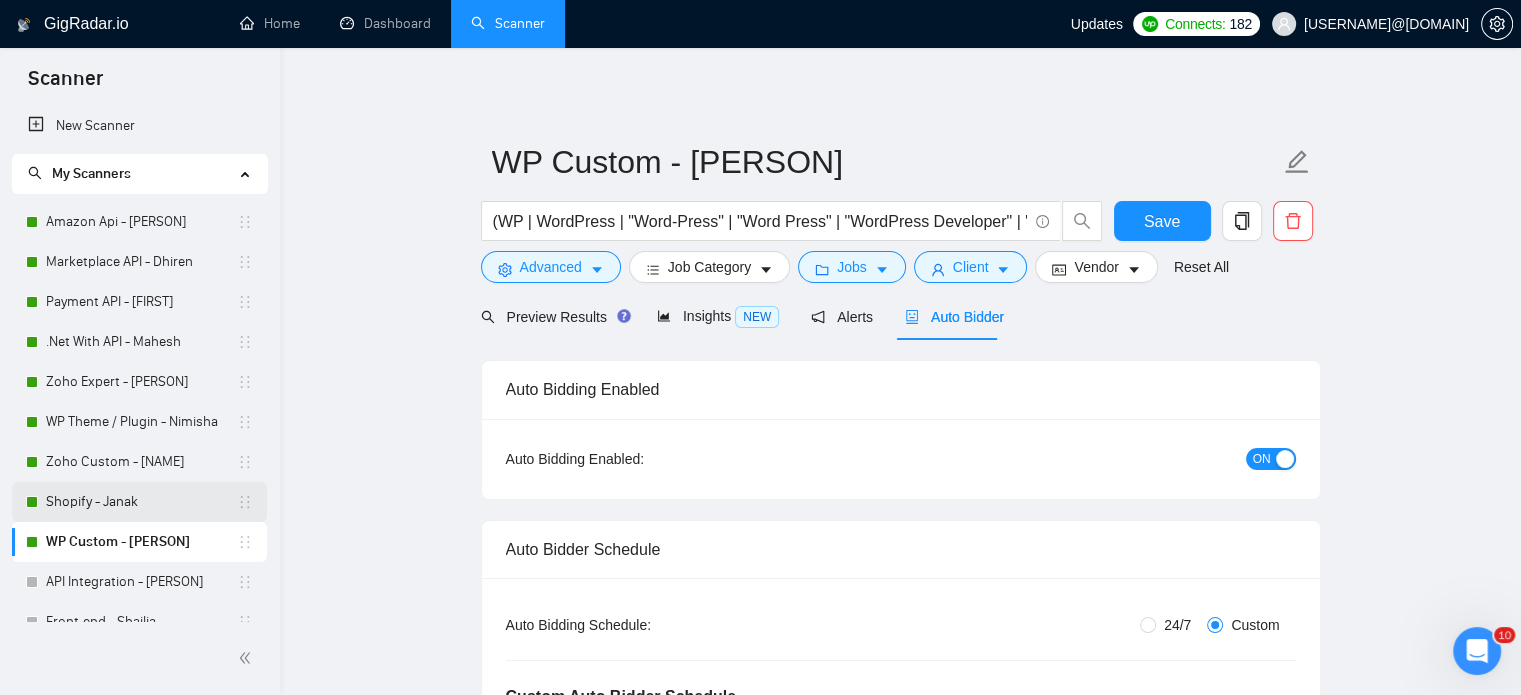 click on "Shopify - Janak" at bounding box center (141, 502) 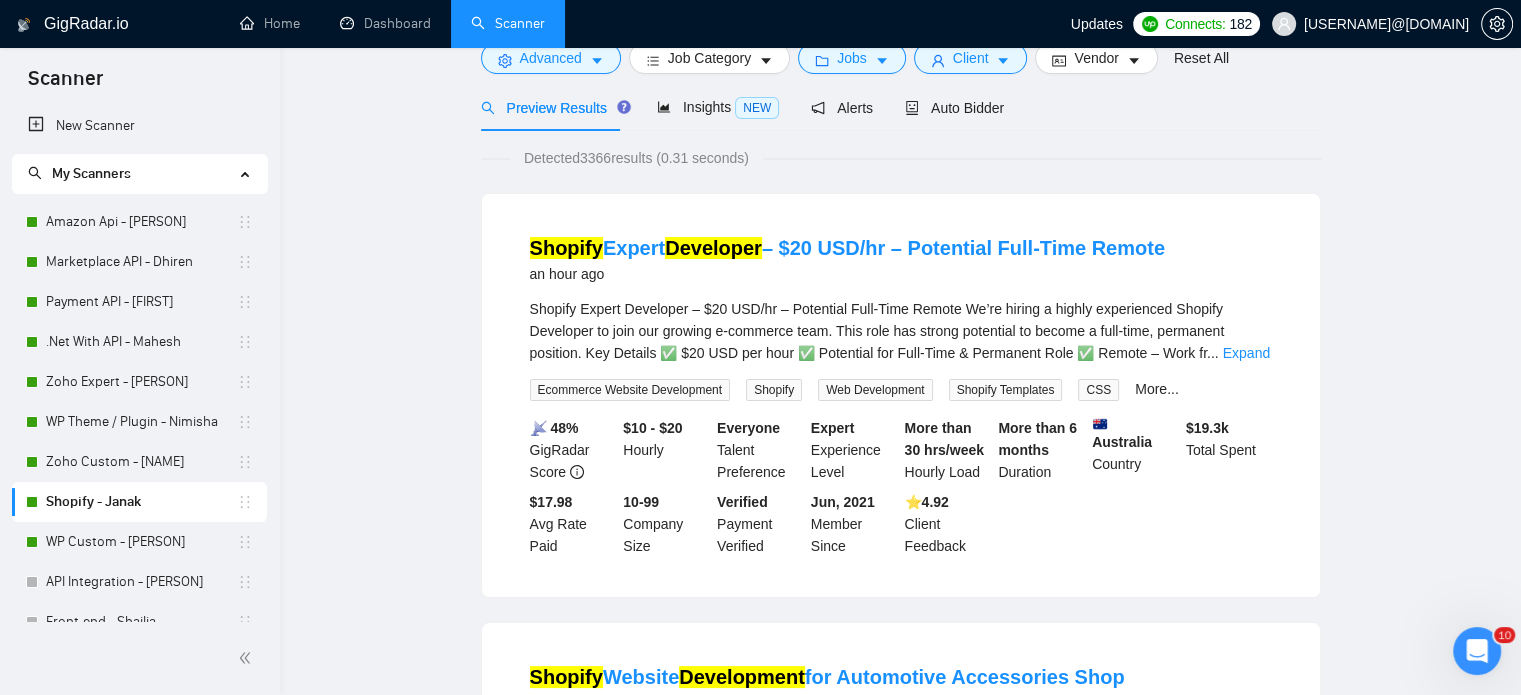 scroll, scrollTop: 0, scrollLeft: 0, axis: both 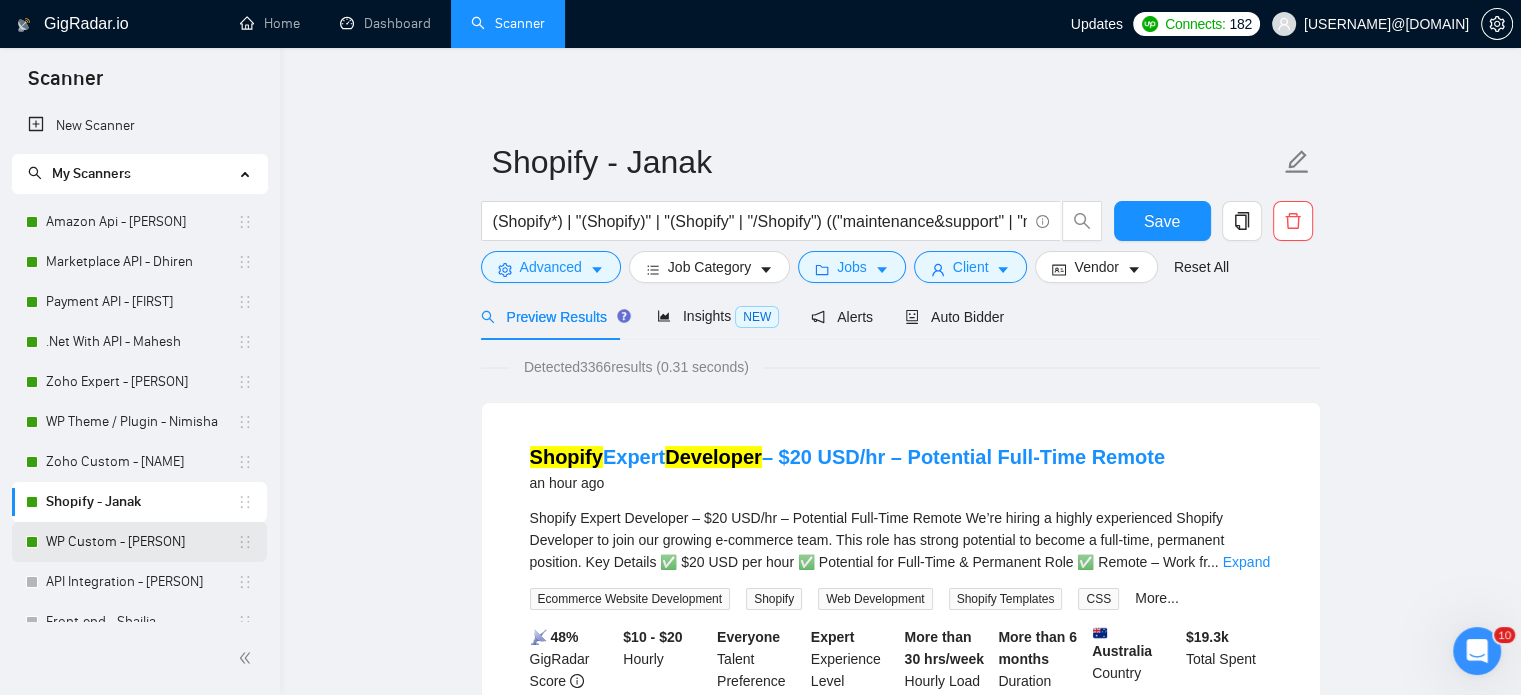 click on "WP Custom - [PERSON]" at bounding box center (141, 542) 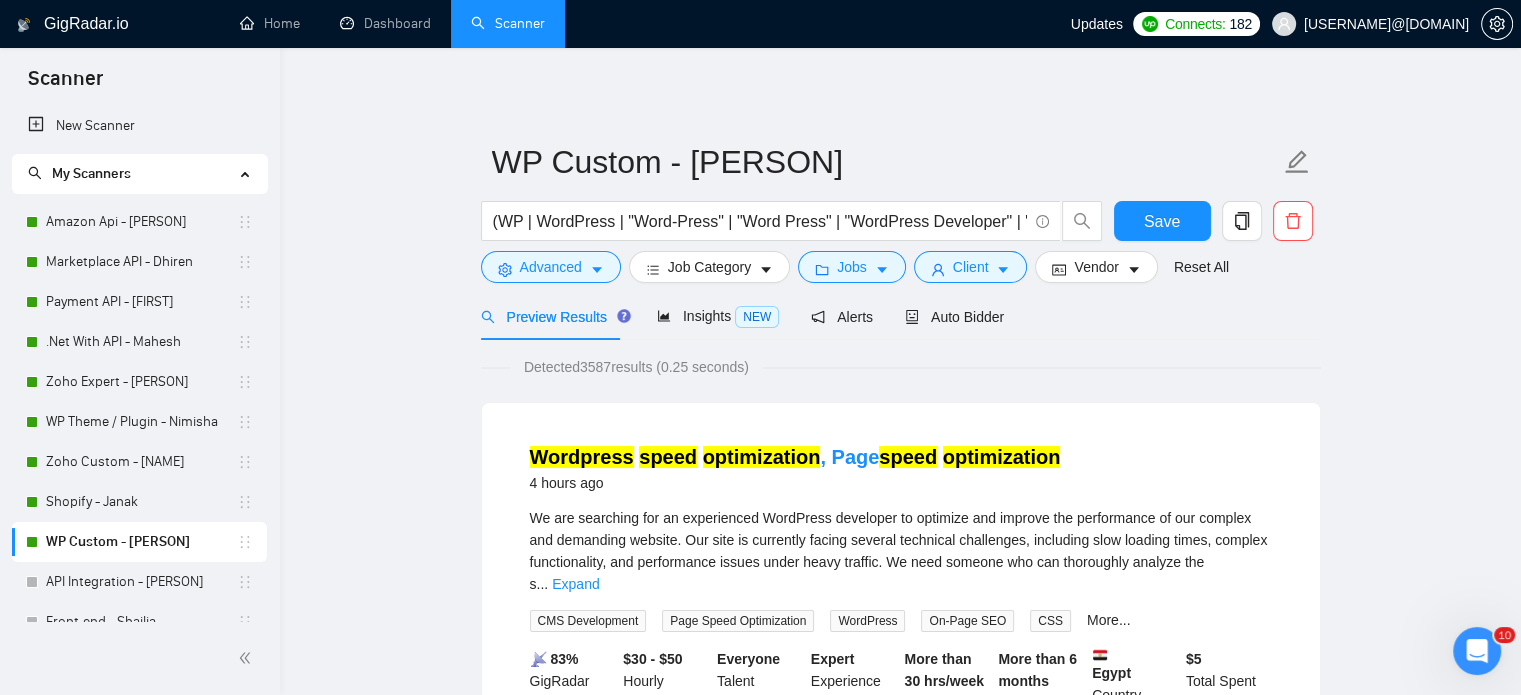 drag, startPoint x: 1160, startPoint y: 443, endPoint x: 552, endPoint y: 511, distance: 611.79083 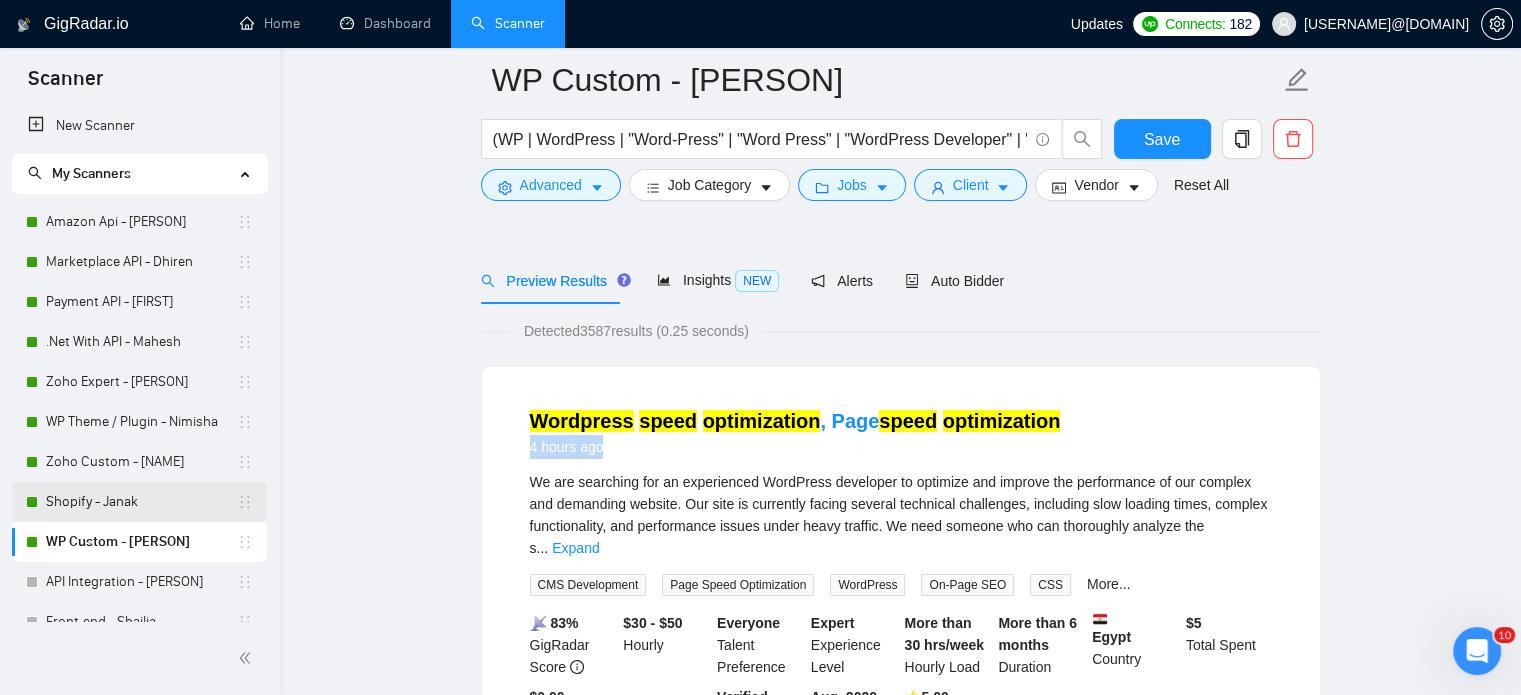 scroll, scrollTop: 200, scrollLeft: 0, axis: vertical 